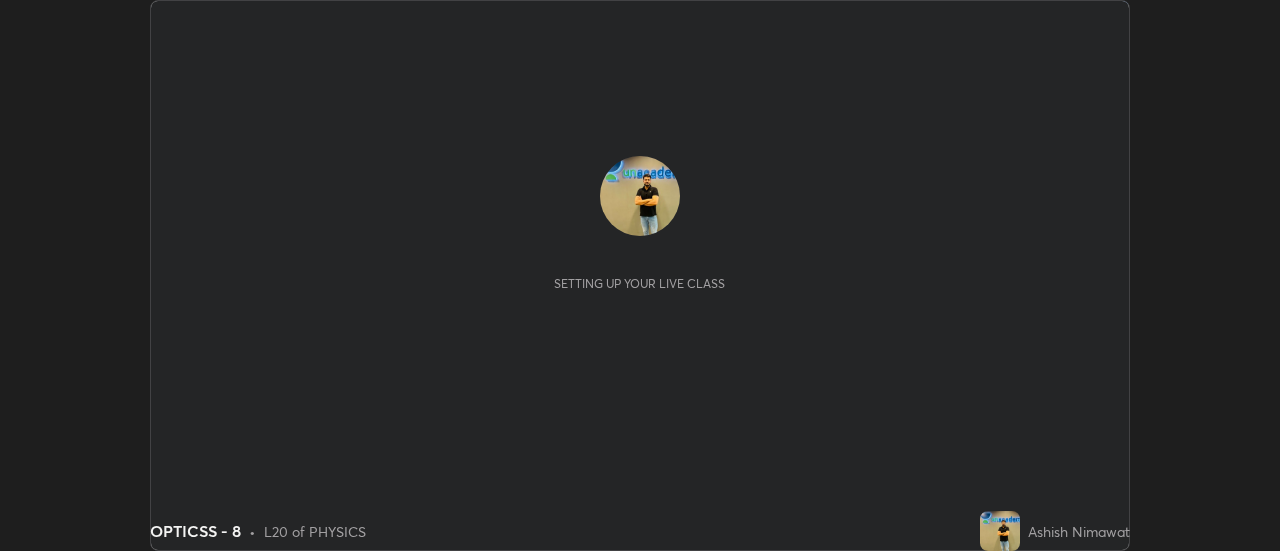 scroll, scrollTop: 0, scrollLeft: 0, axis: both 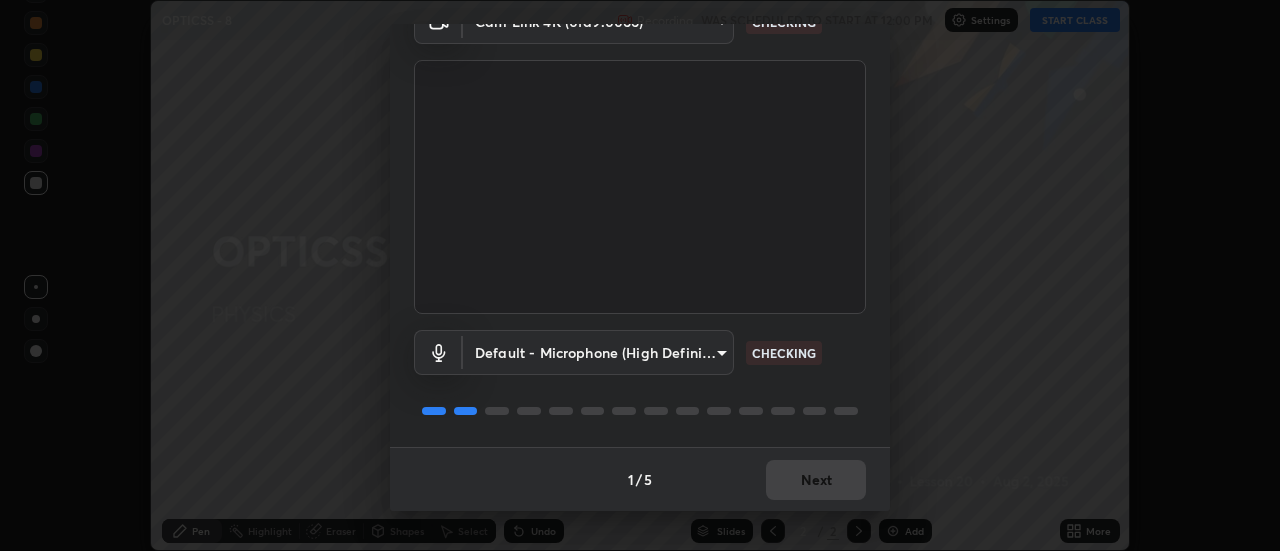 click on "1 / 5 Next" at bounding box center (640, 479) 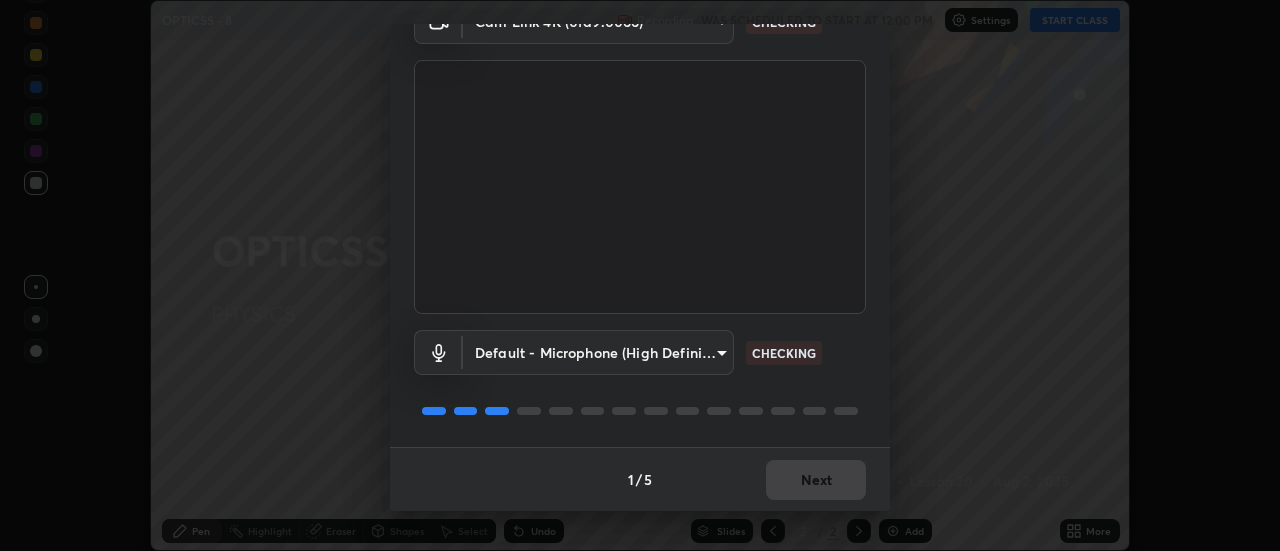 click on "1 / 5 Next" at bounding box center (640, 479) 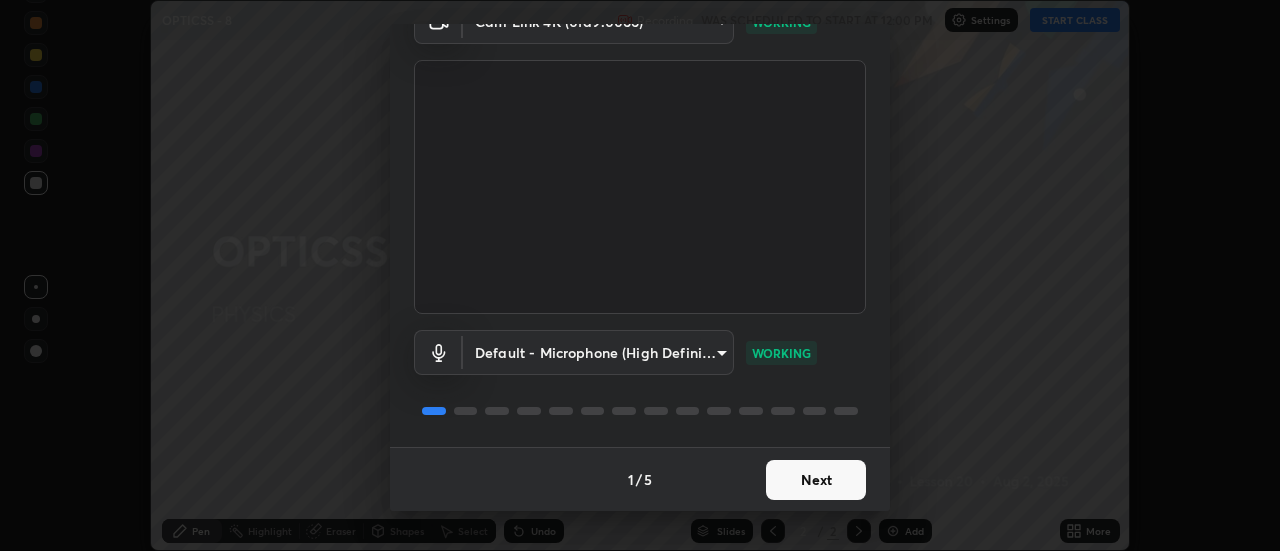 click on "Next" at bounding box center (816, 480) 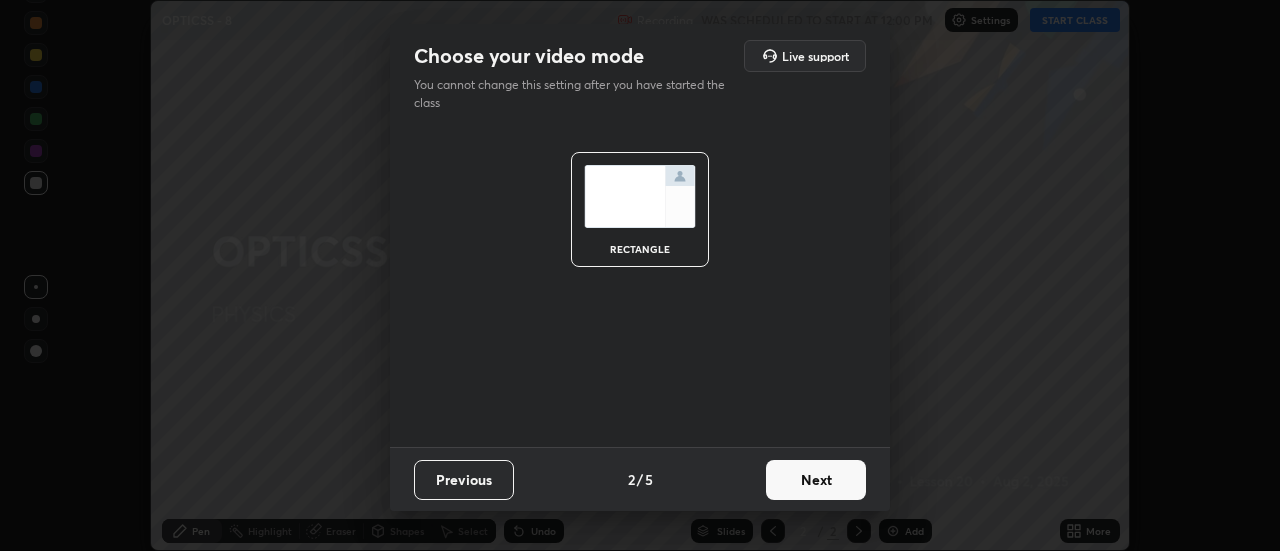 scroll, scrollTop: 0, scrollLeft: 0, axis: both 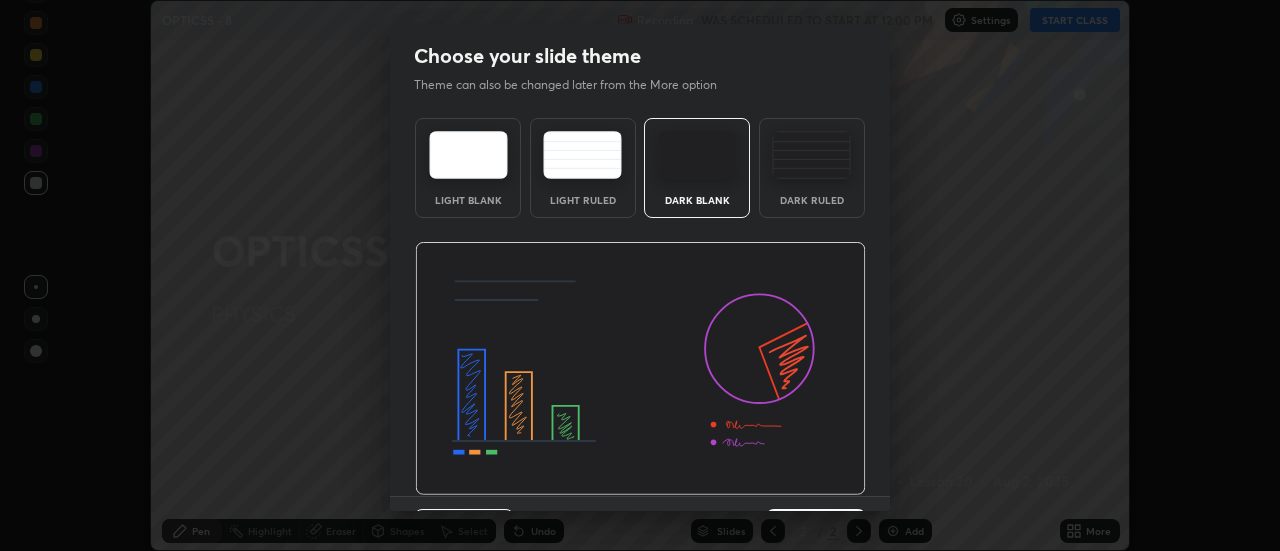 click at bounding box center (640, 369) 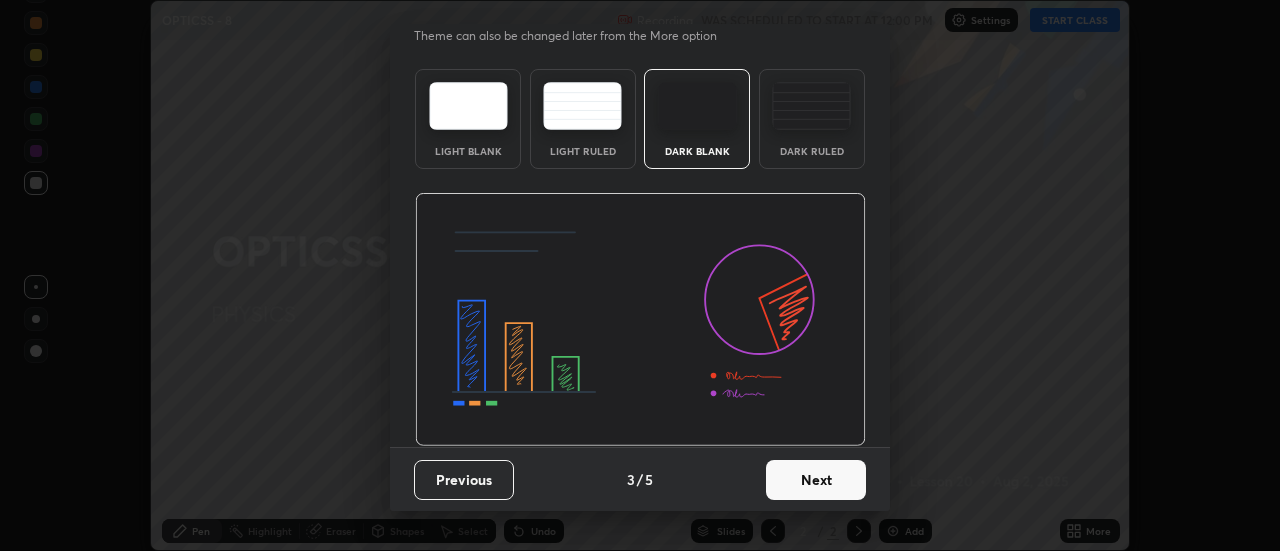 click on "Next" at bounding box center [816, 480] 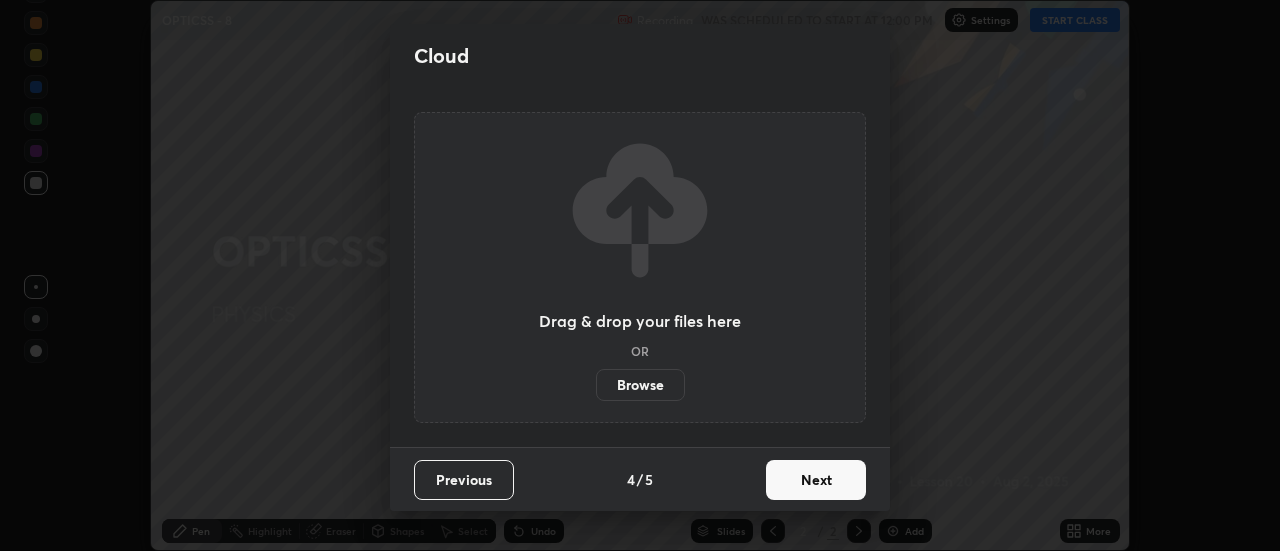 click on "Next" at bounding box center (816, 480) 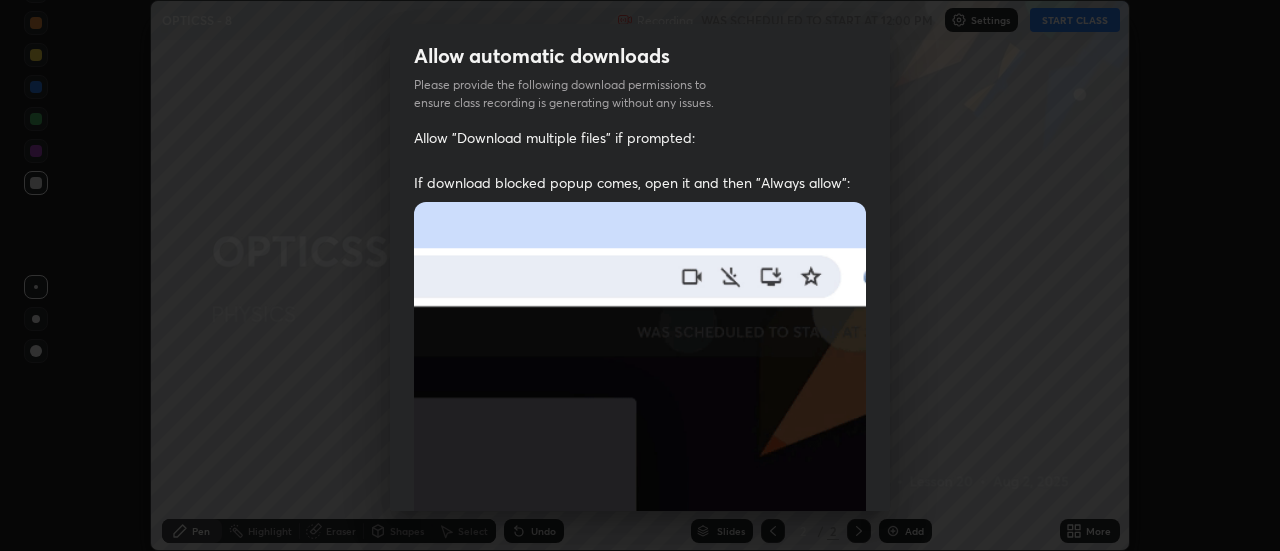click at bounding box center [640, 687] 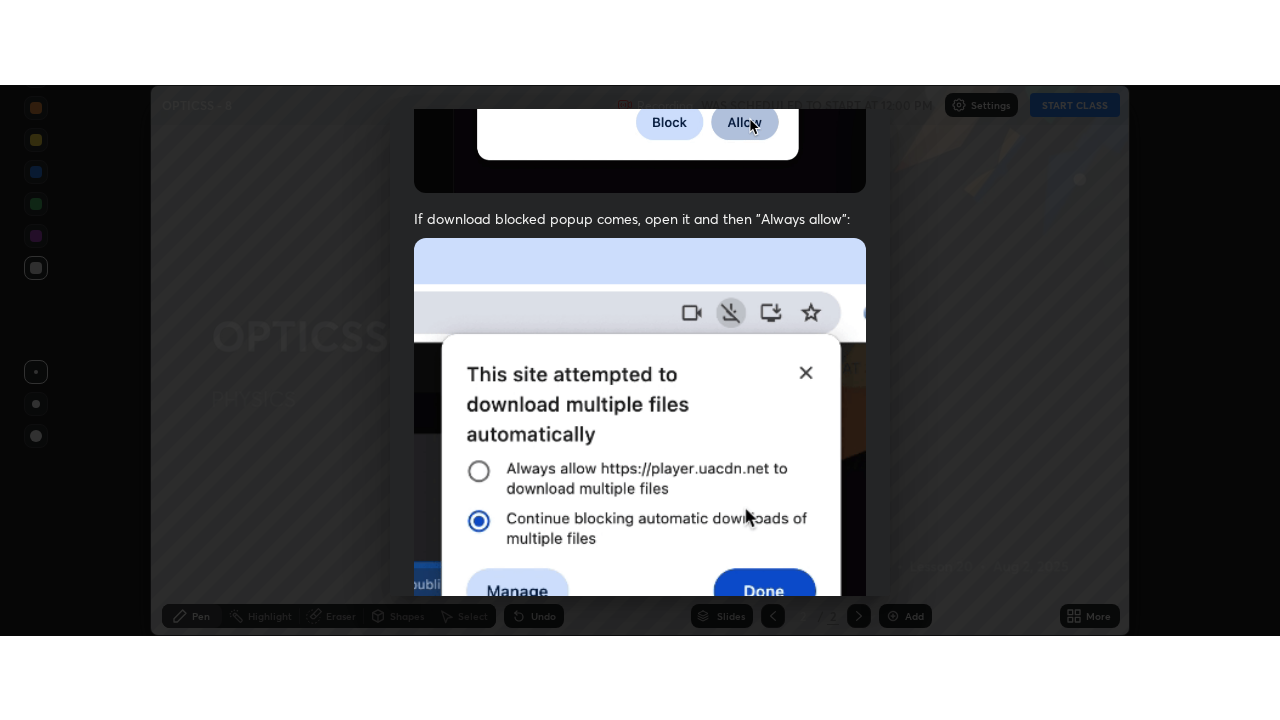 scroll, scrollTop: 513, scrollLeft: 0, axis: vertical 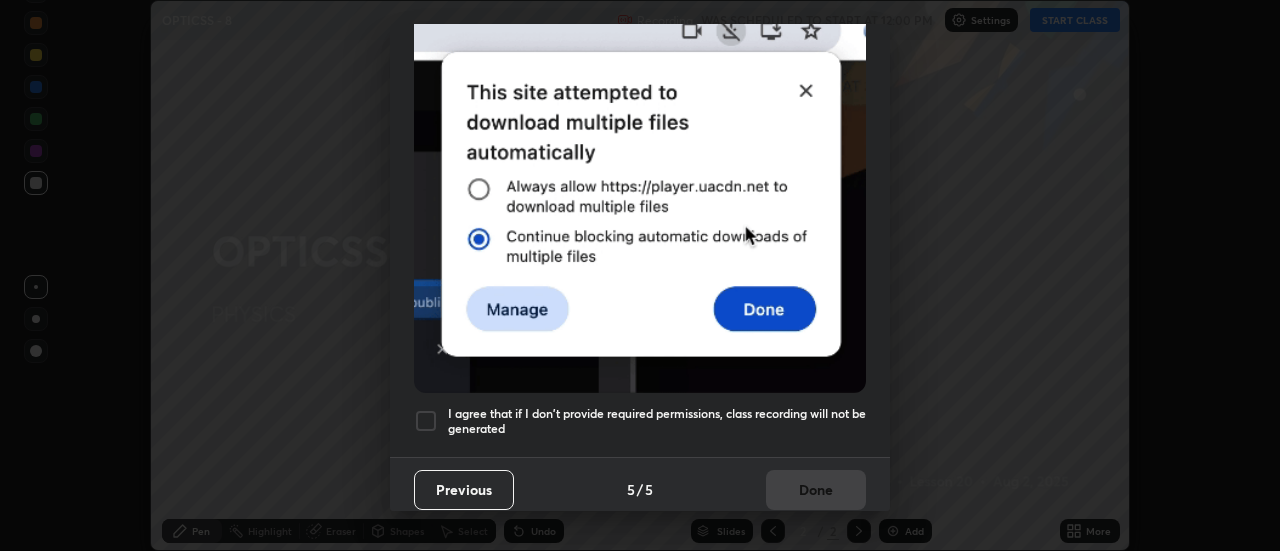 click at bounding box center [426, 421] 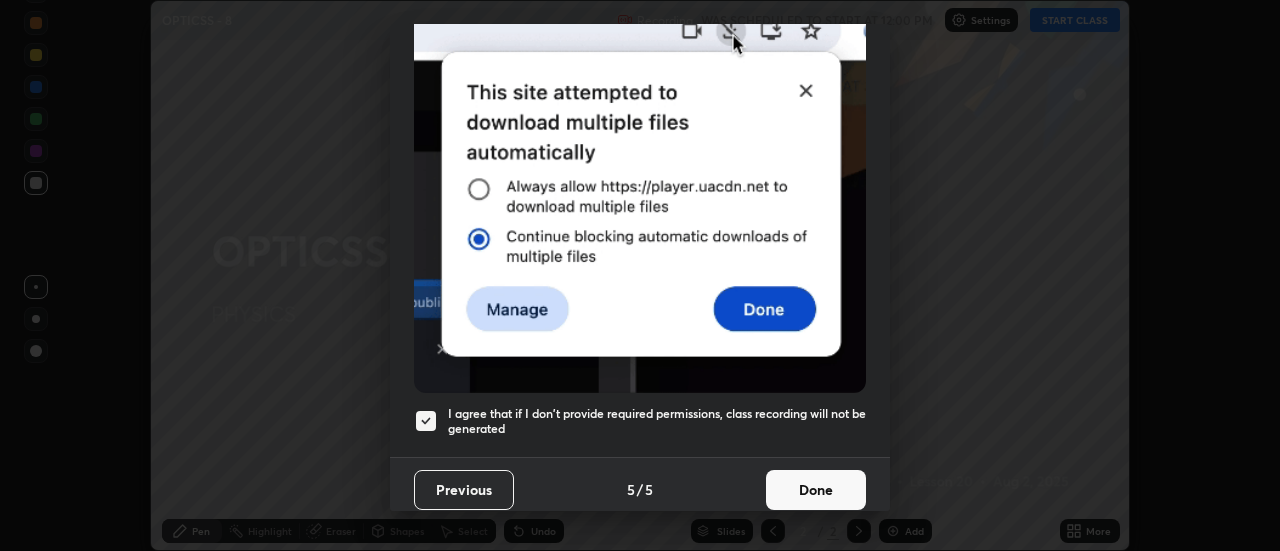 click on "Done" at bounding box center [816, 490] 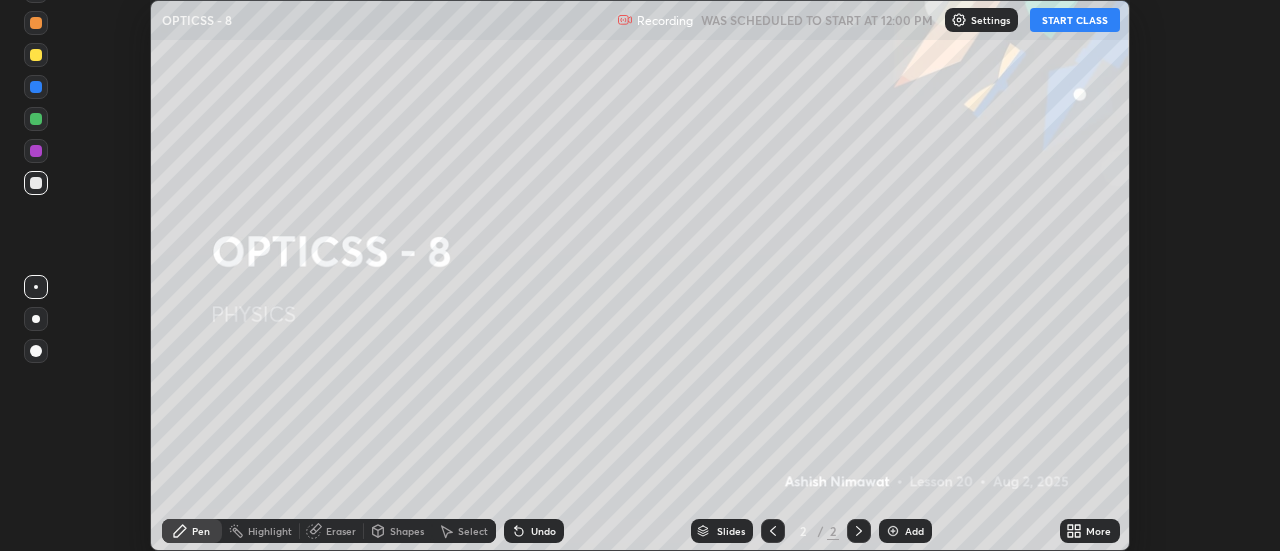 click on "START CLASS" at bounding box center (1075, 20) 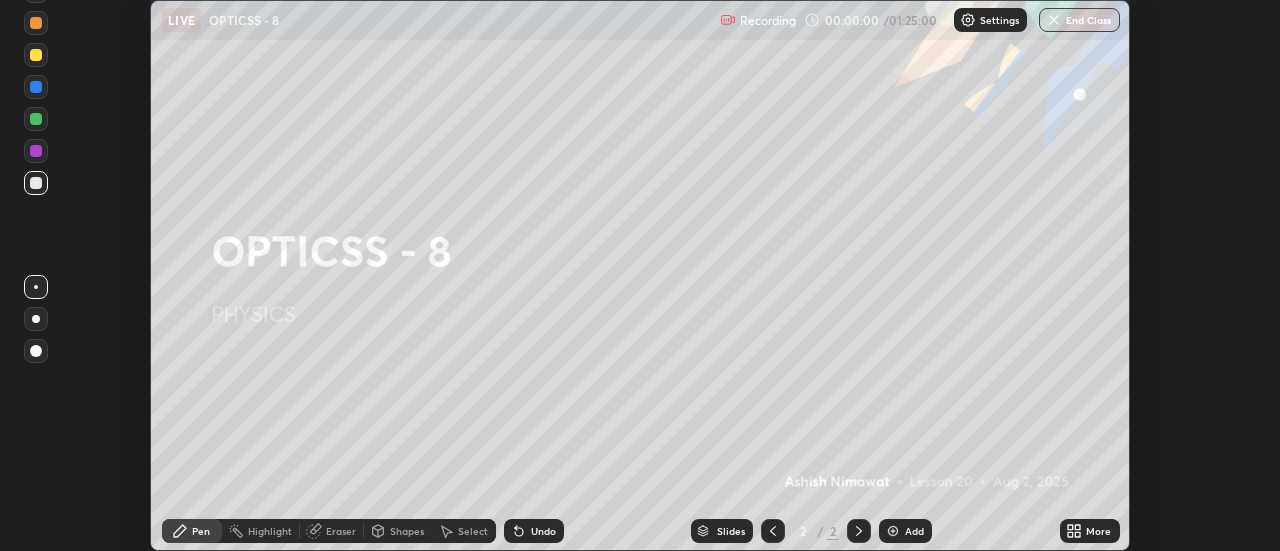 click 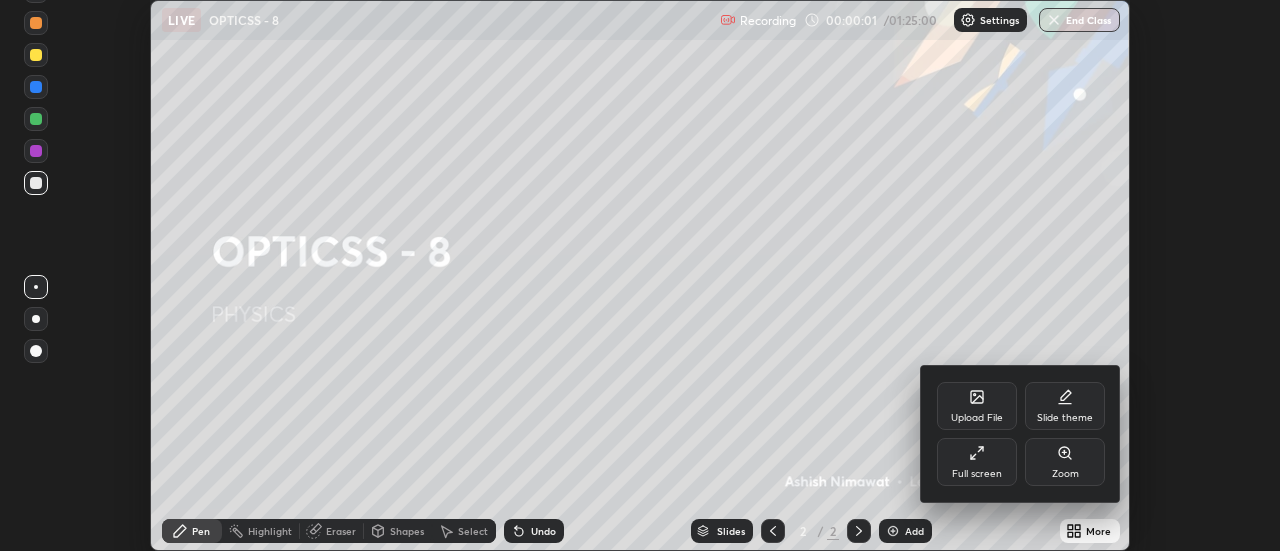 click on "Full screen" at bounding box center (977, 462) 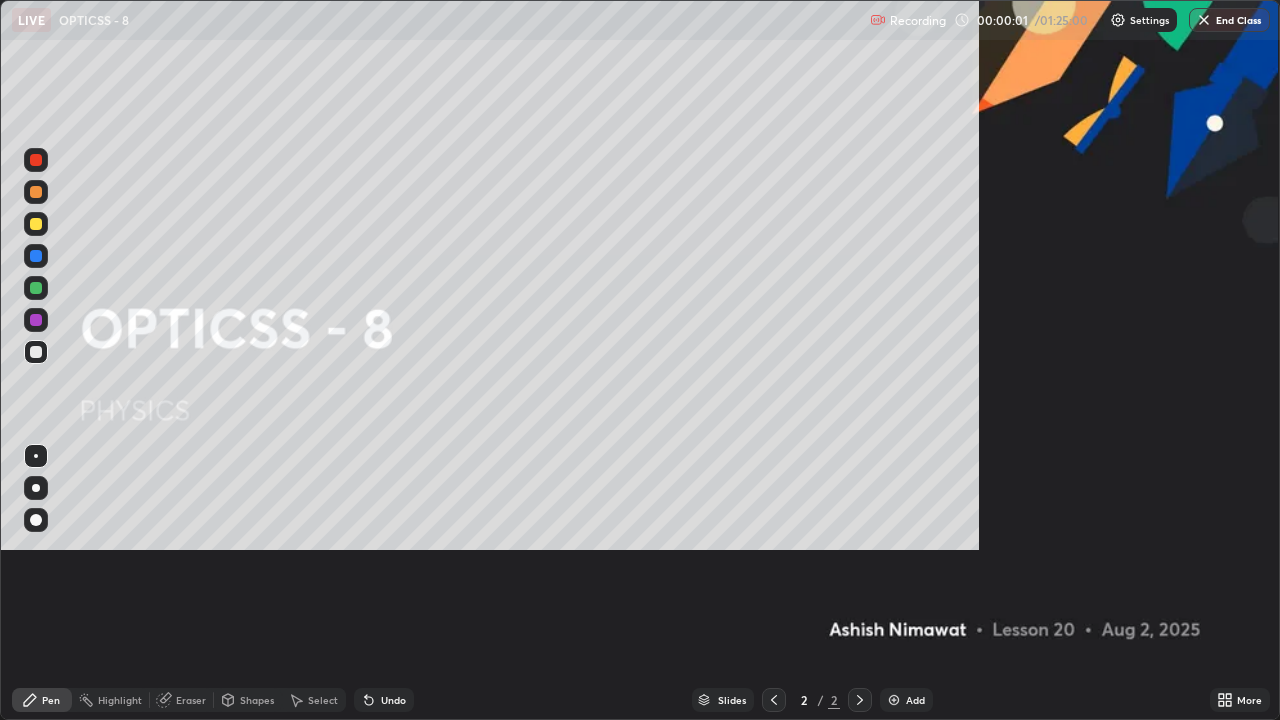 scroll, scrollTop: 99280, scrollLeft: 98720, axis: both 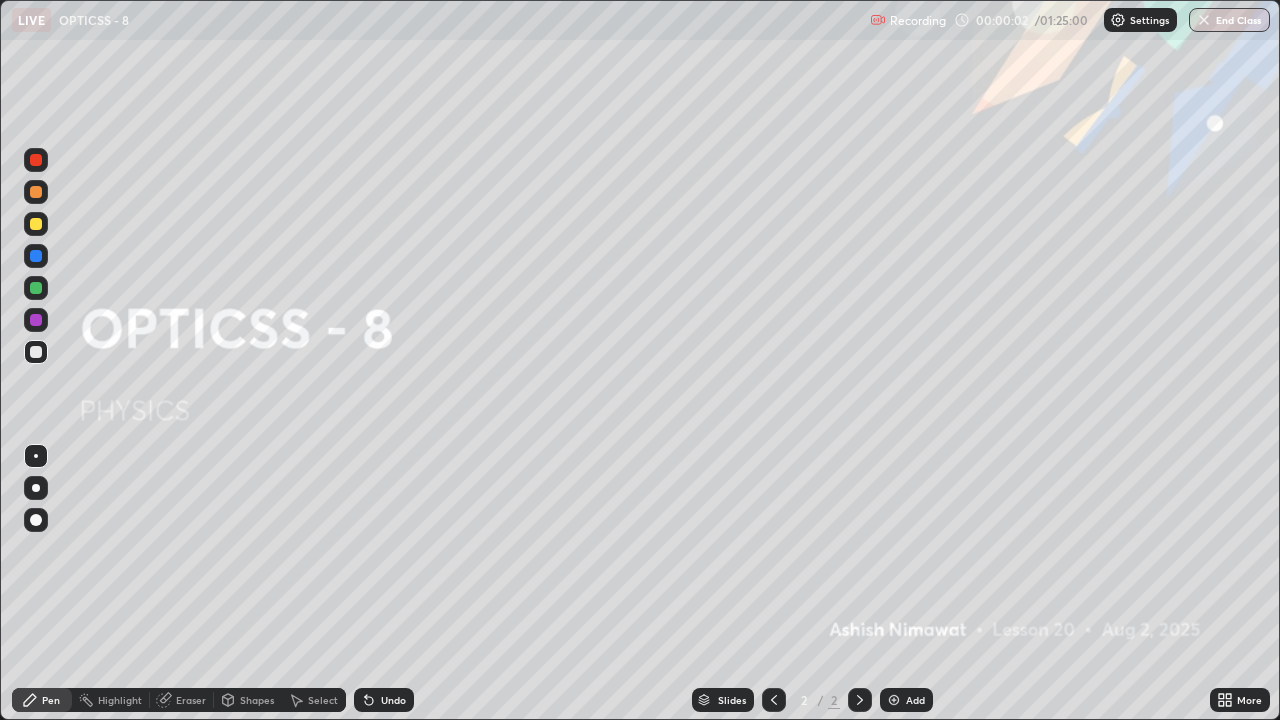 click on "Add" at bounding box center (915, 700) 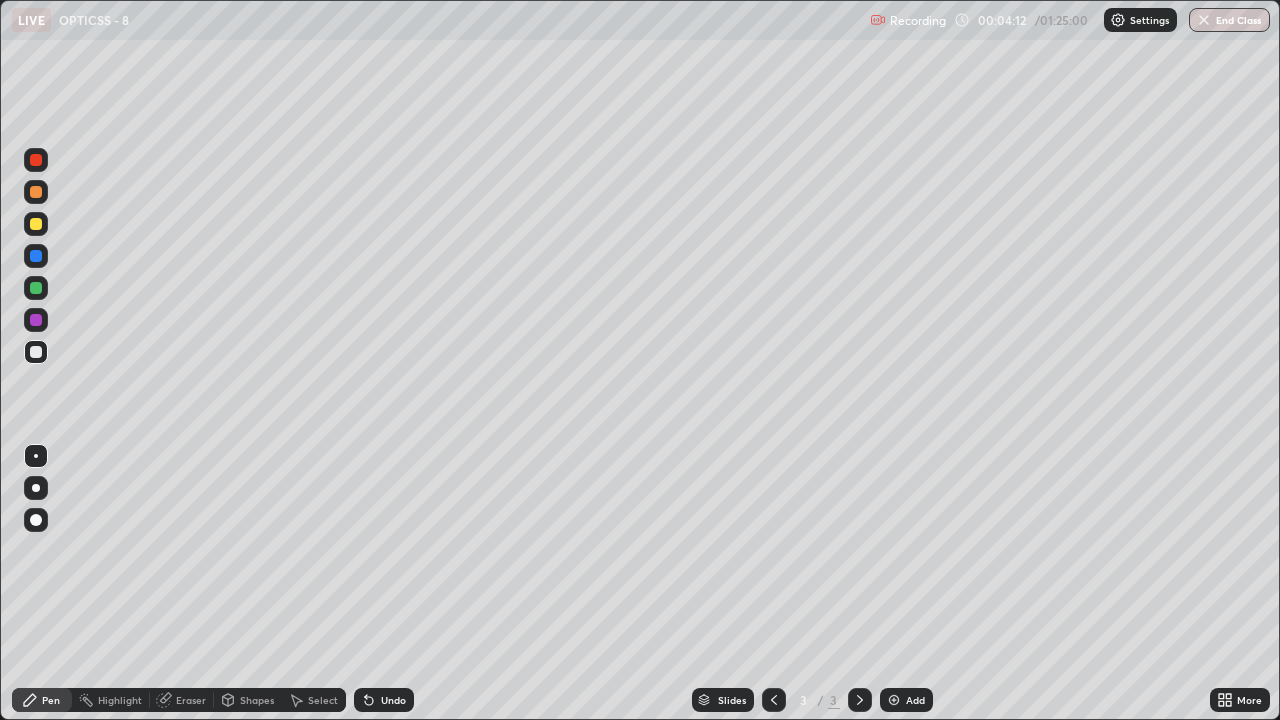 click at bounding box center [36, 224] 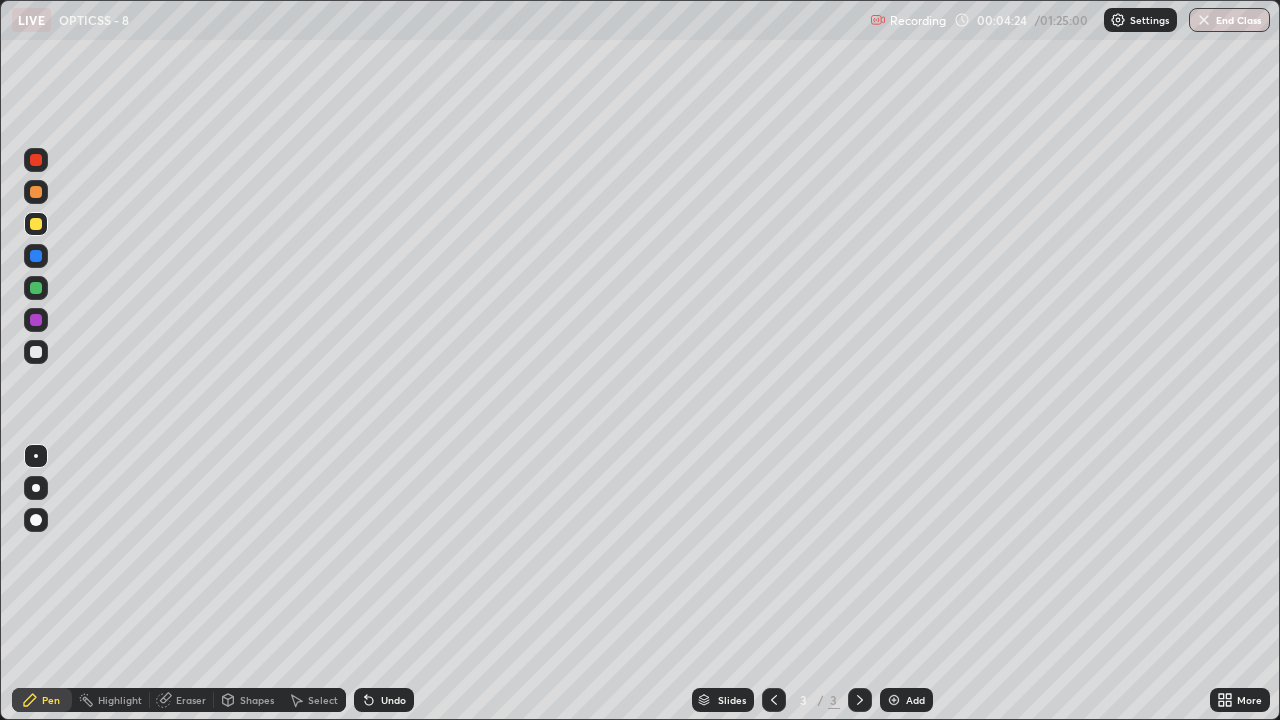 click on "Undo" at bounding box center (393, 700) 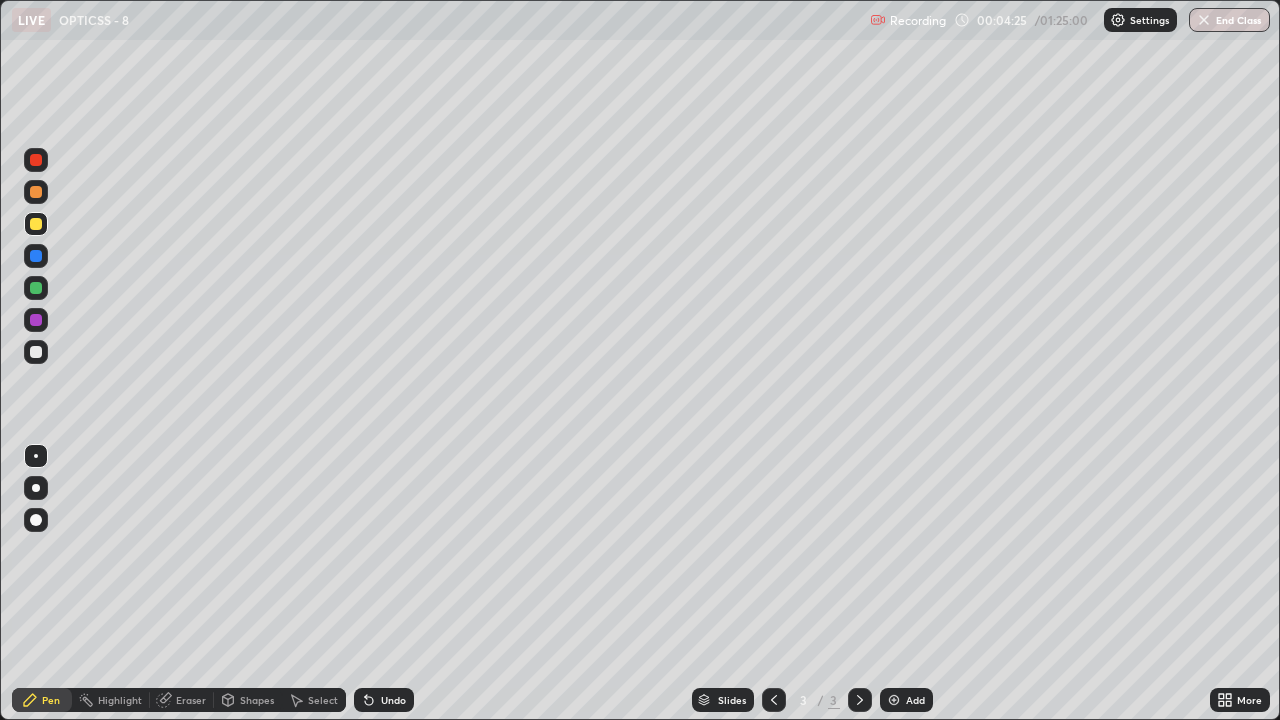 click on "Undo" at bounding box center (393, 700) 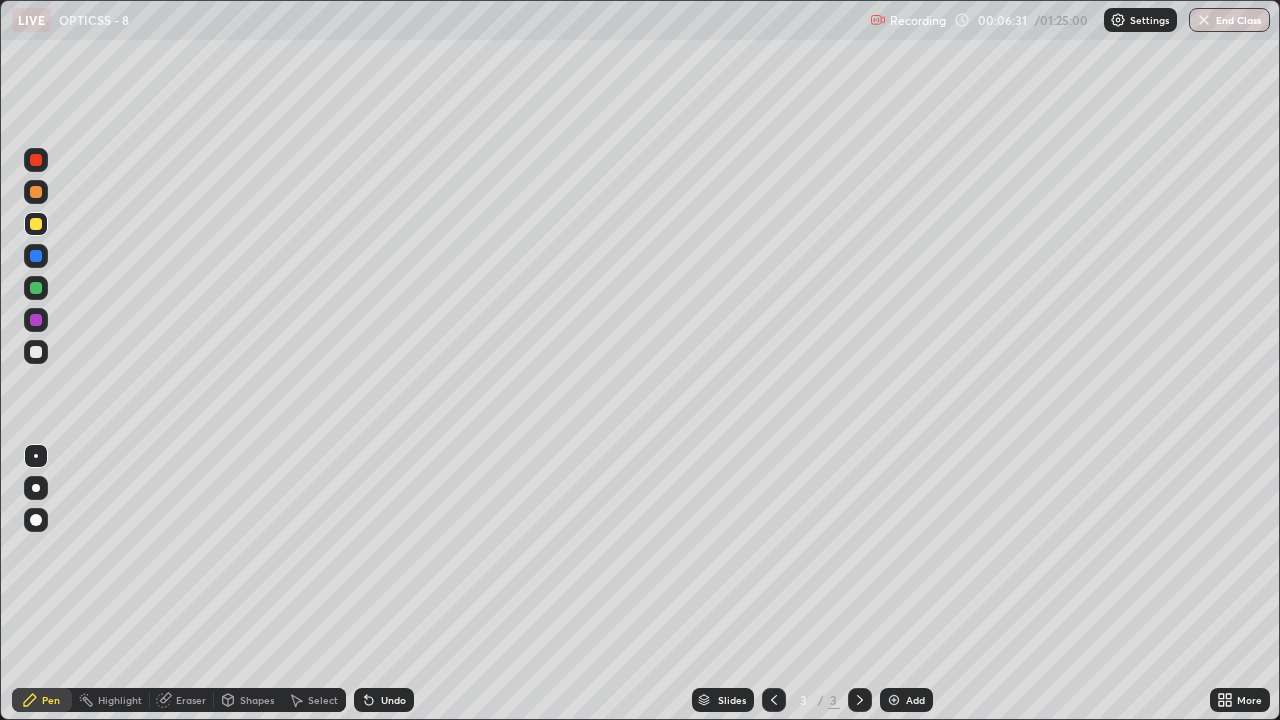 click on "Add" at bounding box center [906, 700] 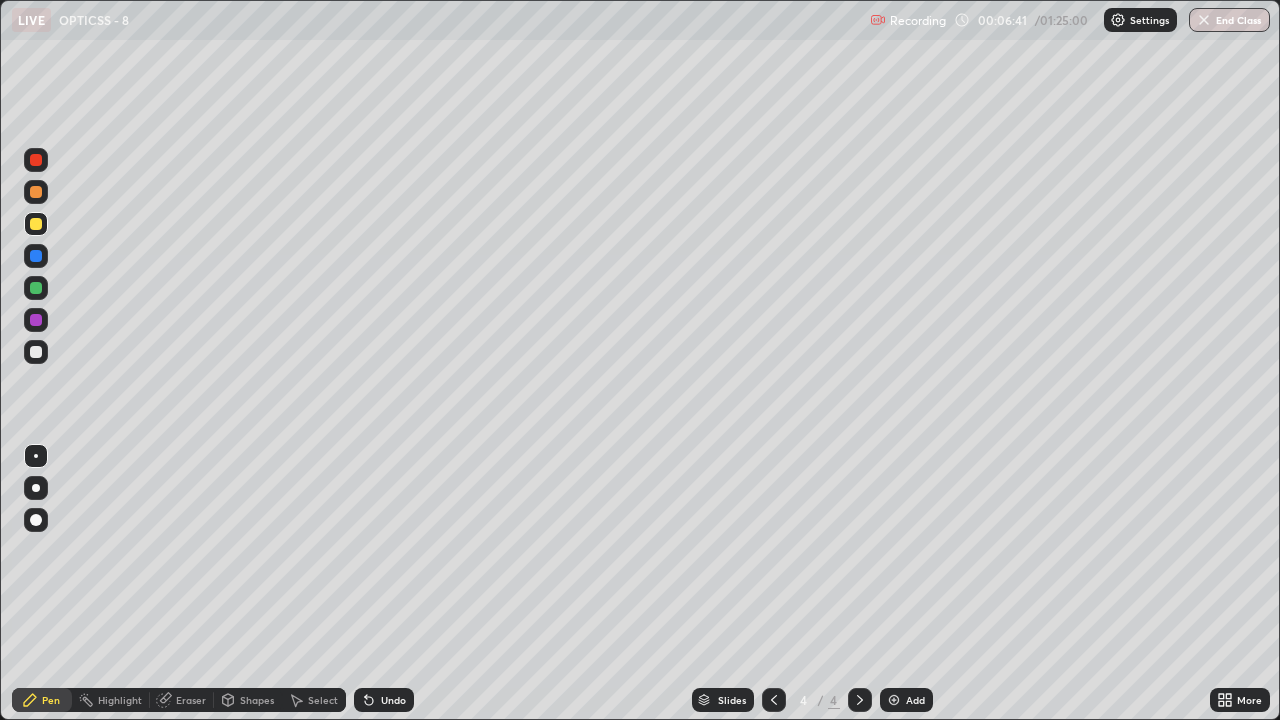 click 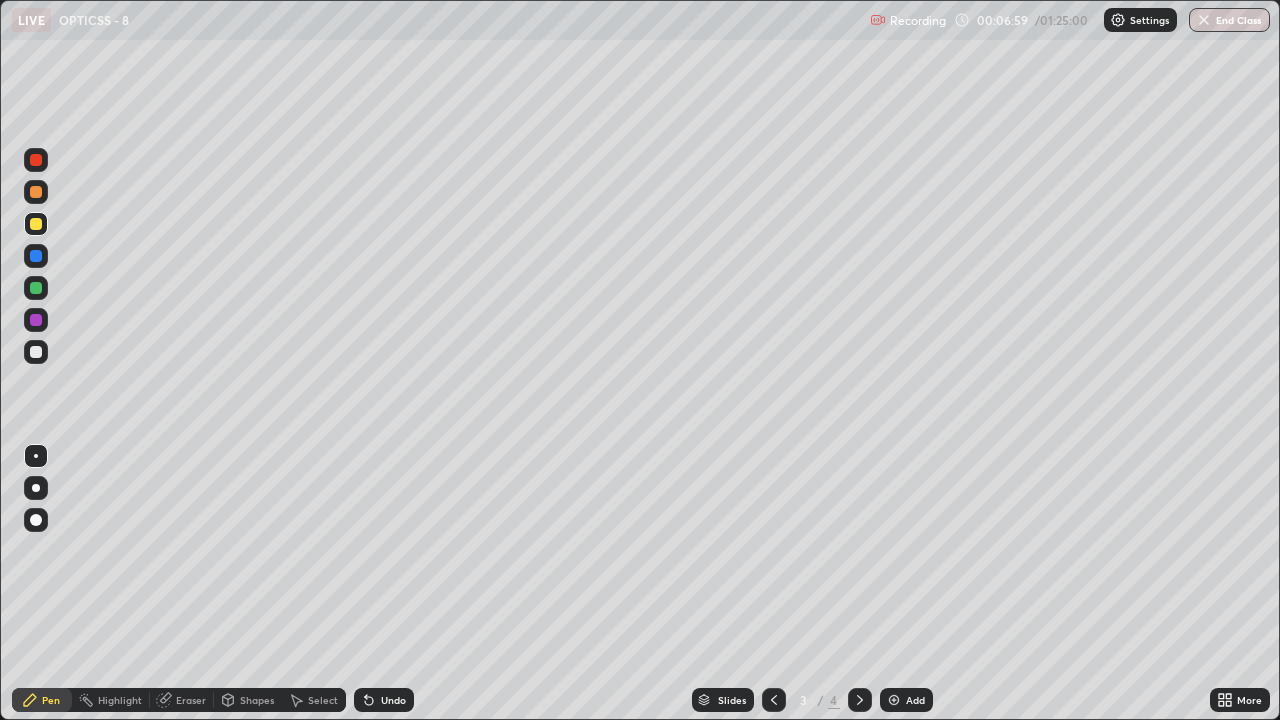 click at bounding box center (36, 352) 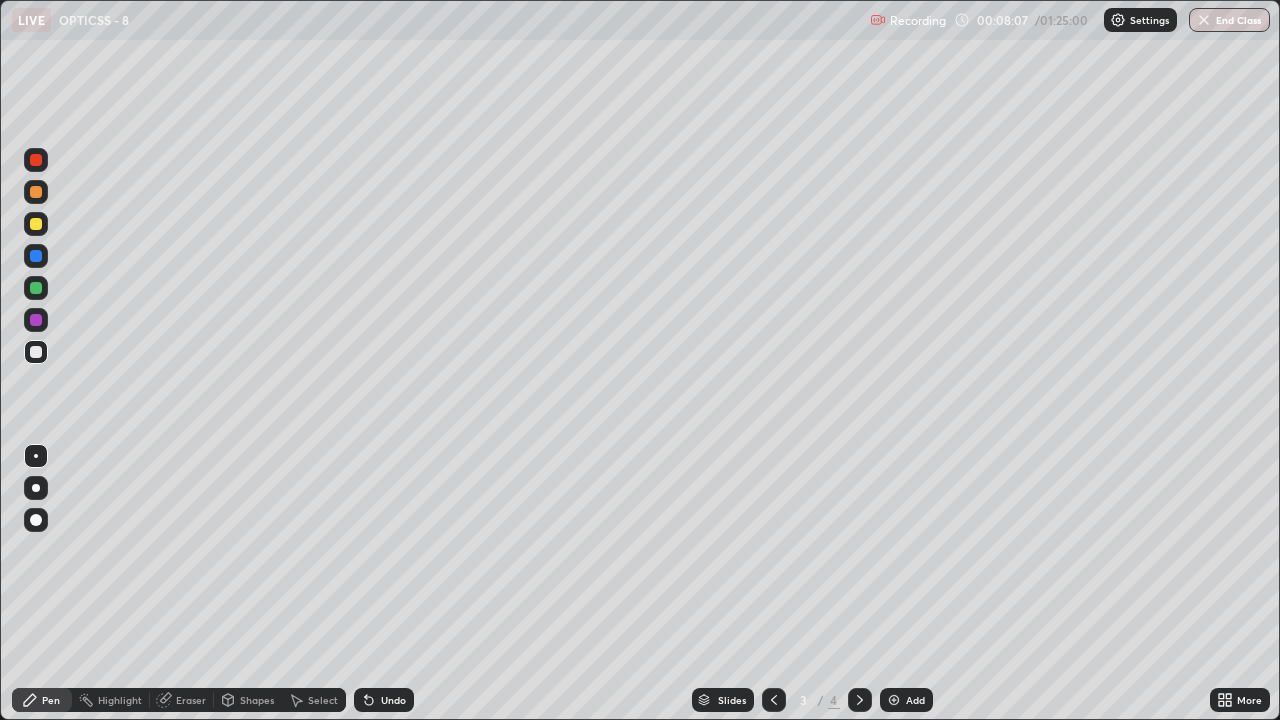 click at bounding box center [36, 160] 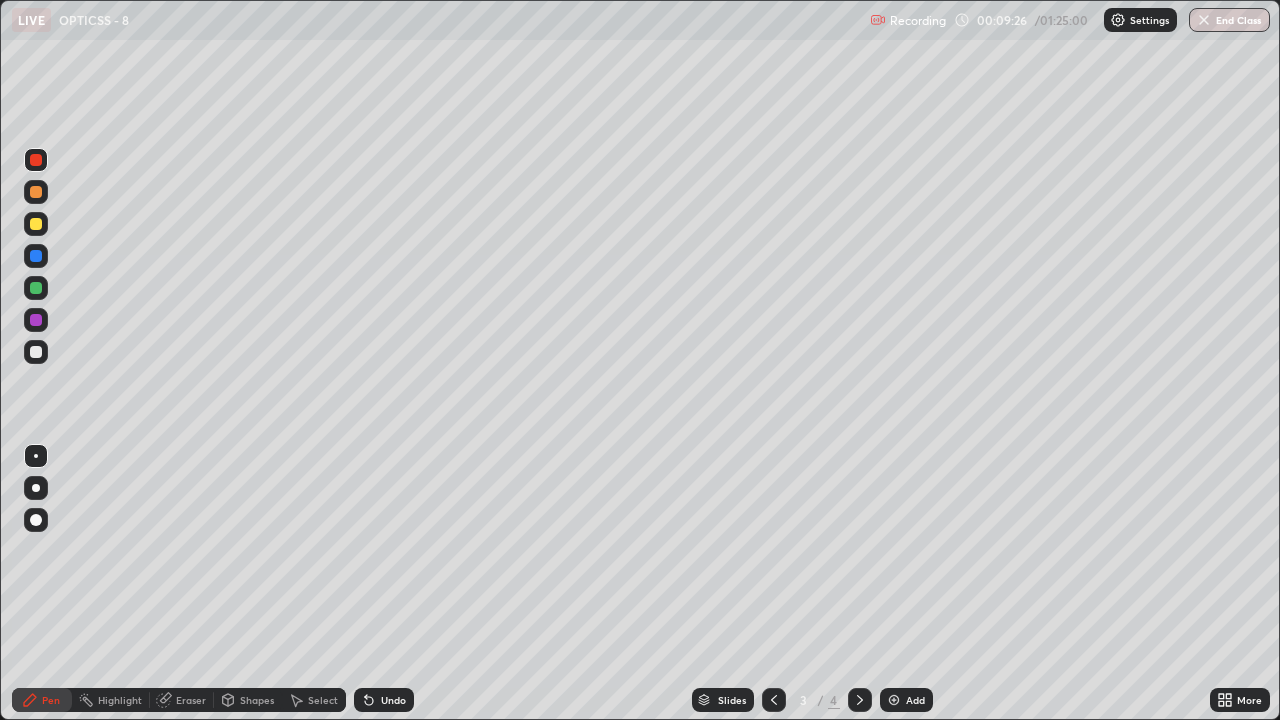 click on "Add" at bounding box center (906, 700) 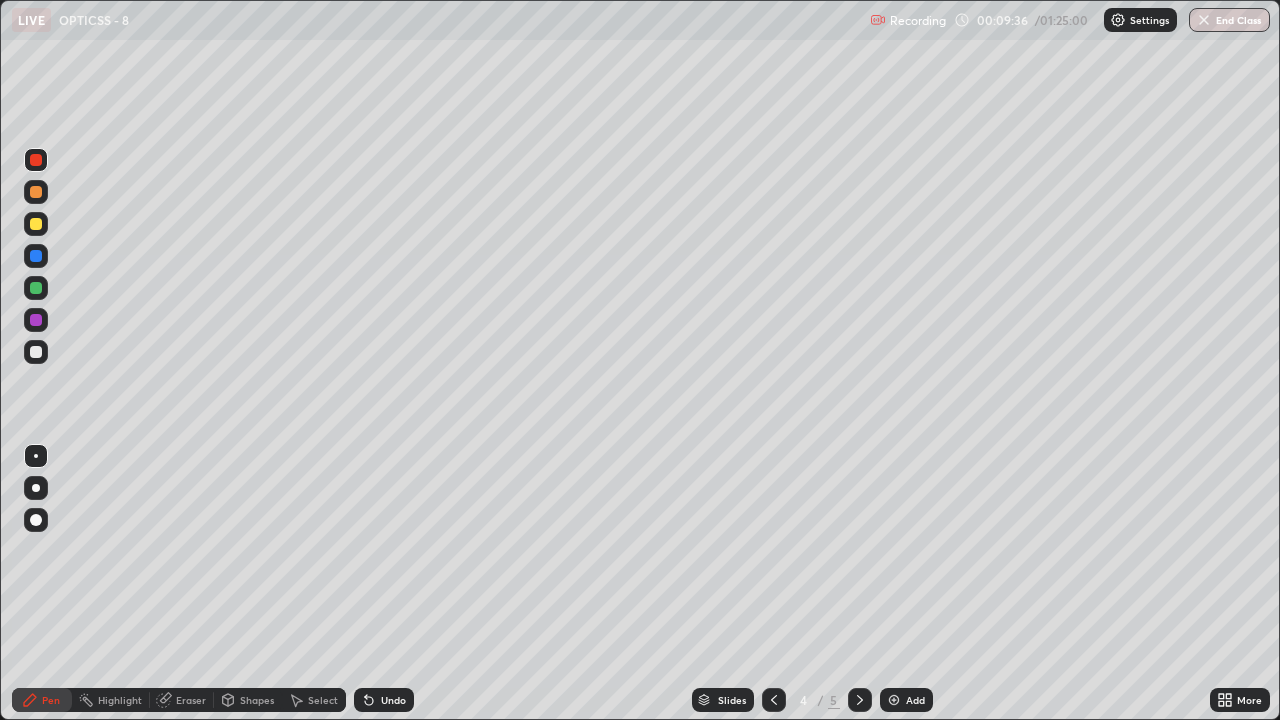 click at bounding box center (36, 352) 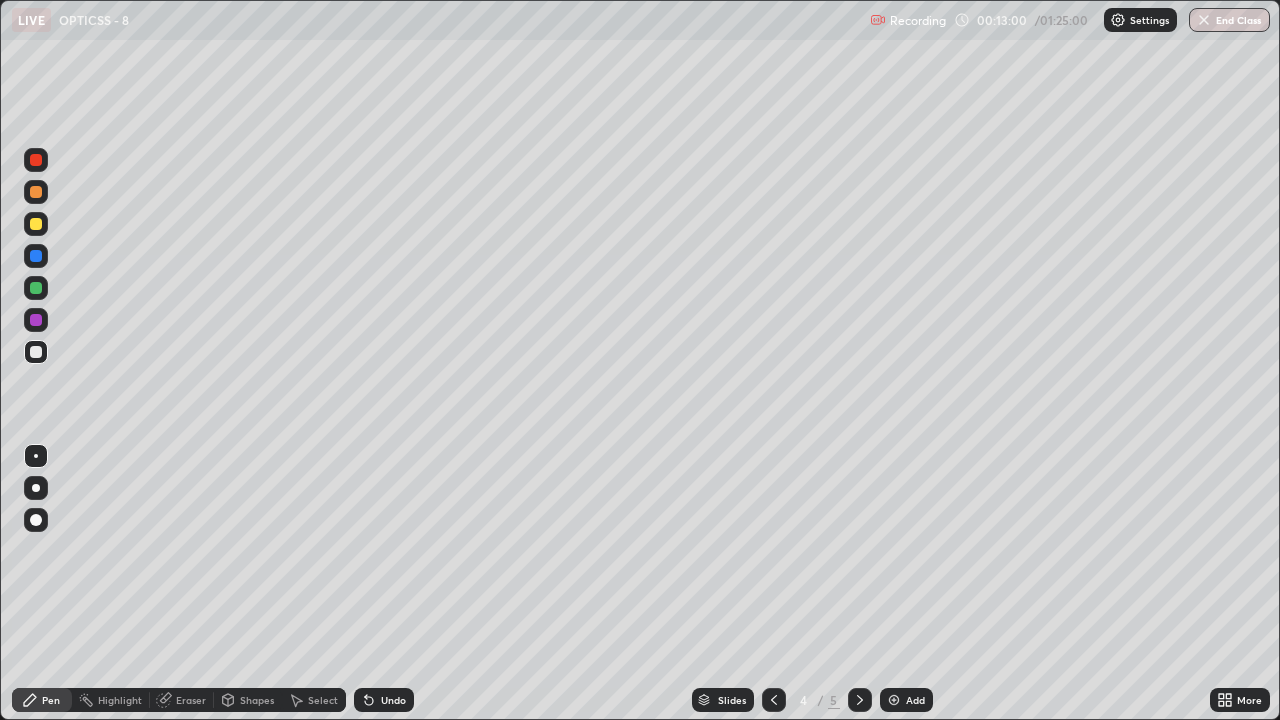 click on "Add" at bounding box center (915, 700) 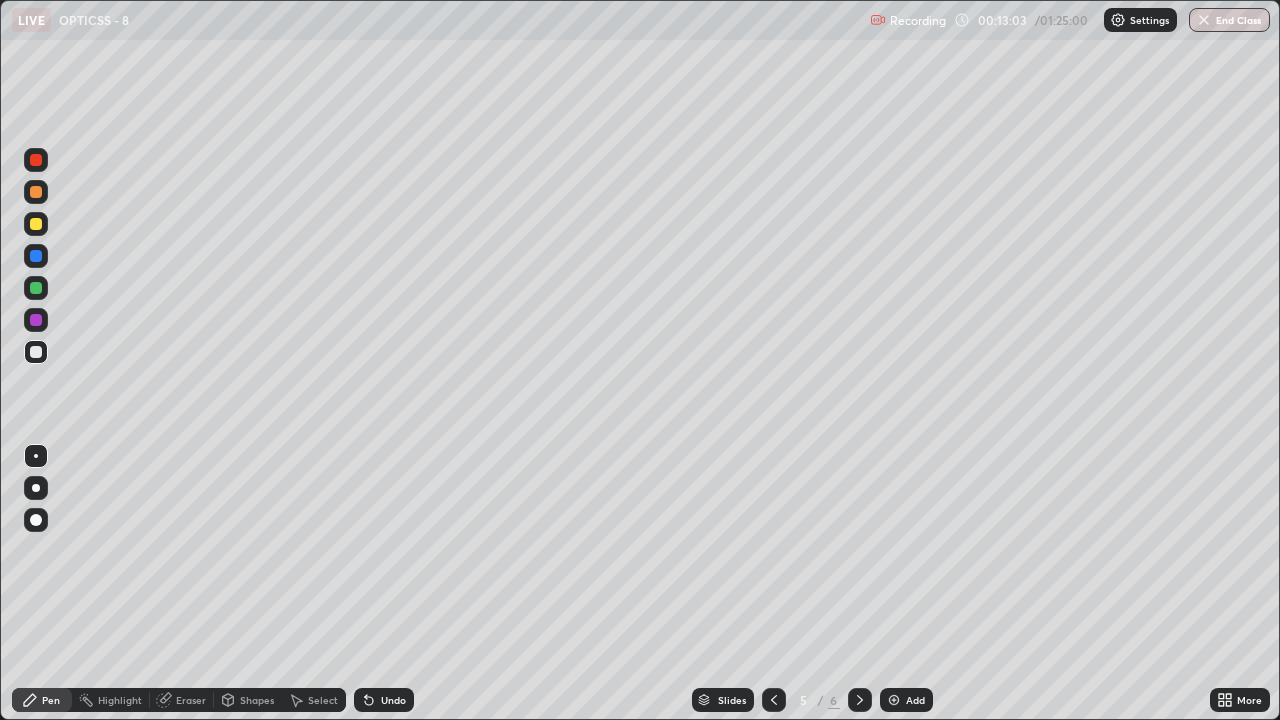 click at bounding box center [36, 352] 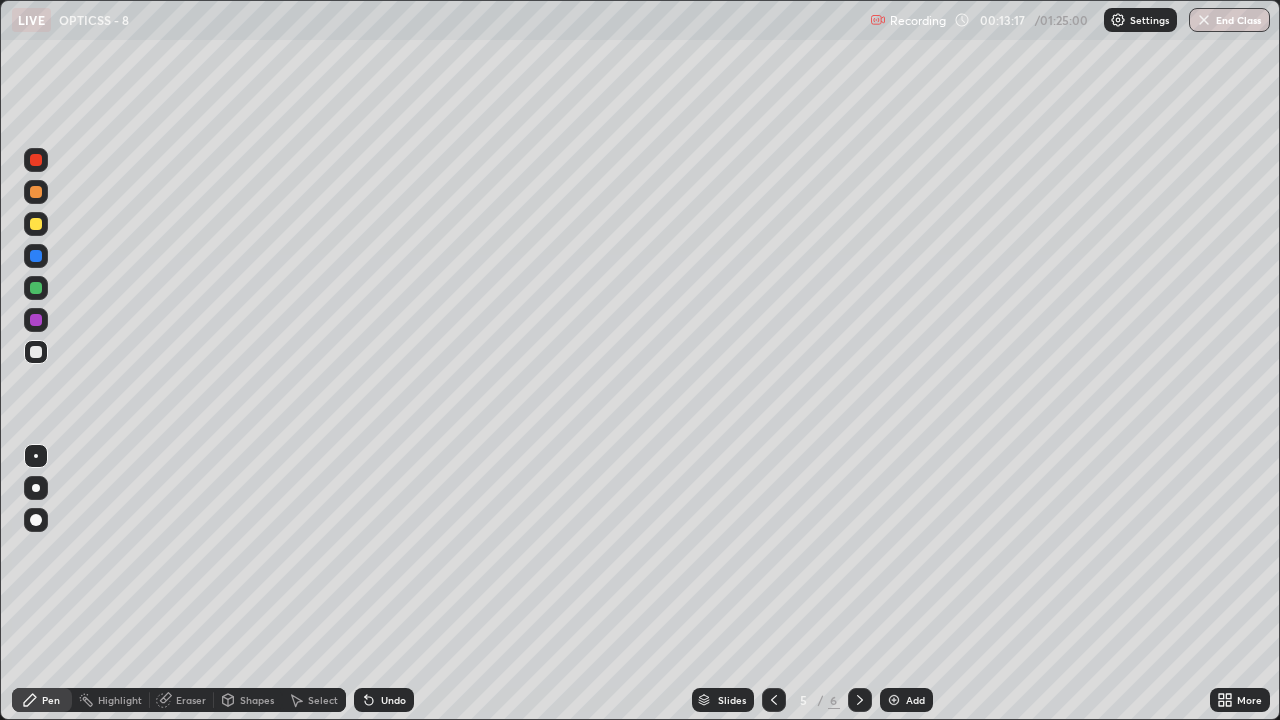 click at bounding box center (36, 224) 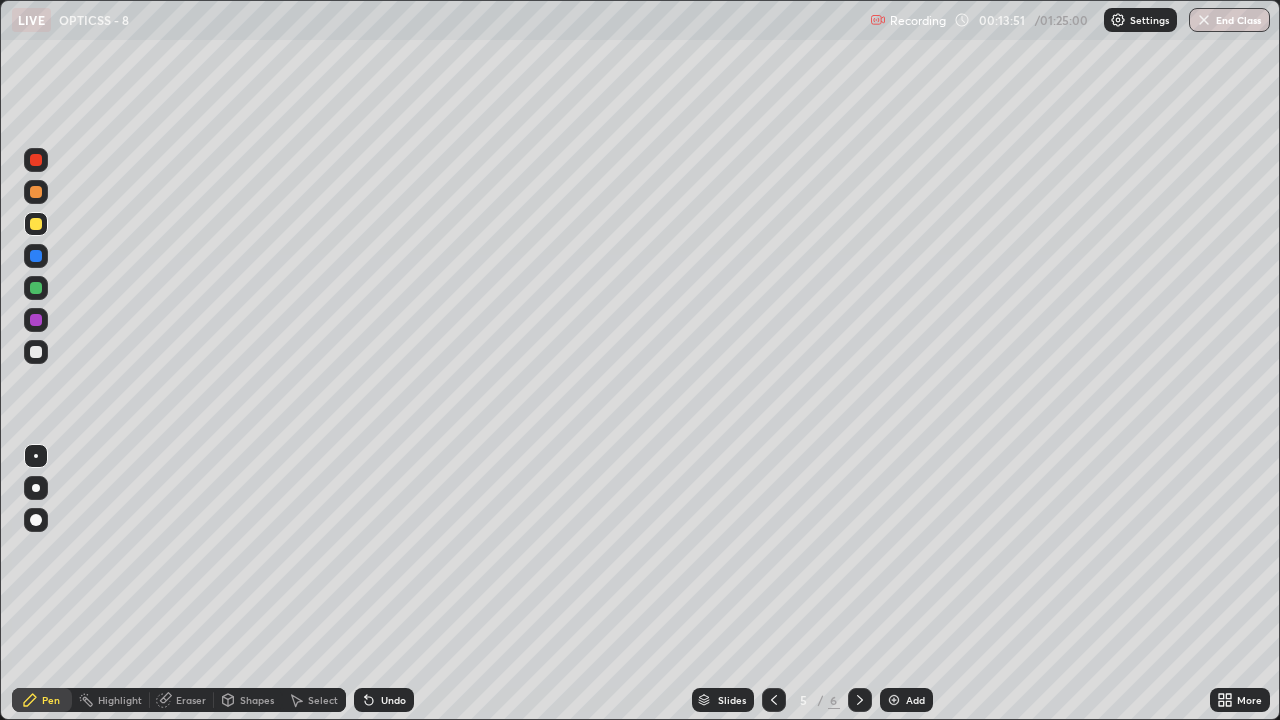 click on "Shapes" at bounding box center [257, 700] 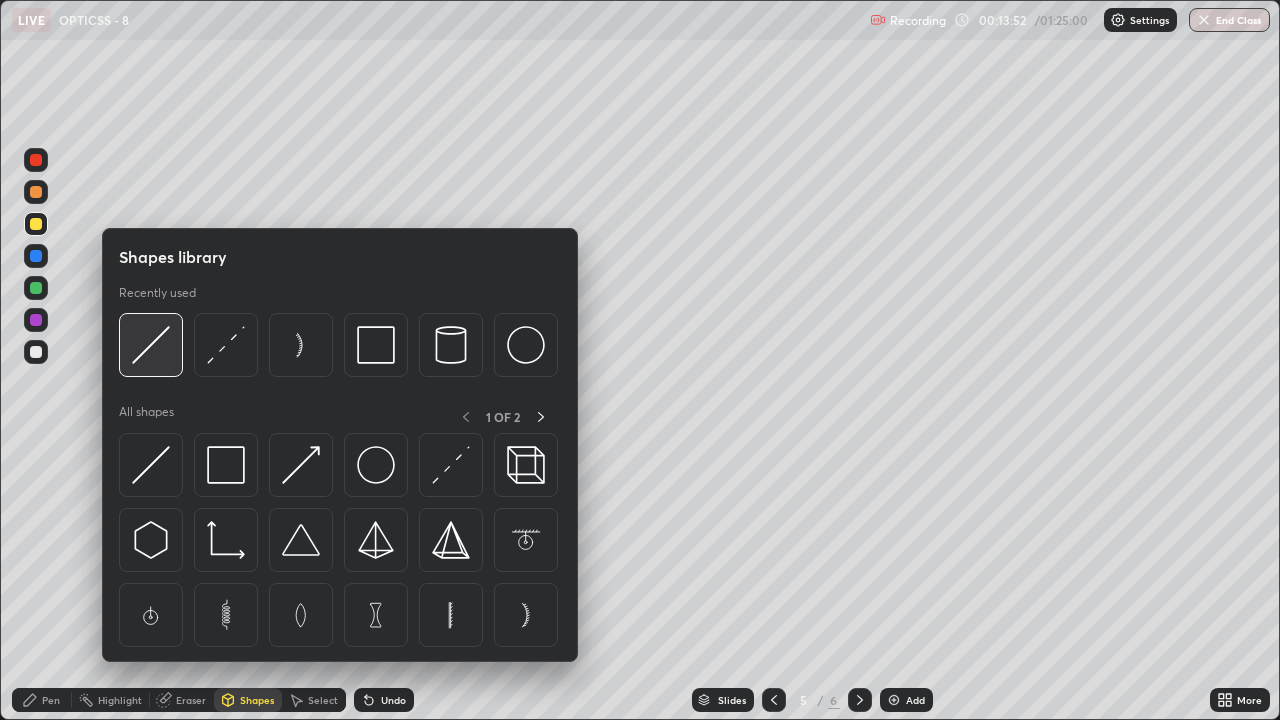 click at bounding box center [151, 345] 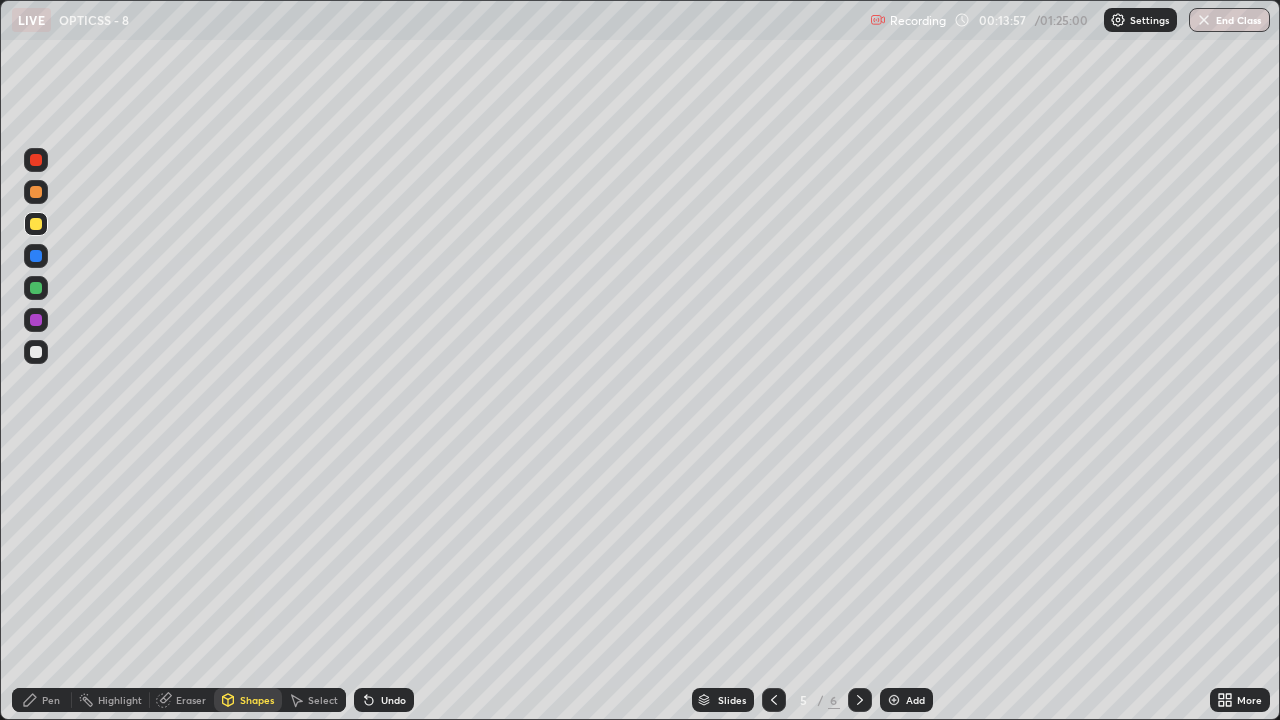 click on "Pen" at bounding box center (51, 700) 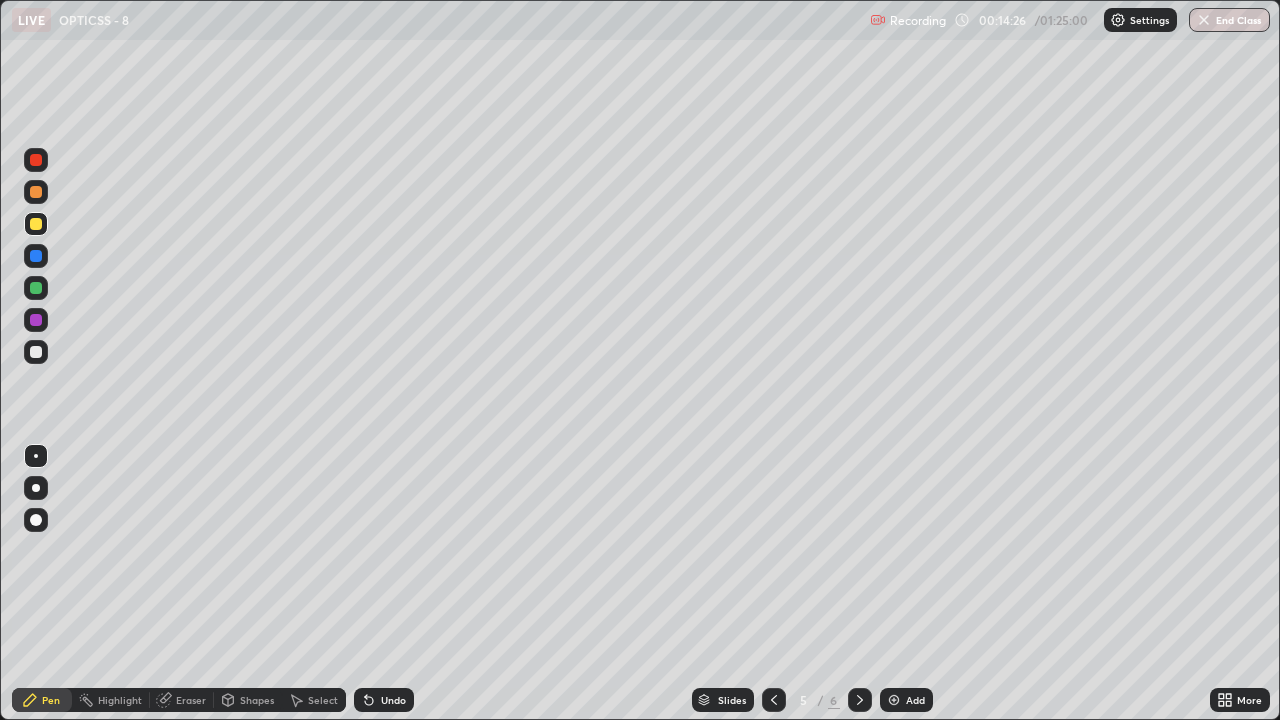 click at bounding box center (36, 288) 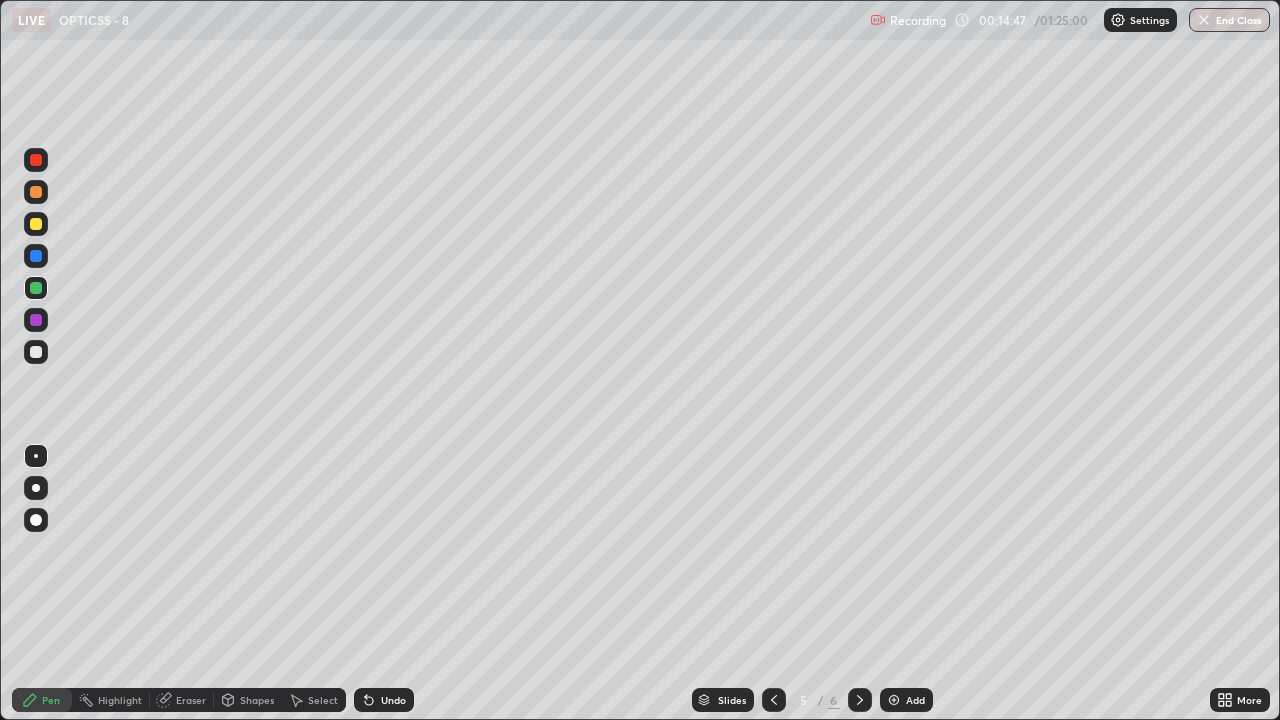 click at bounding box center (36, 320) 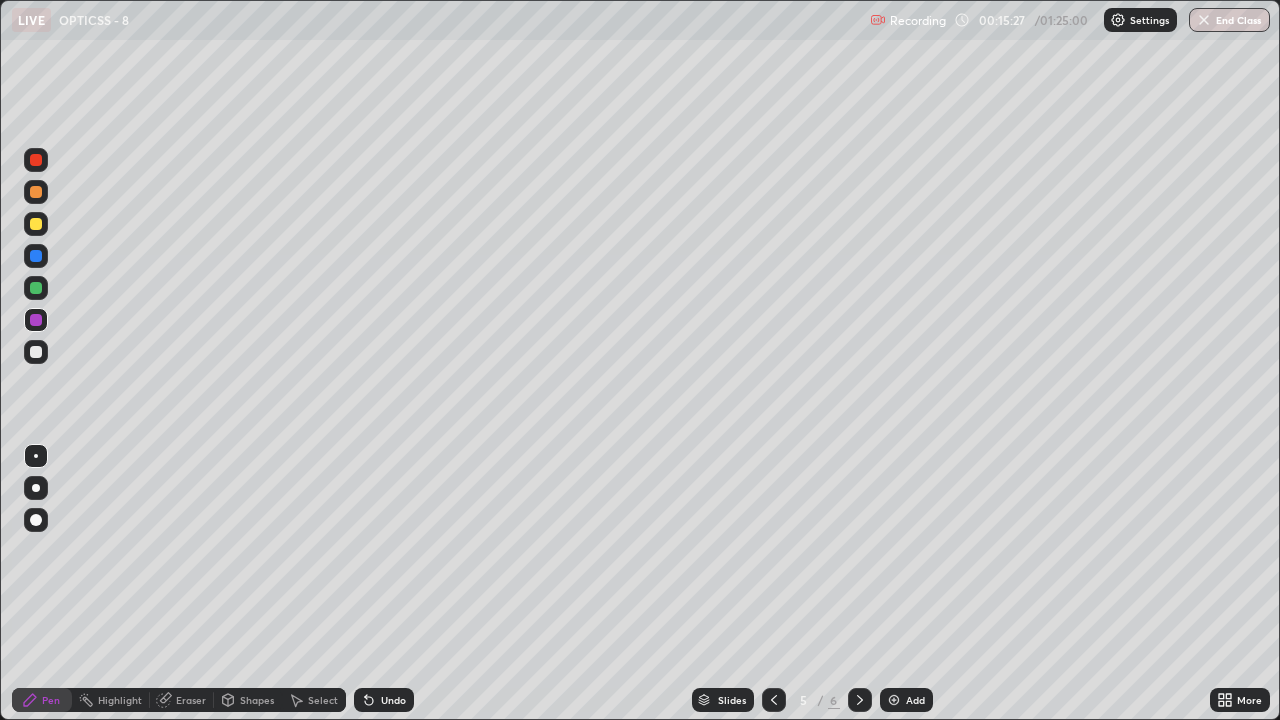 click at bounding box center (36, 352) 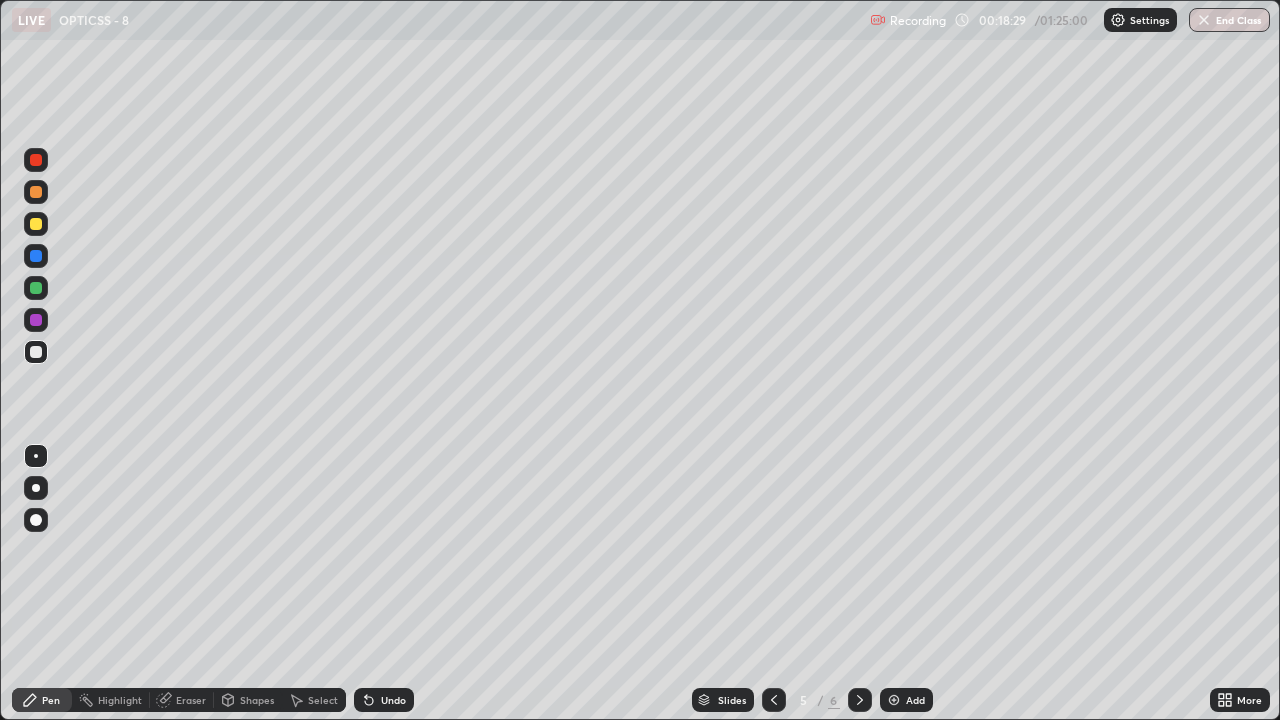 click on "Add" at bounding box center (915, 700) 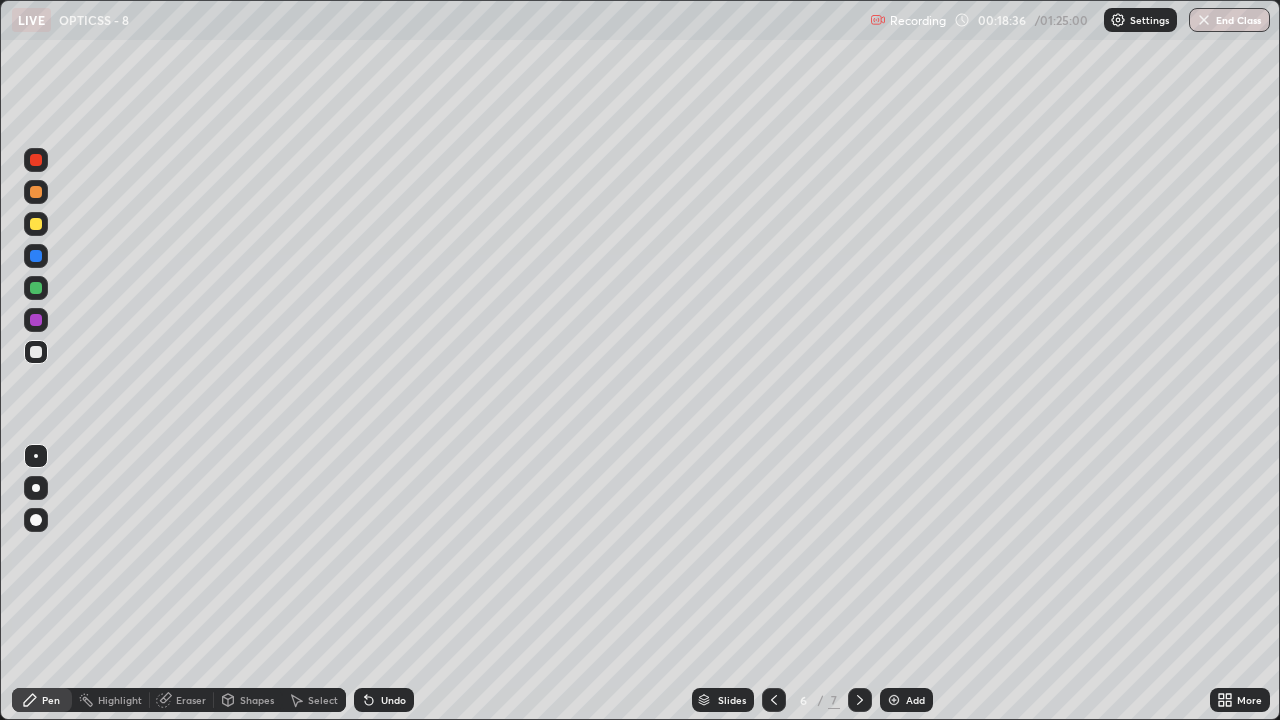 click at bounding box center [36, 352] 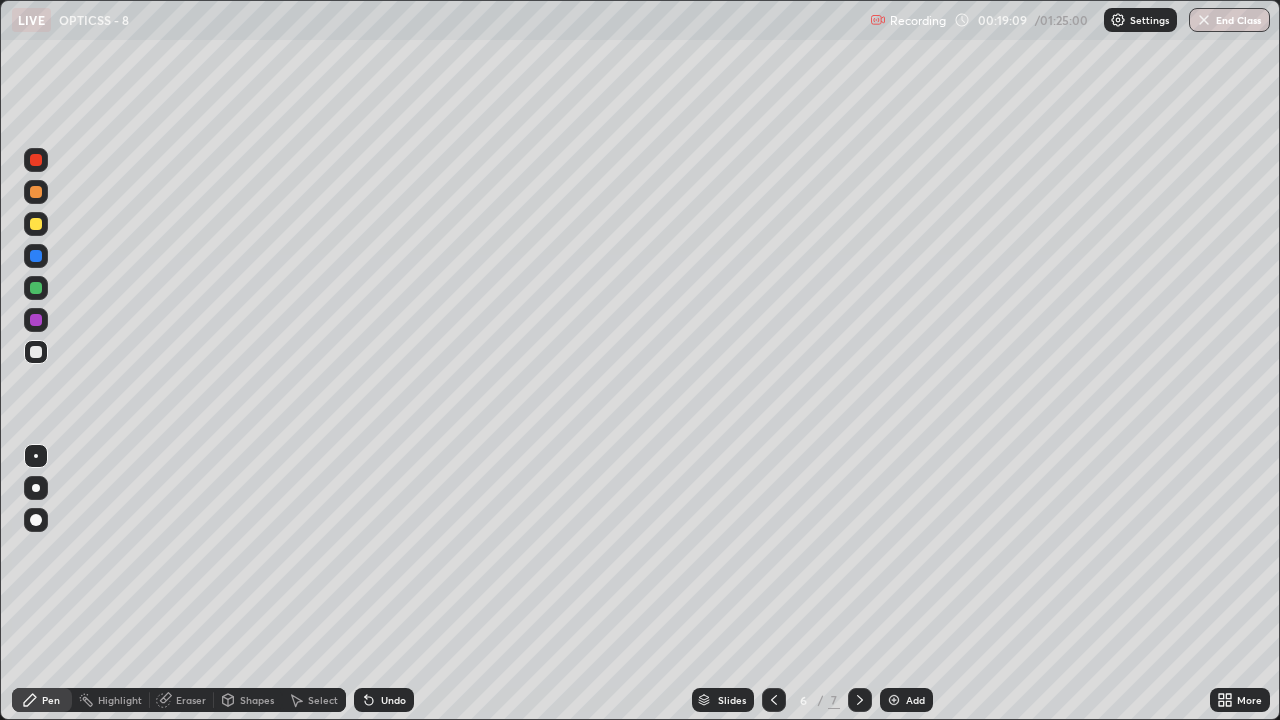 click at bounding box center (36, 256) 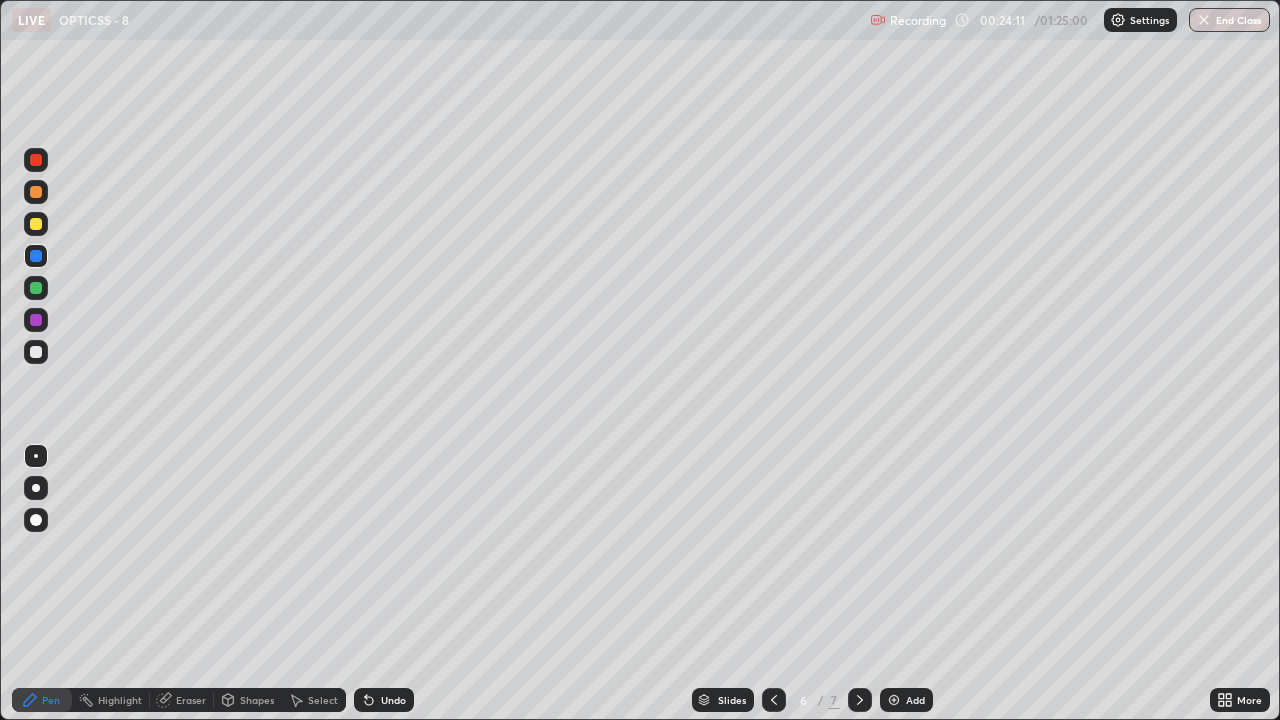 click on "Eraser" at bounding box center [191, 700] 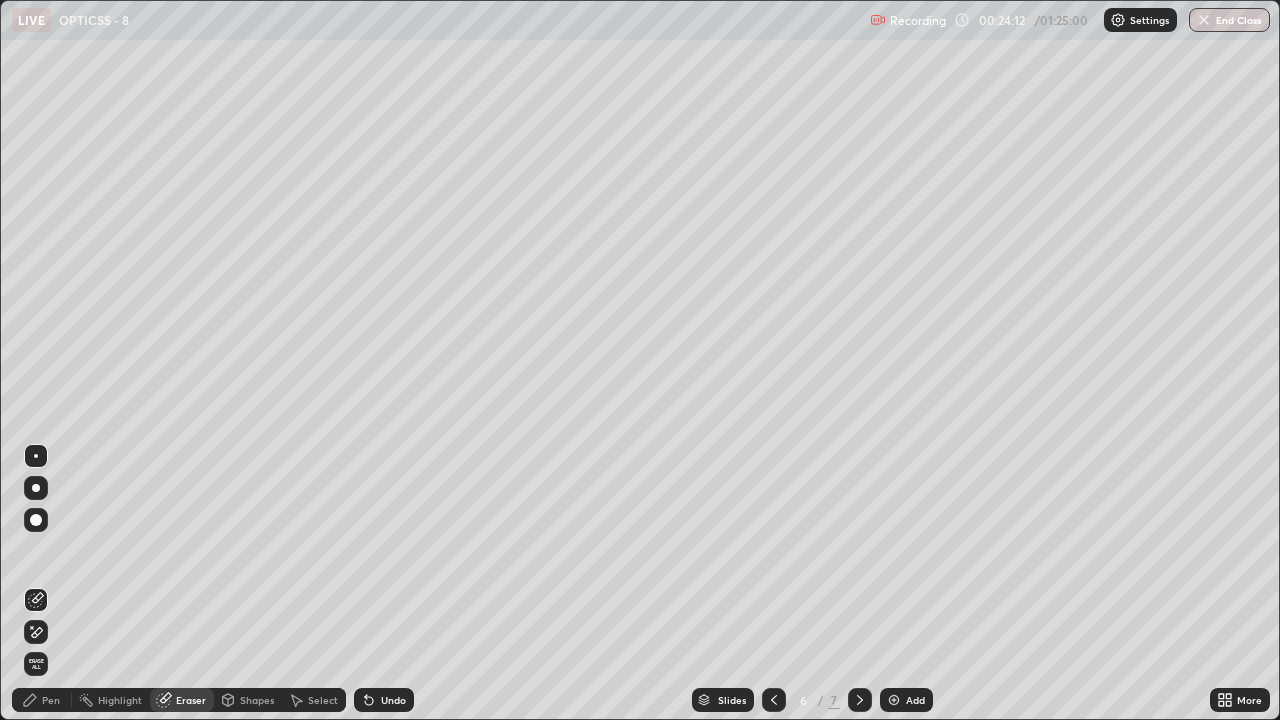 click on "Erase all" at bounding box center (36, 664) 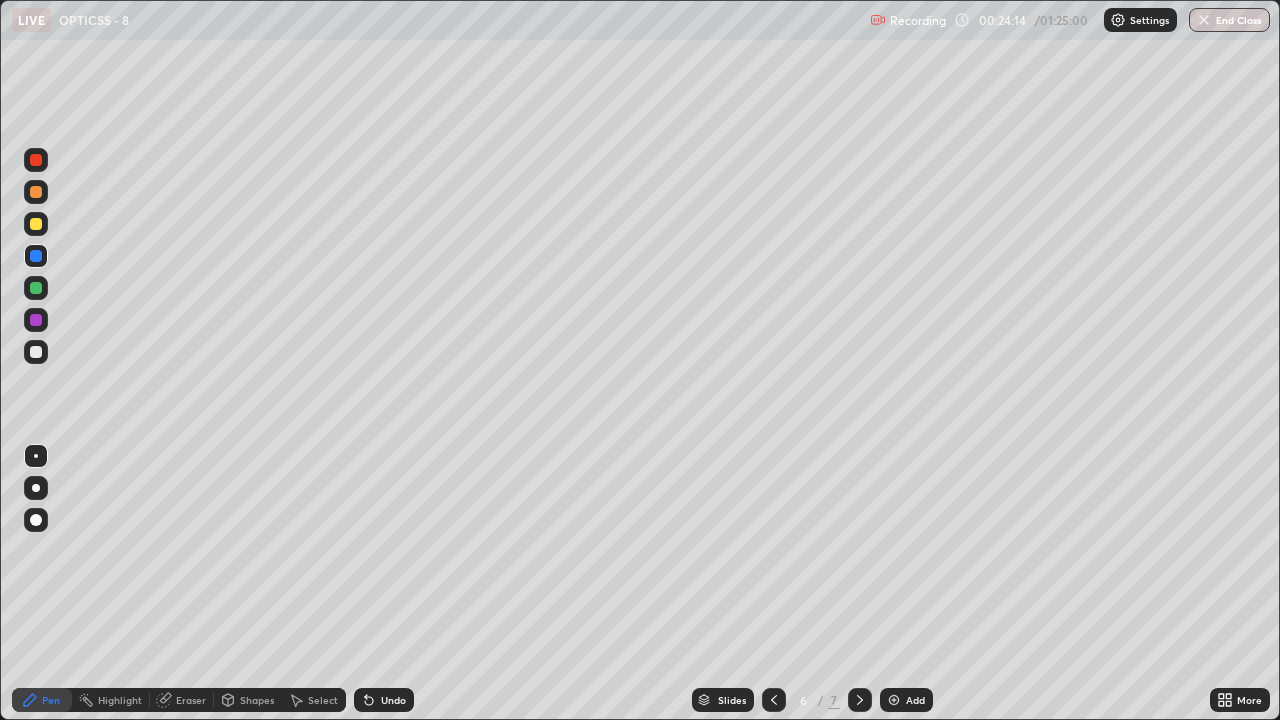 click at bounding box center (36, 352) 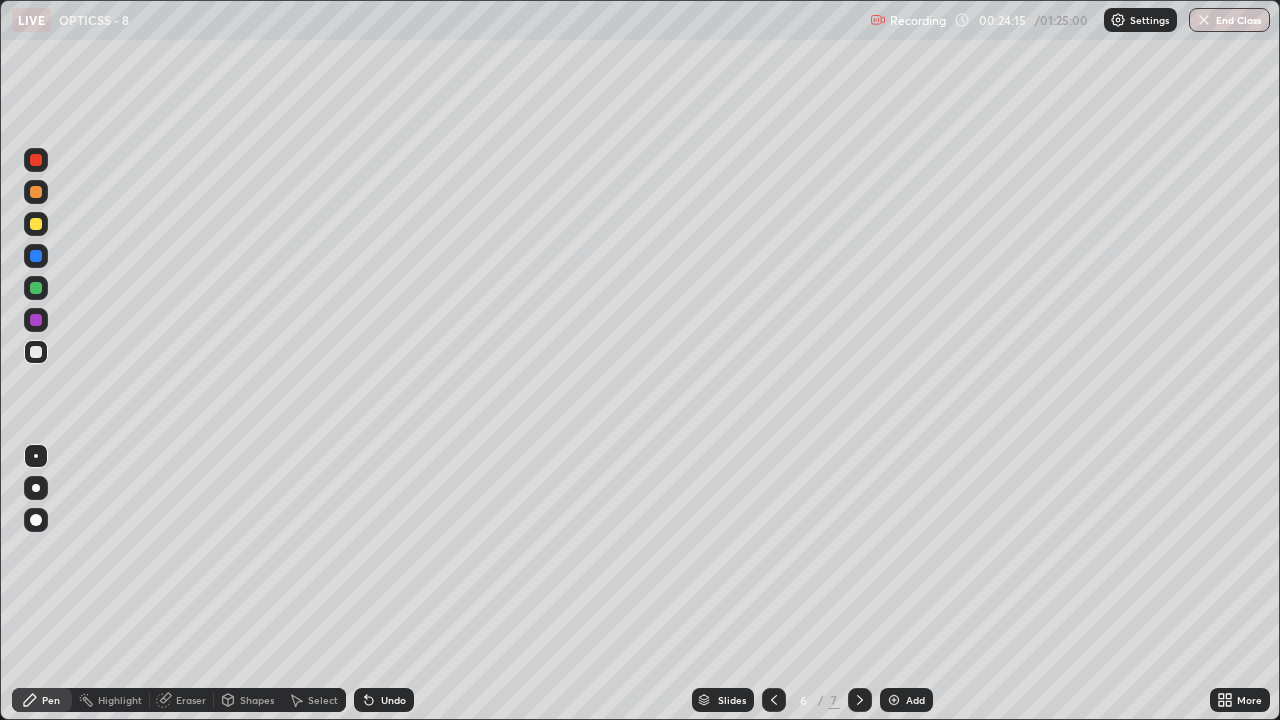 click on "Eraser" at bounding box center [191, 700] 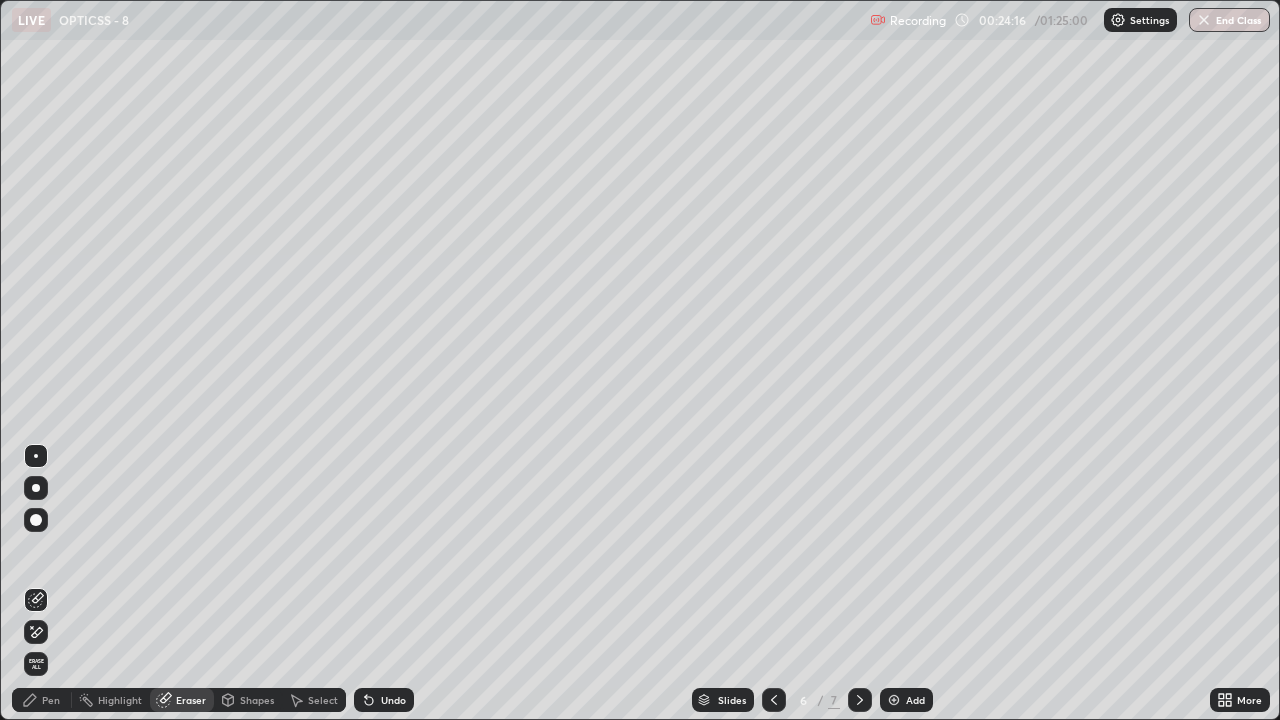 click on "Shapes" at bounding box center [257, 700] 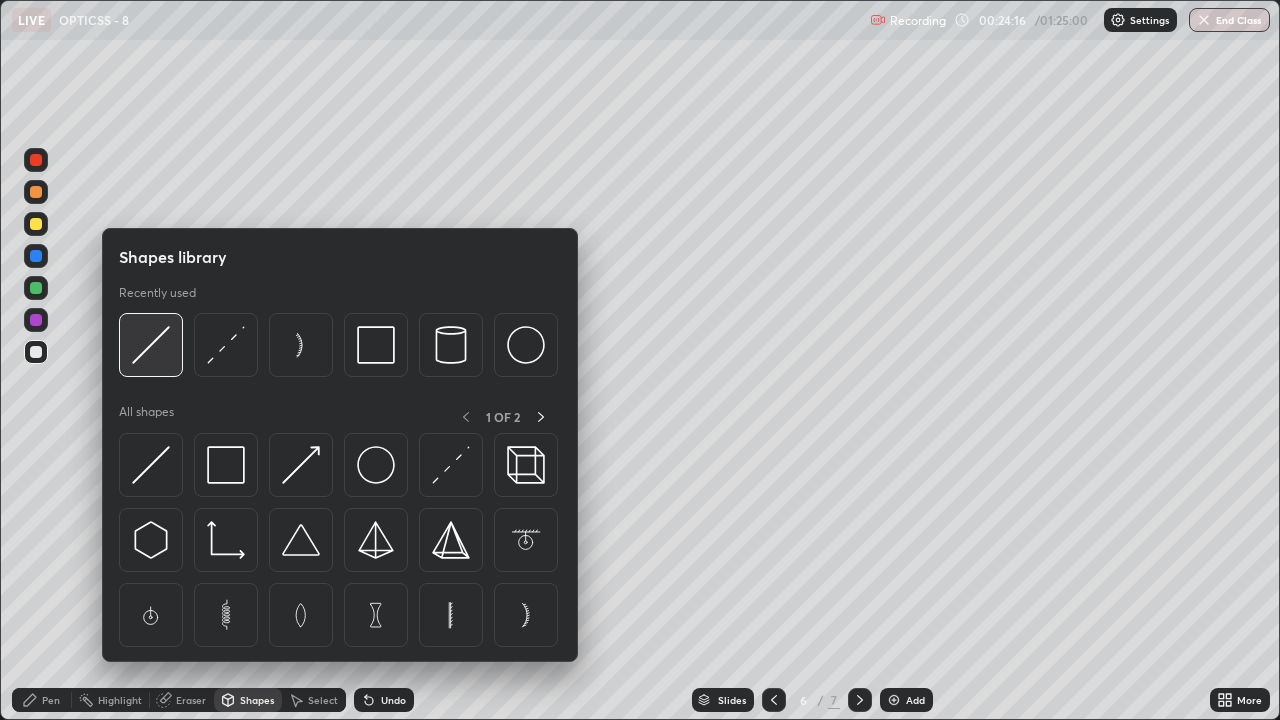 click at bounding box center [151, 345] 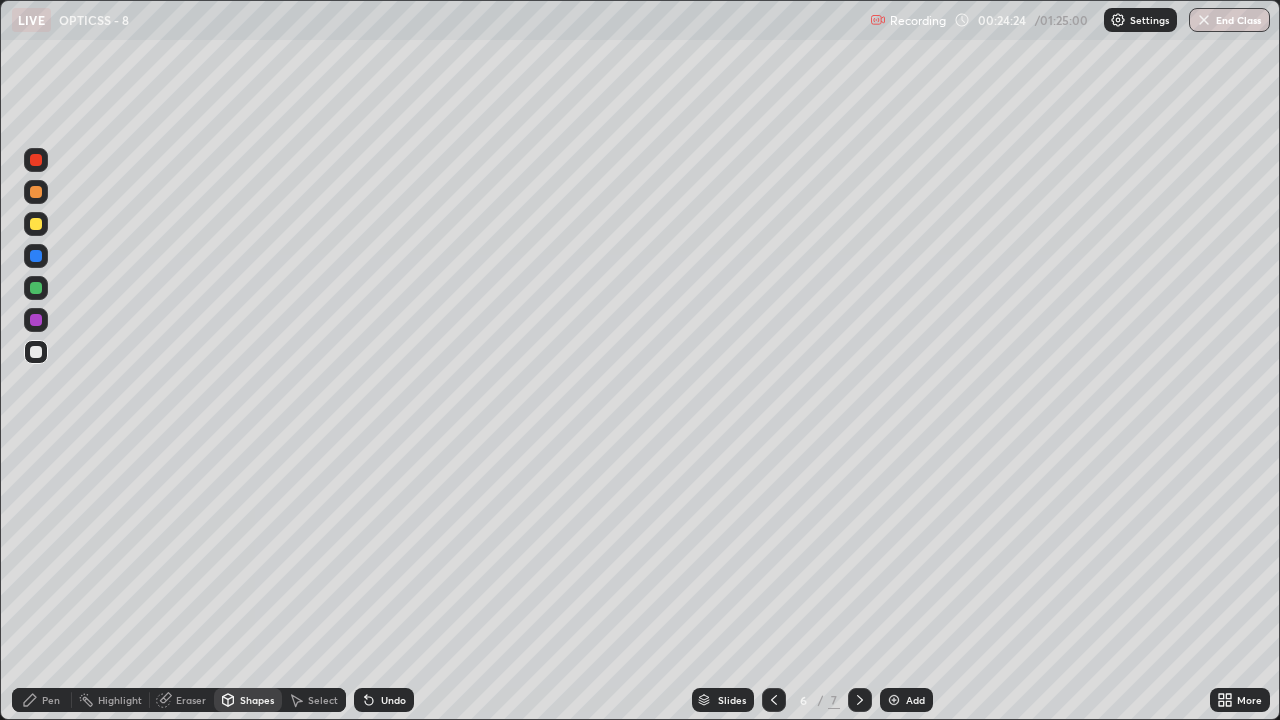 click on "Shapes" at bounding box center [257, 700] 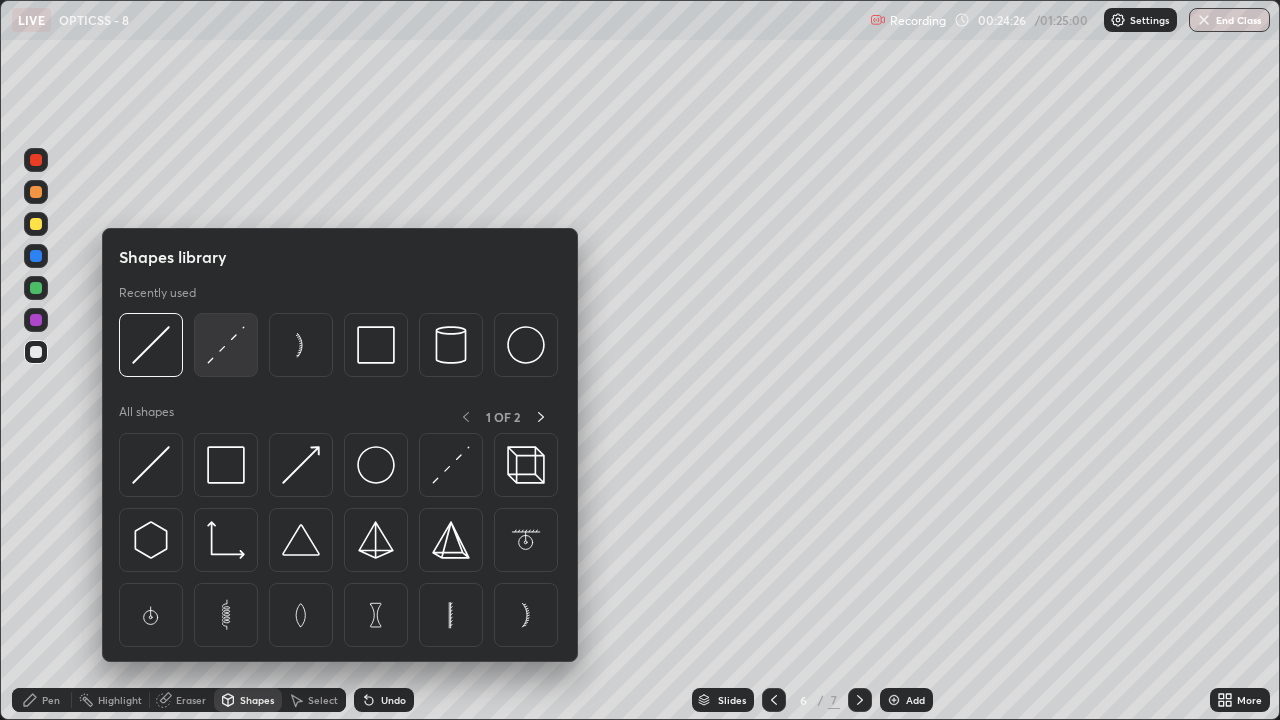 click at bounding box center [226, 345] 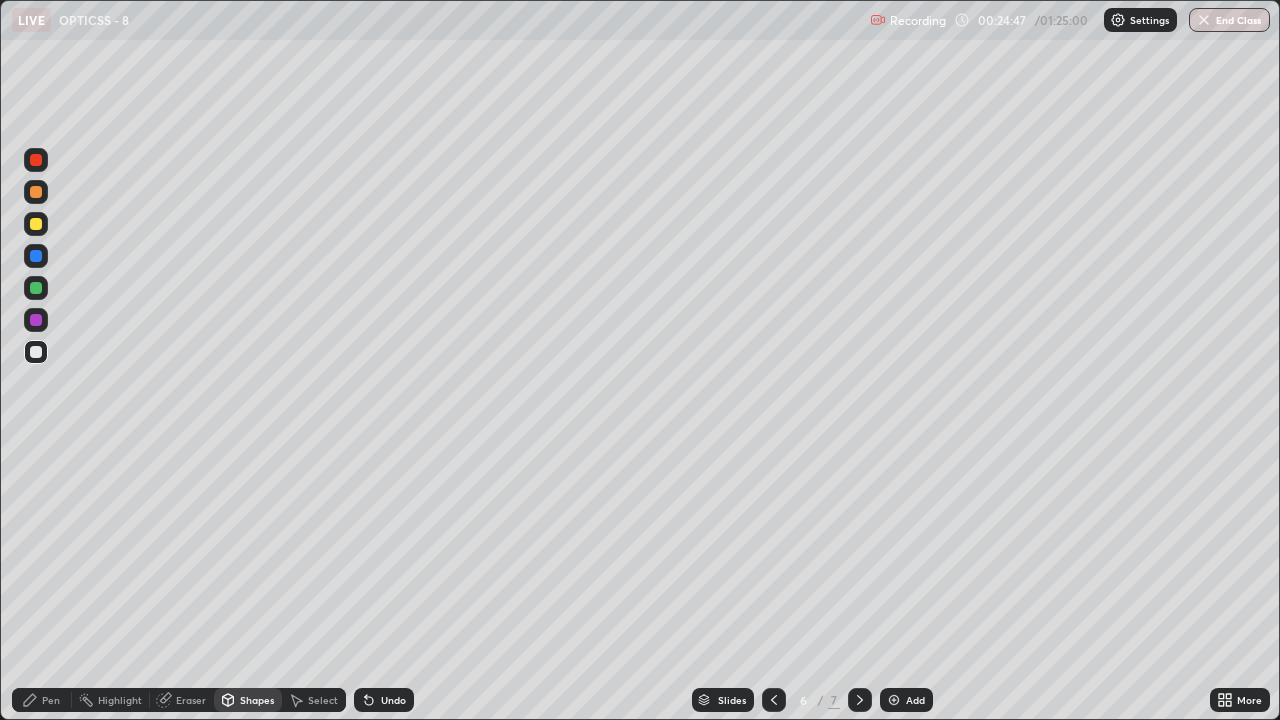 click on "Undo" at bounding box center [384, 700] 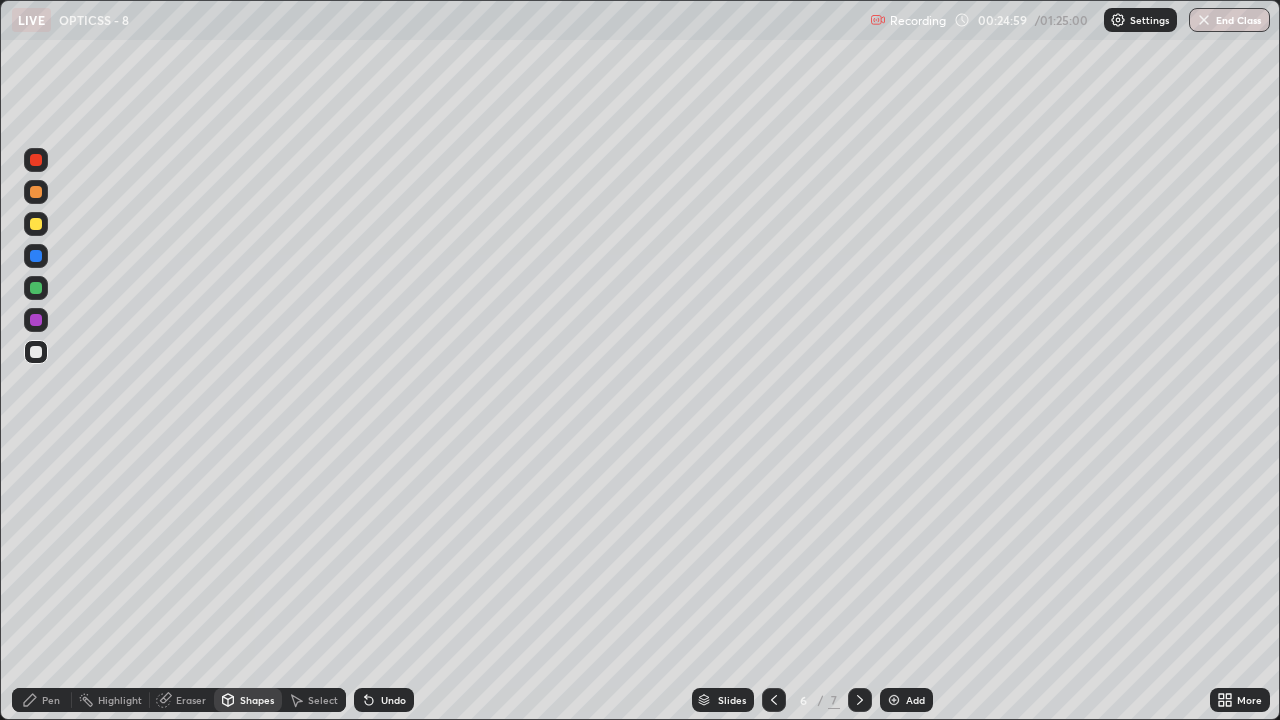 click on "Shapes" at bounding box center [248, 700] 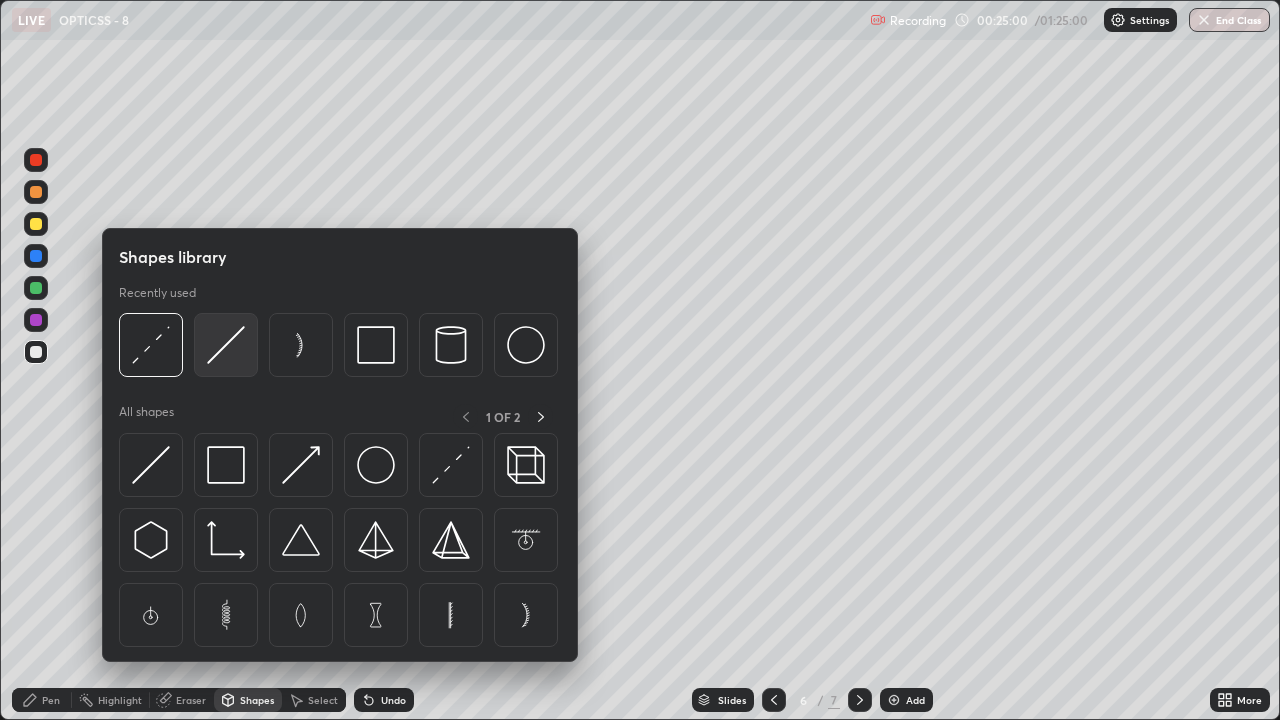 click at bounding box center (226, 345) 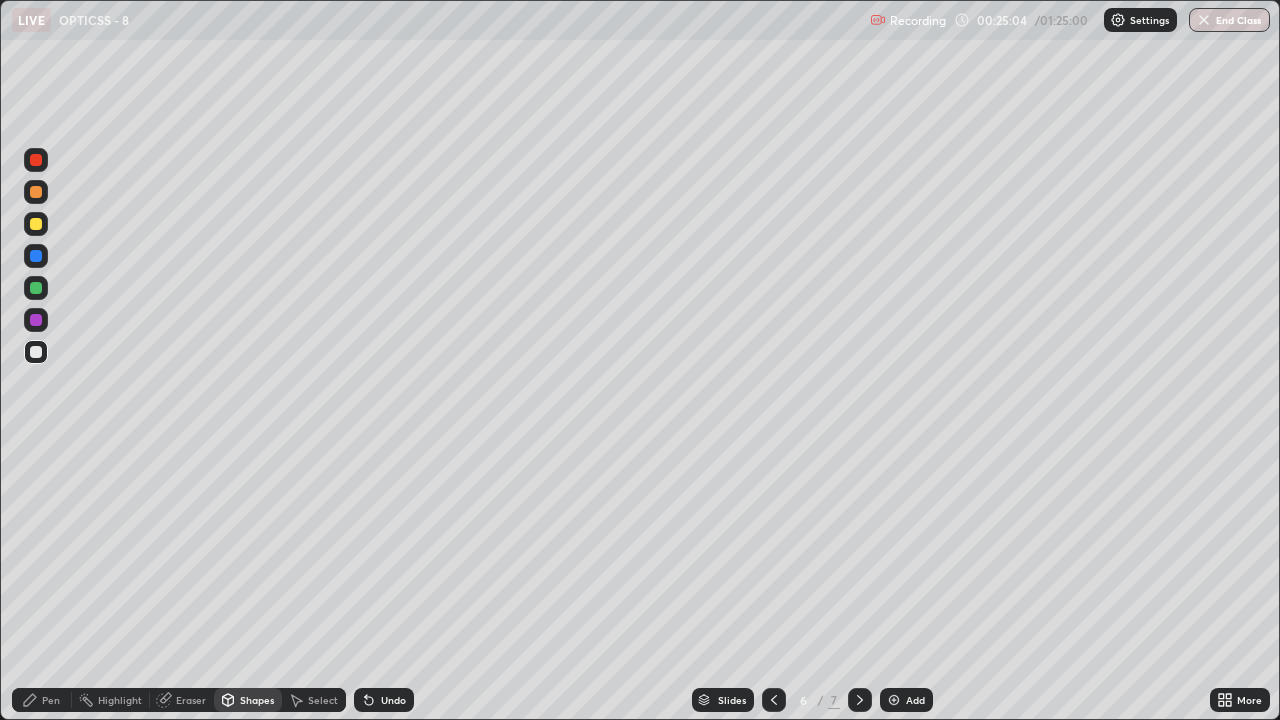 click on "Undo" at bounding box center (384, 700) 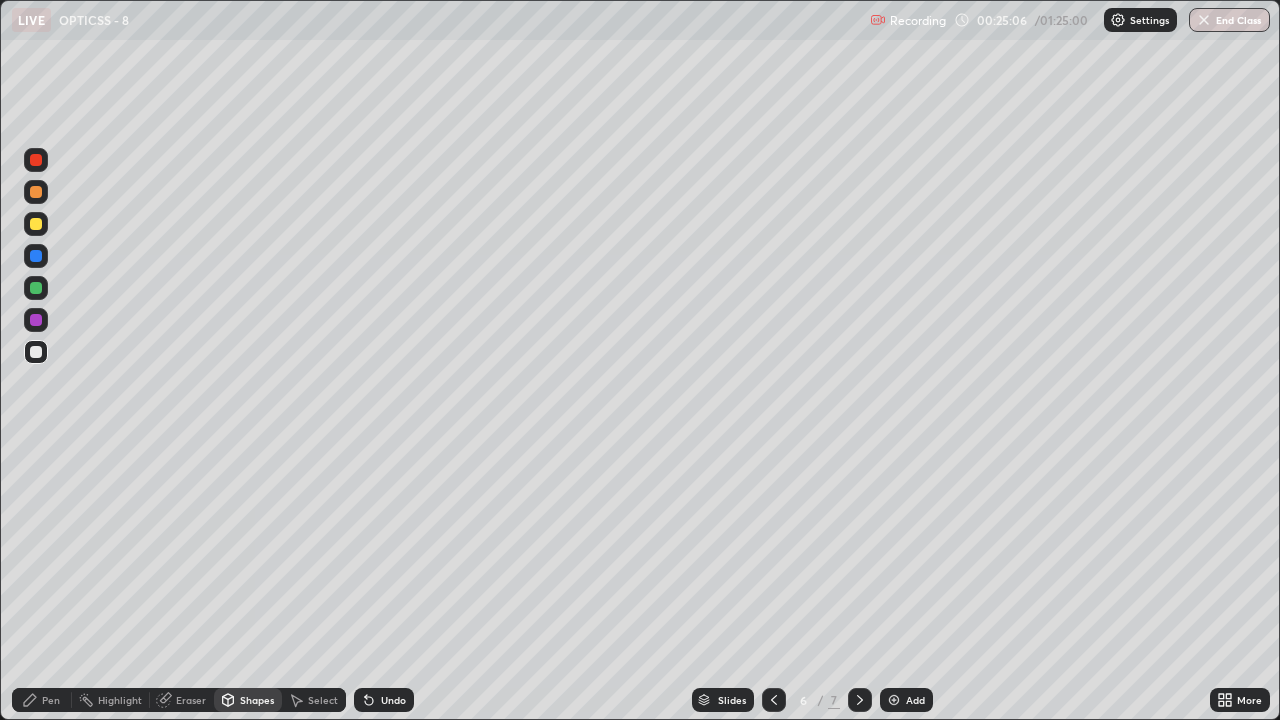 click on "Undo" at bounding box center [384, 700] 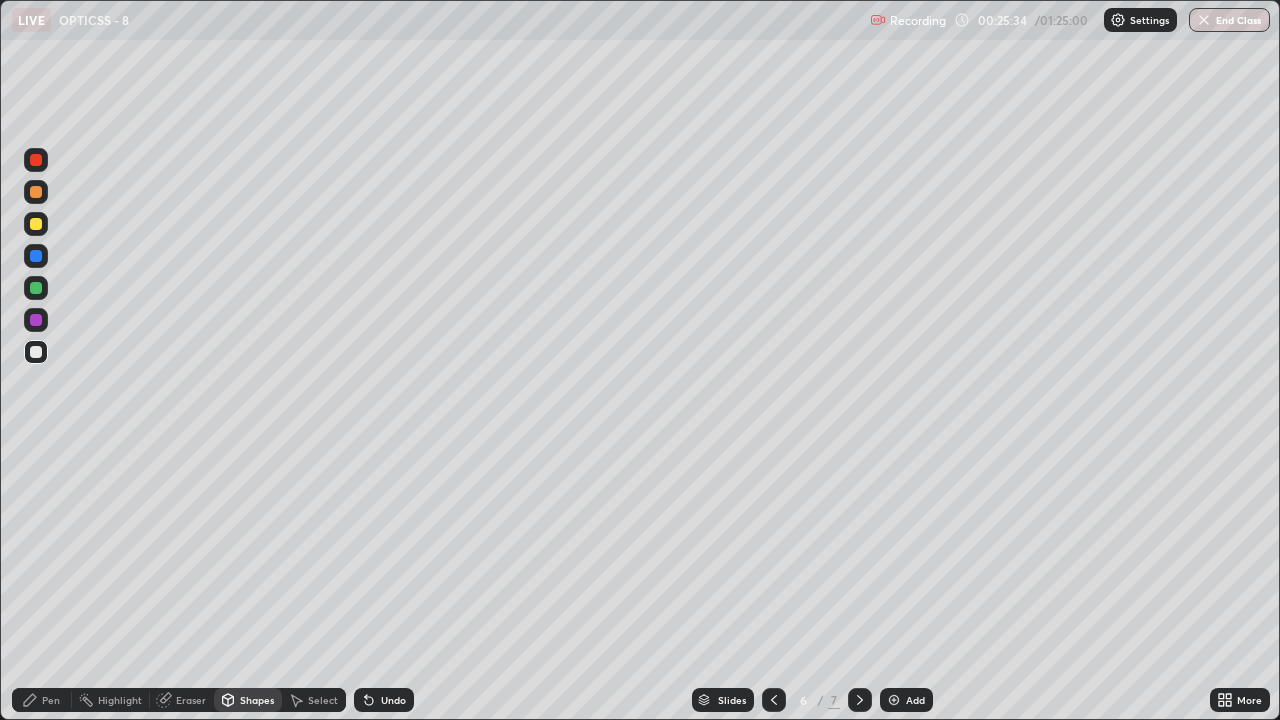 click at bounding box center (36, 224) 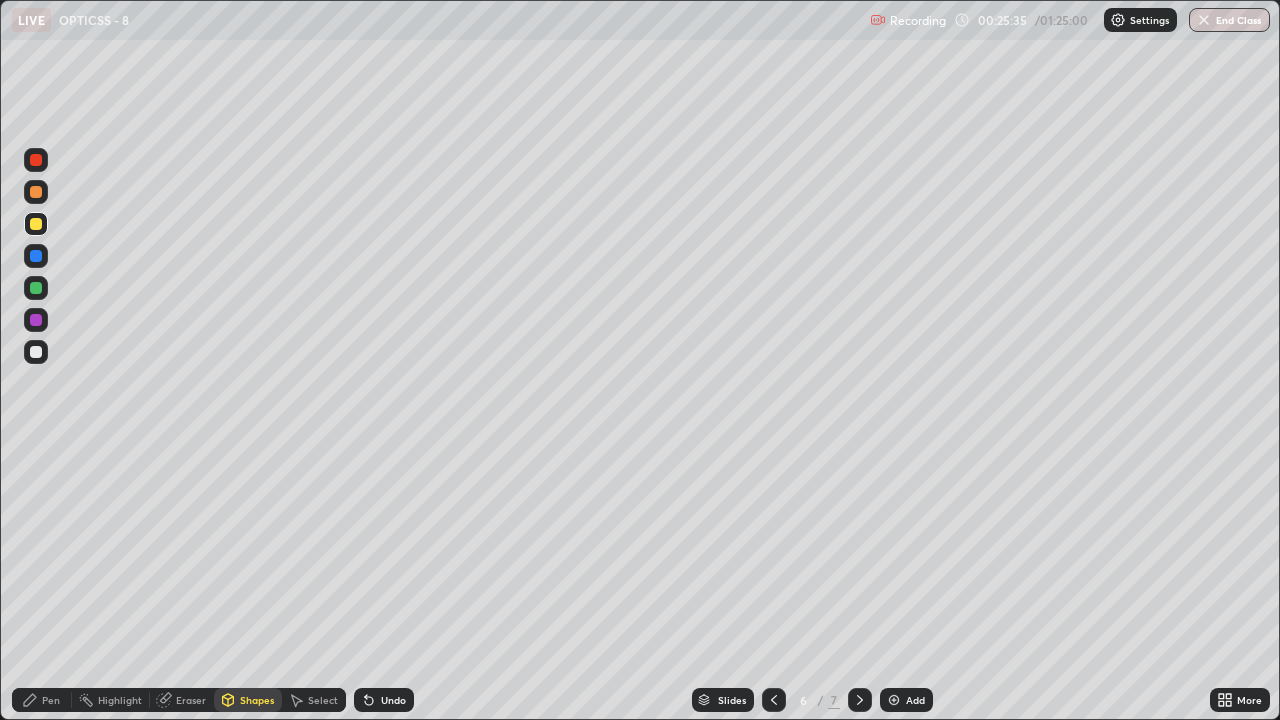click on "Pen" at bounding box center (51, 700) 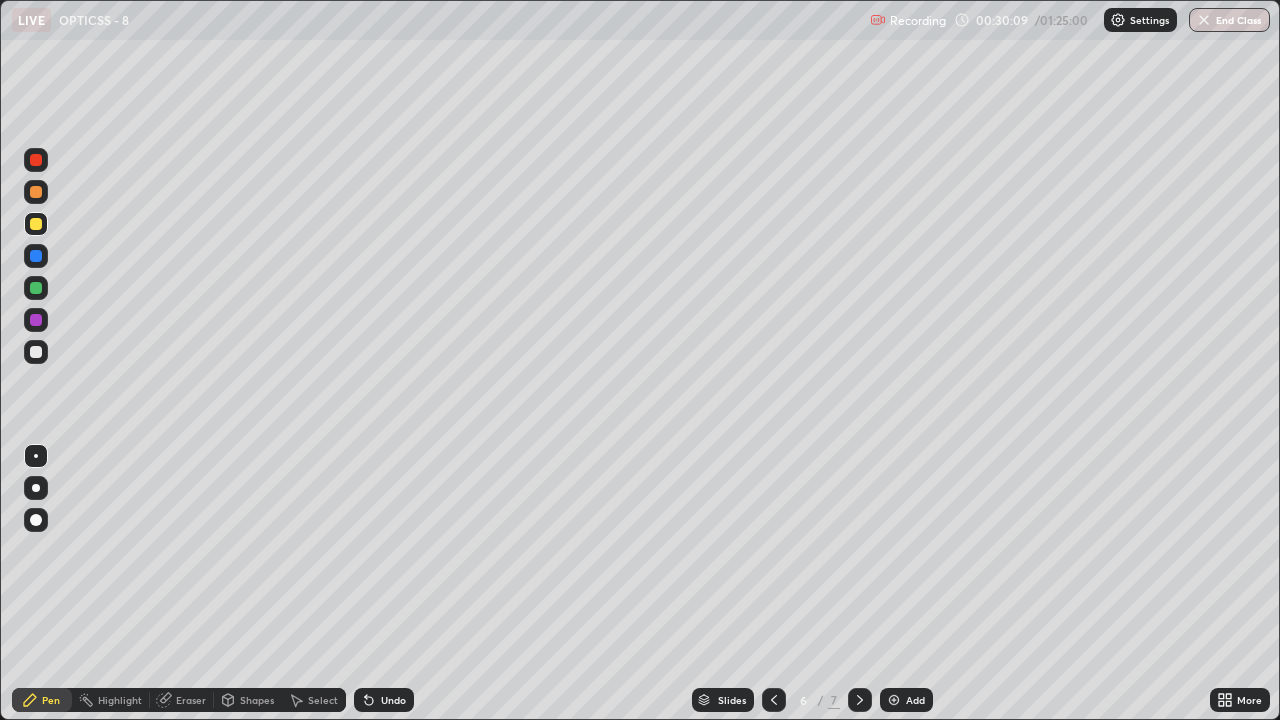 click at bounding box center (36, 352) 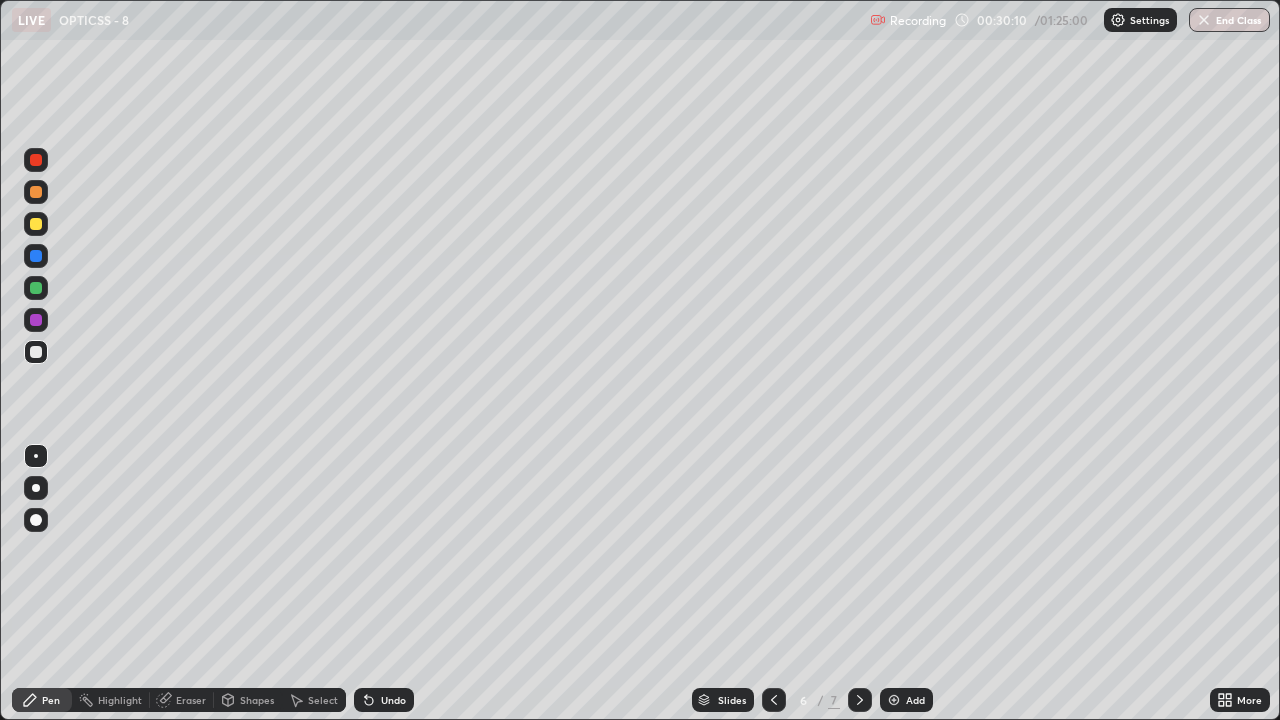 click on "Select" at bounding box center [323, 700] 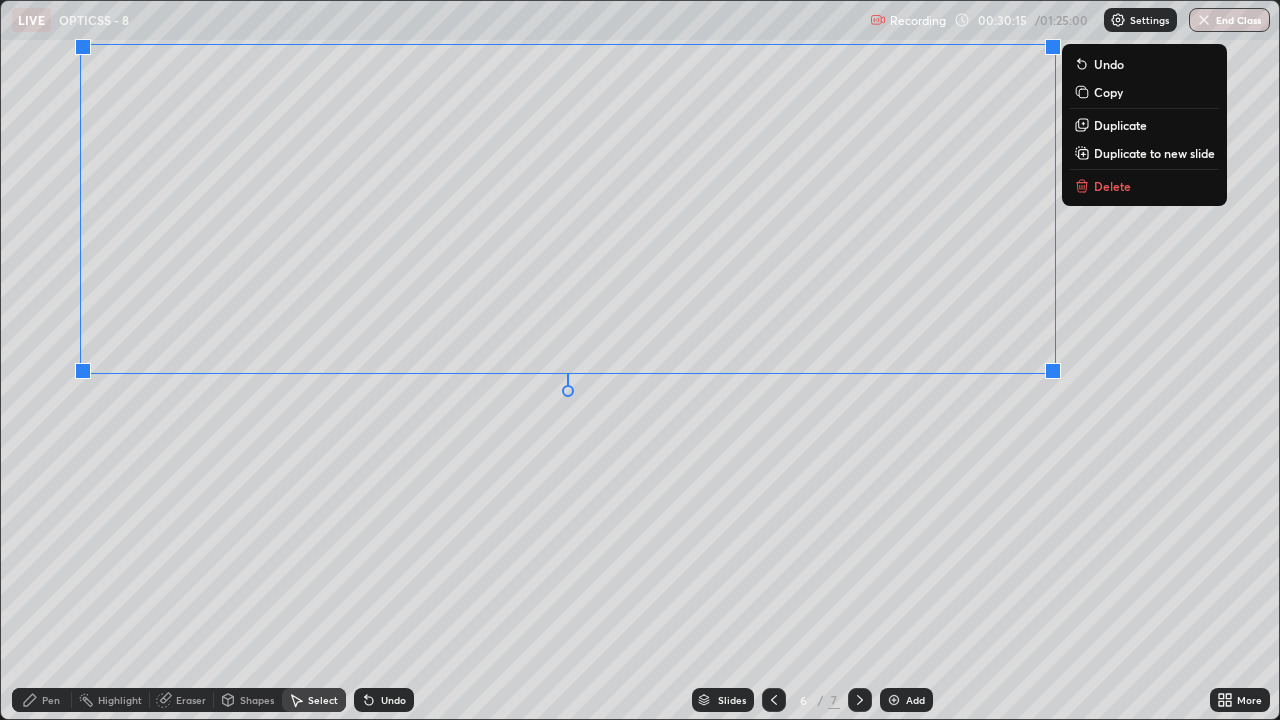 click on "0 ° Undo Copy Duplicate Duplicate to new slide Delete" at bounding box center (640, 360) 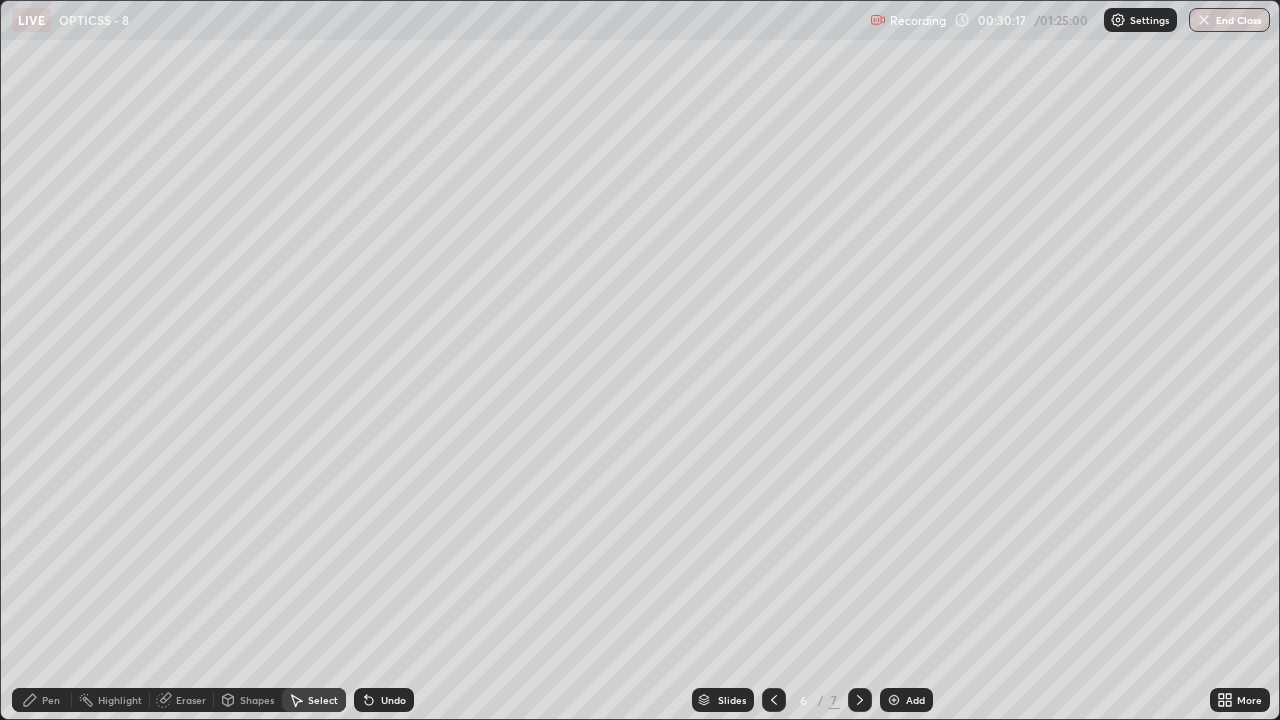 click on "Pen" at bounding box center [42, 700] 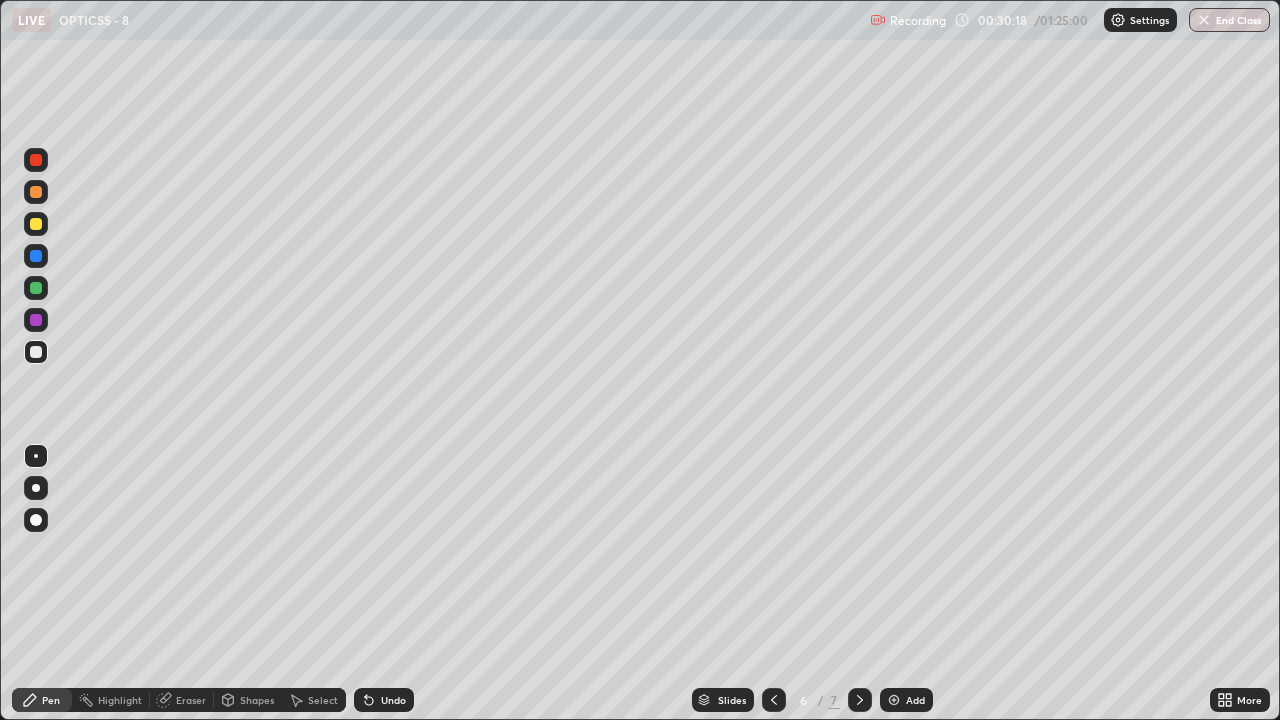click at bounding box center [36, 256] 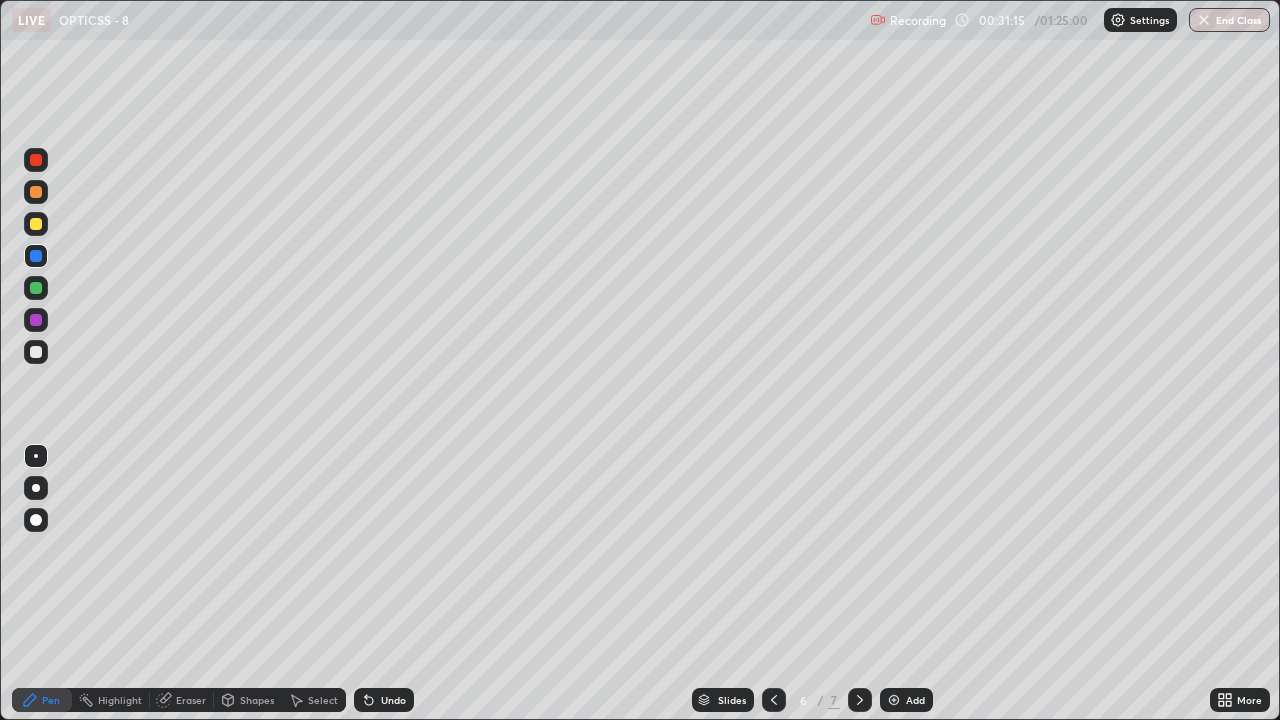 click at bounding box center (36, 352) 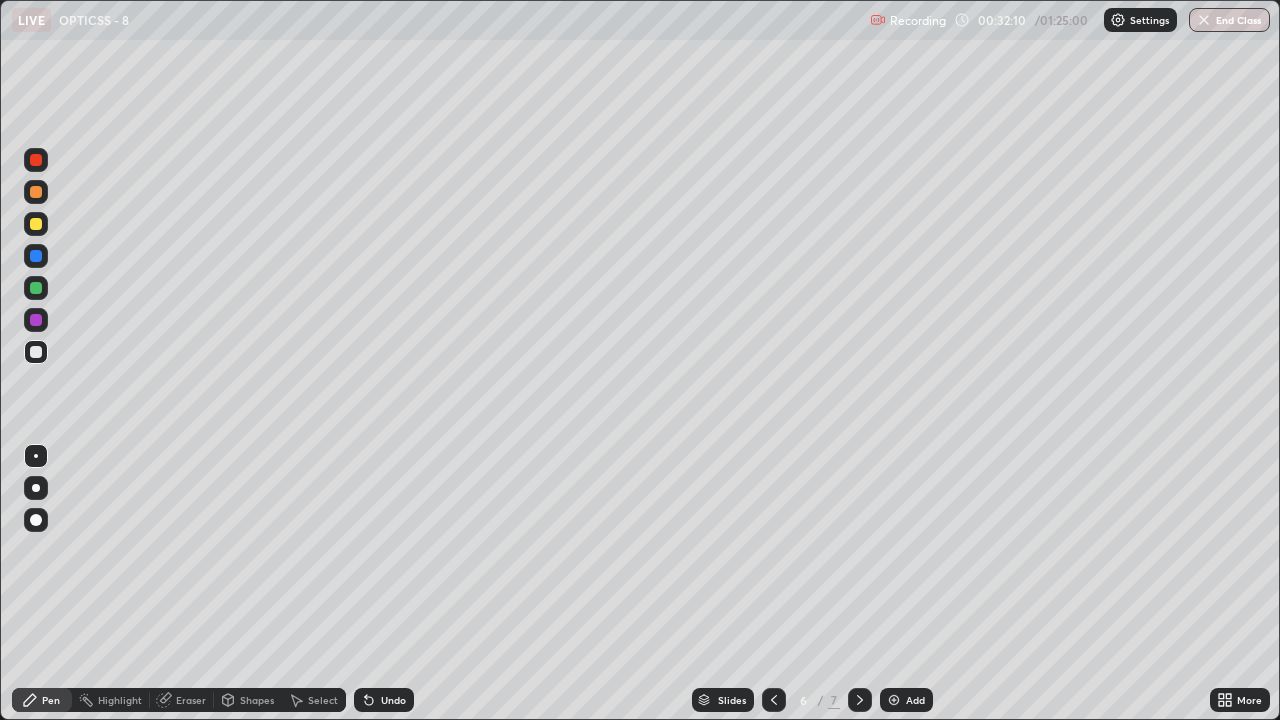 click at bounding box center (36, 192) 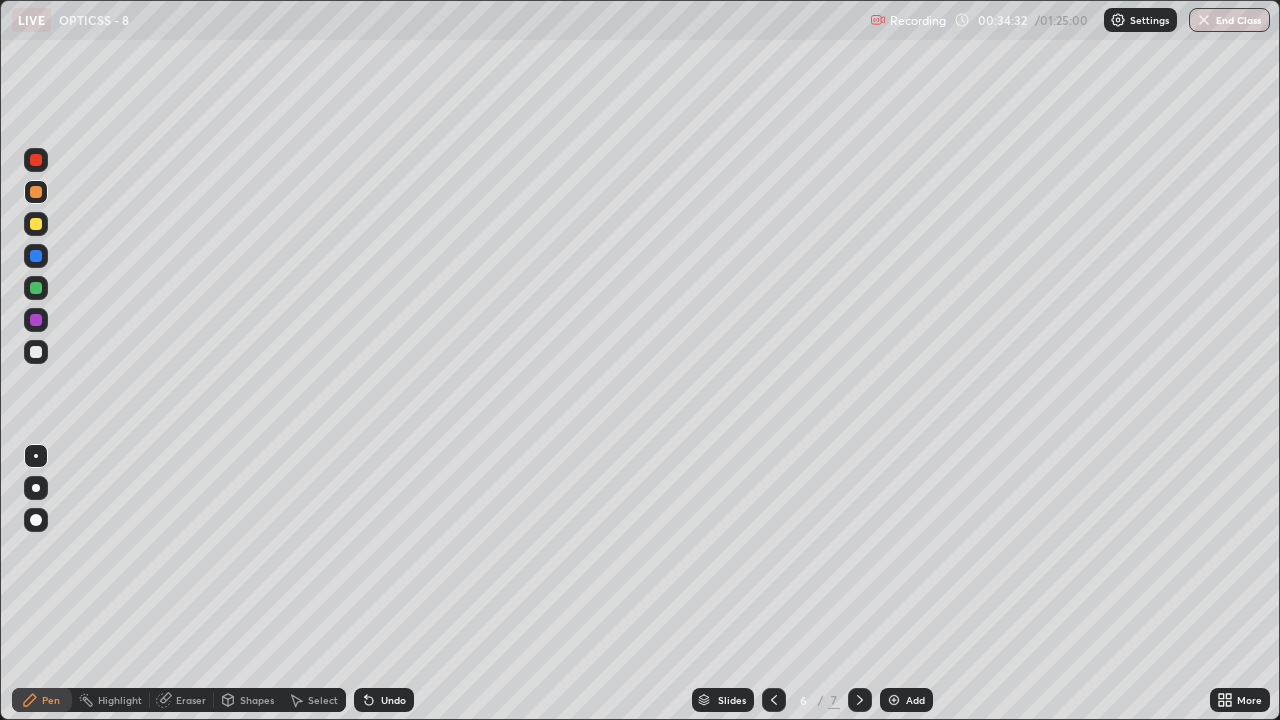 click 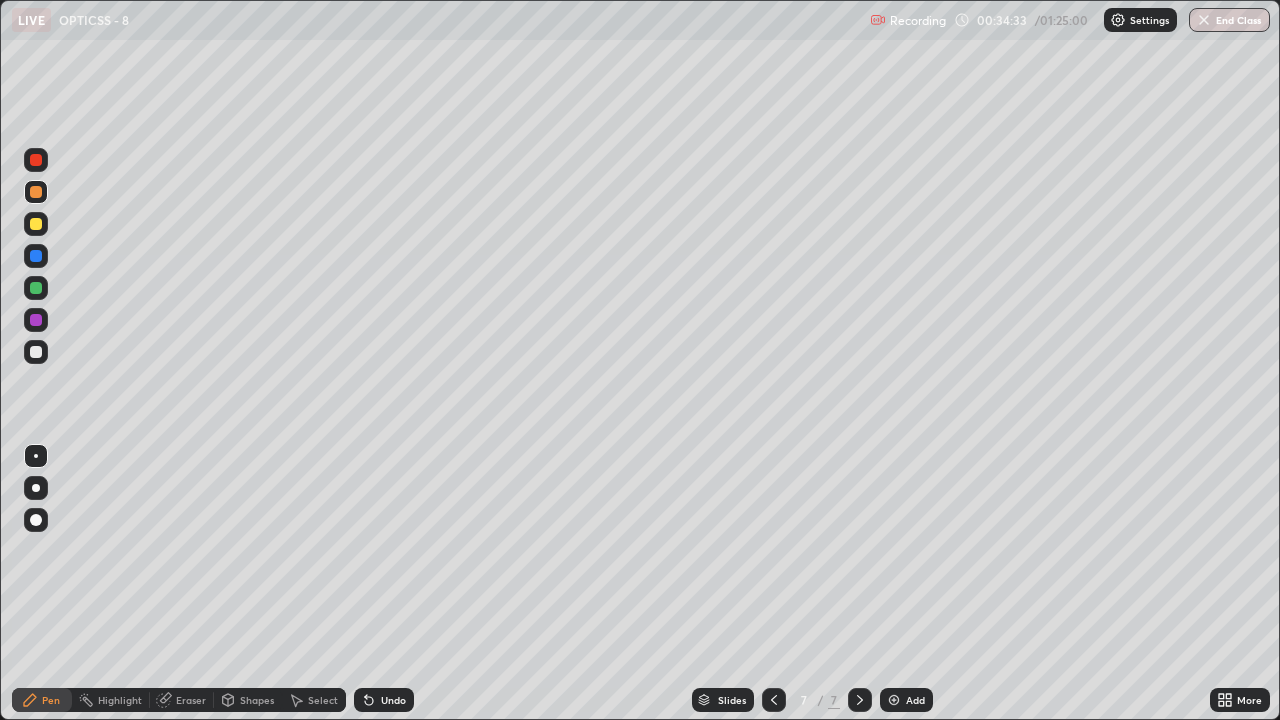 click at bounding box center [36, 352] 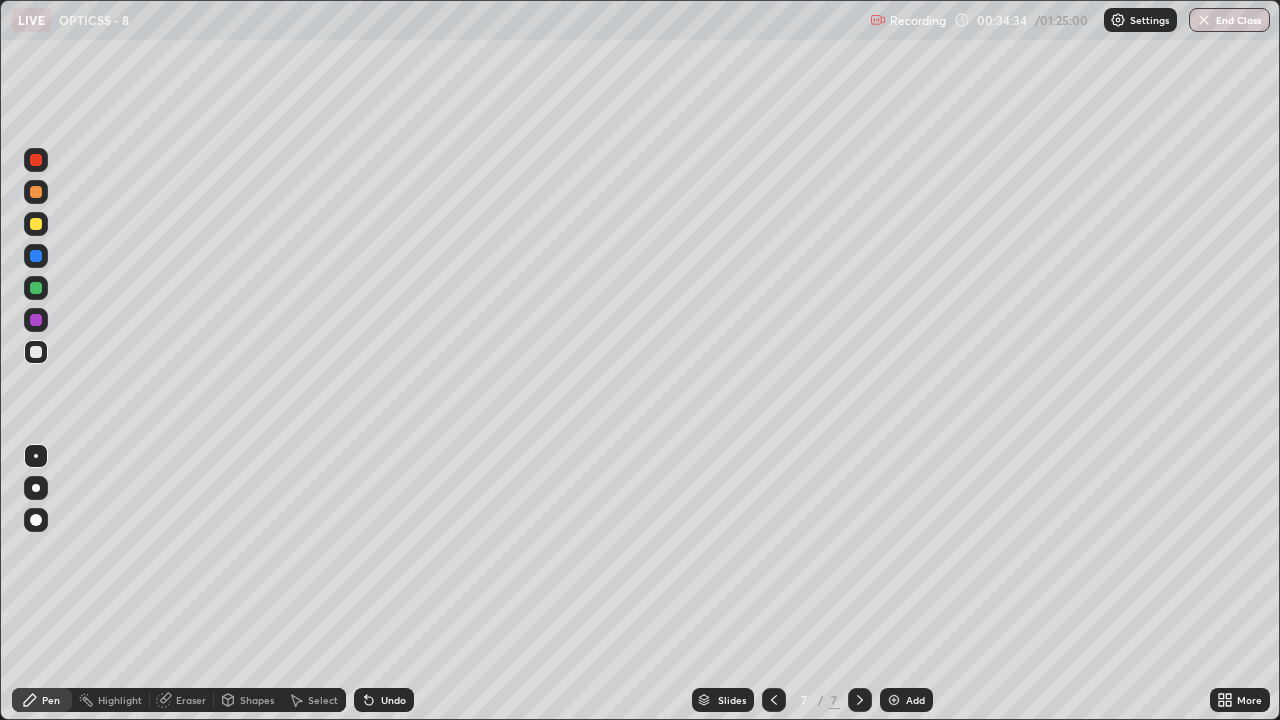 click on "Shapes" at bounding box center [257, 700] 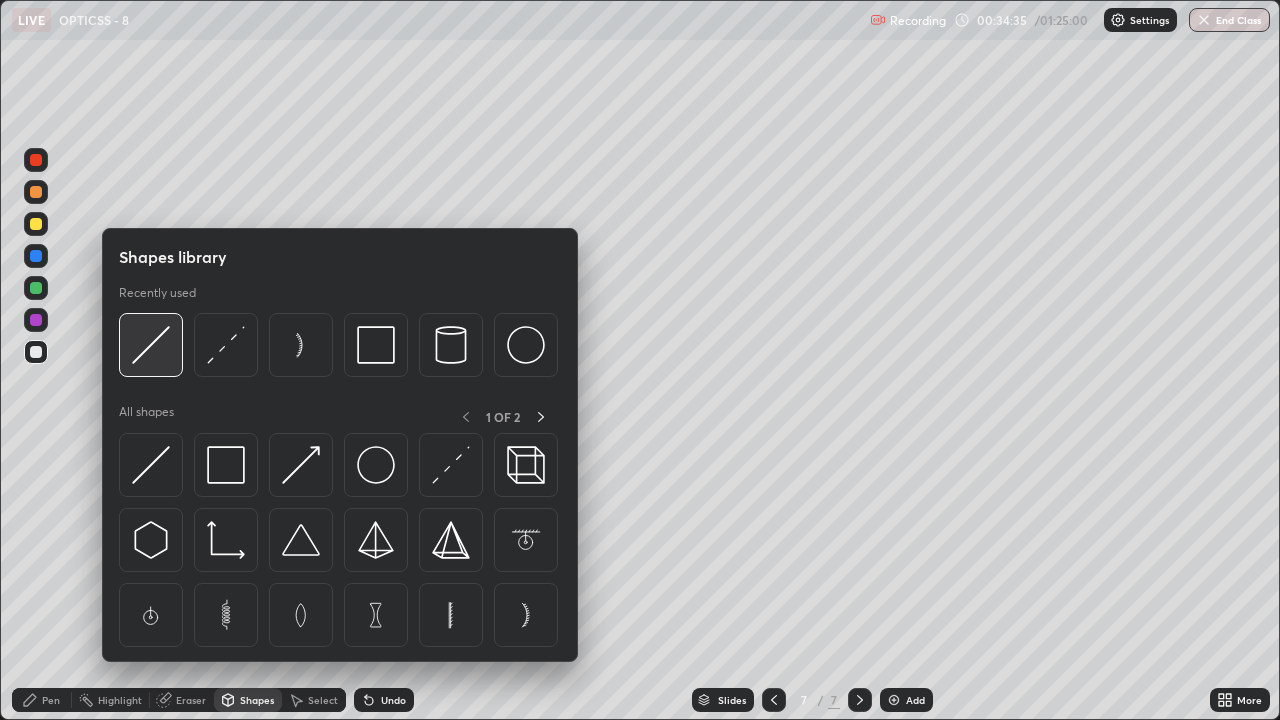 click at bounding box center (151, 345) 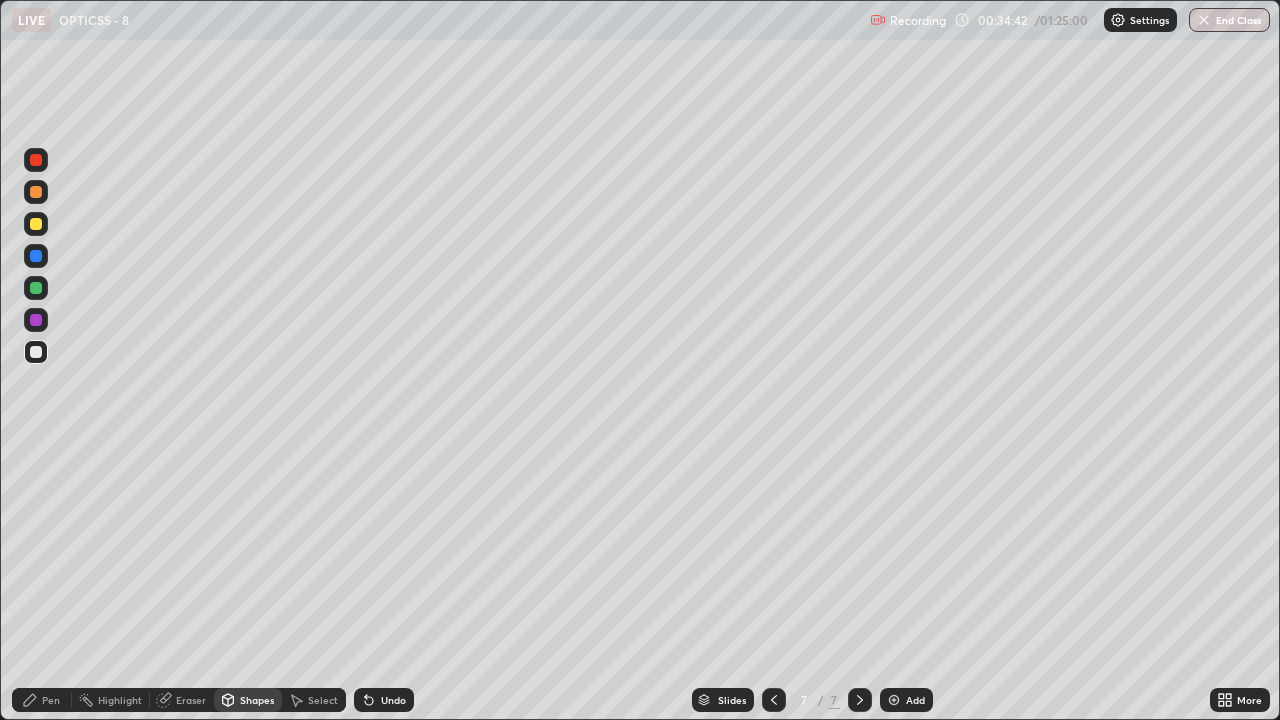 click 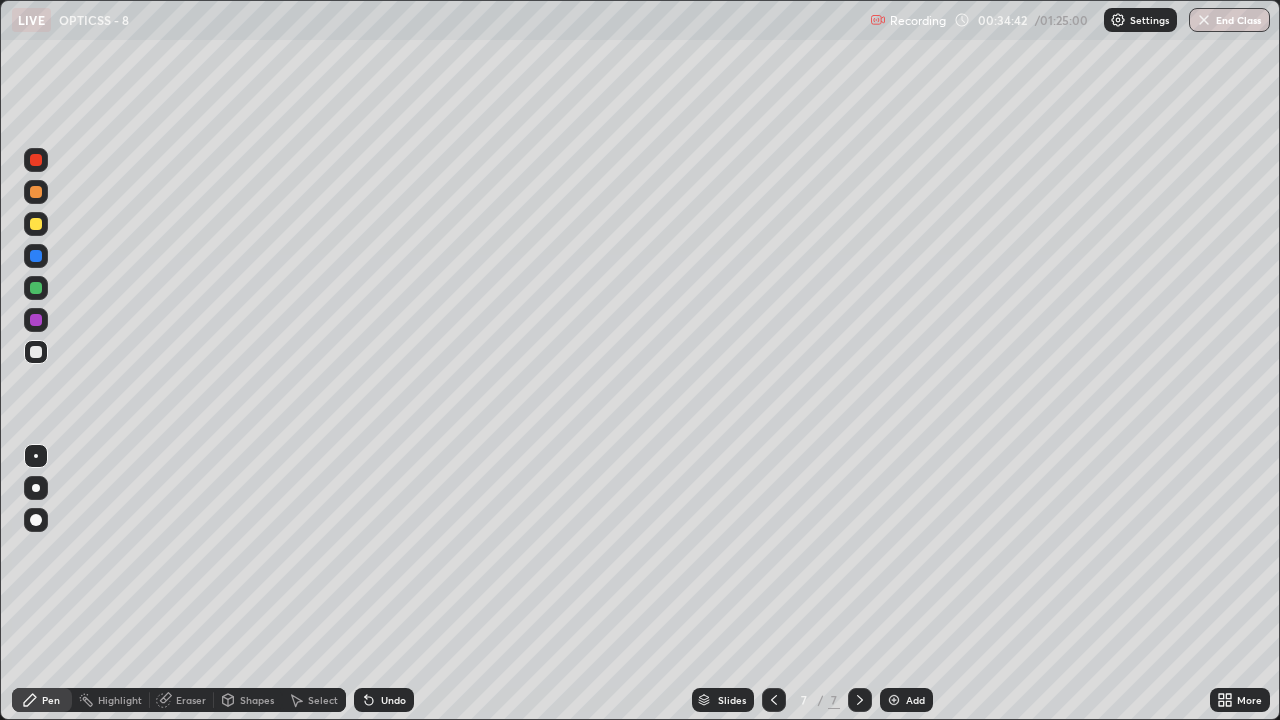 click on "Pen" at bounding box center (42, 700) 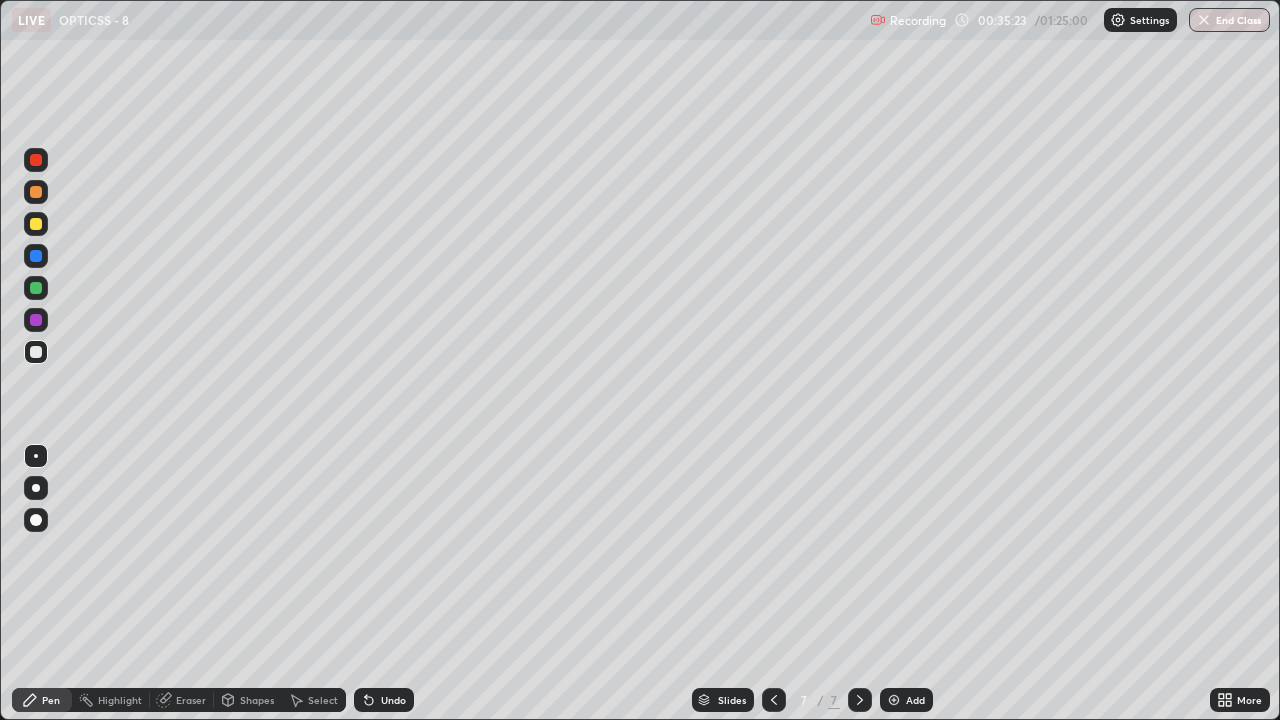 click 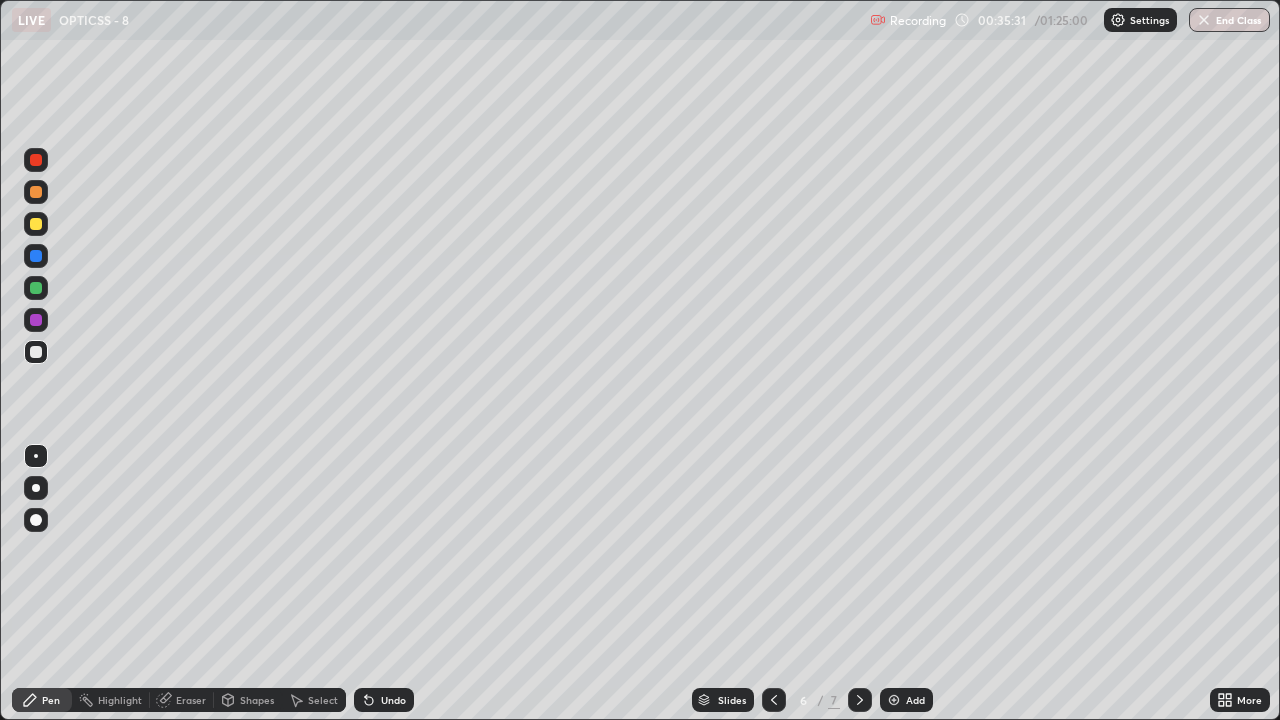 click at bounding box center (36, 352) 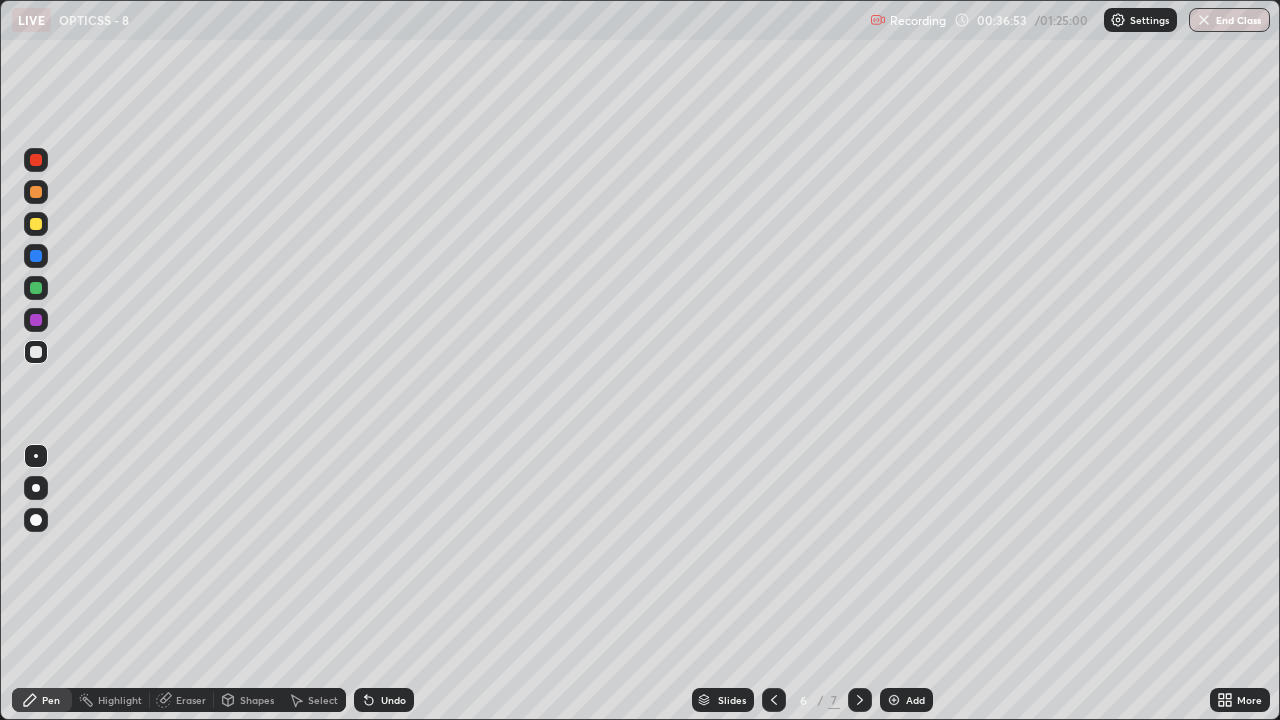 click 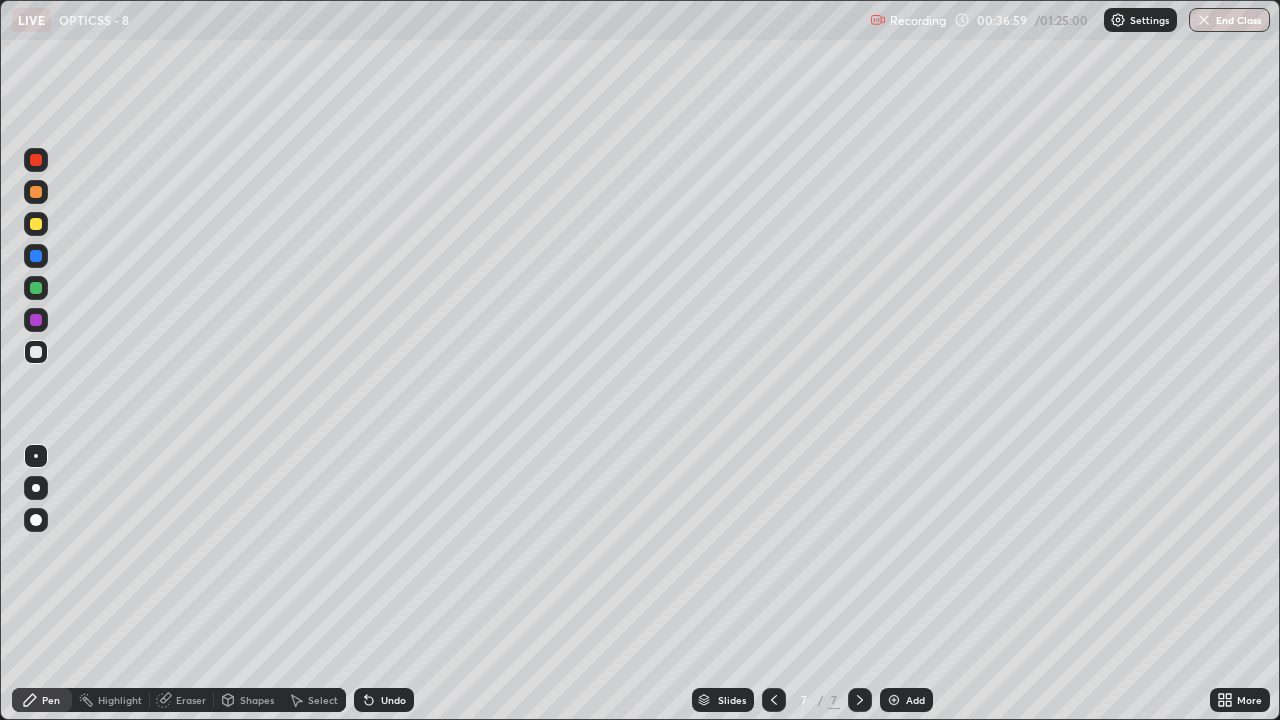 click on "Undo" at bounding box center (393, 700) 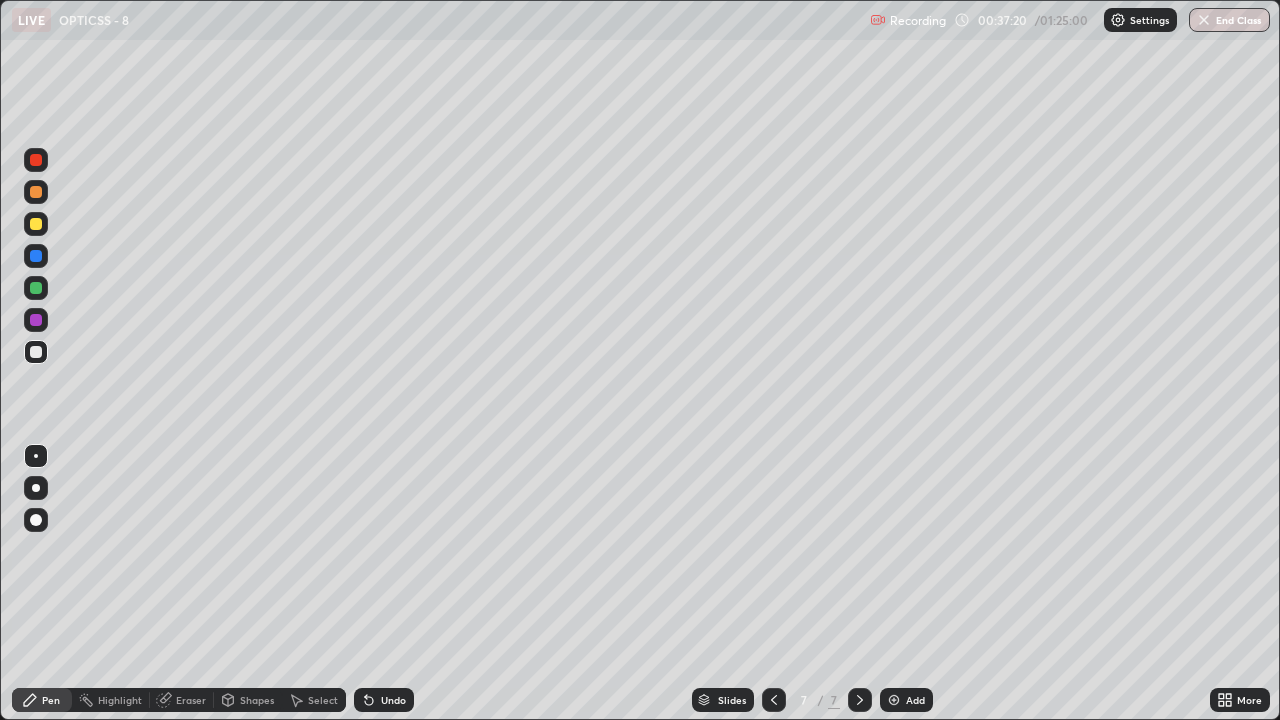 click 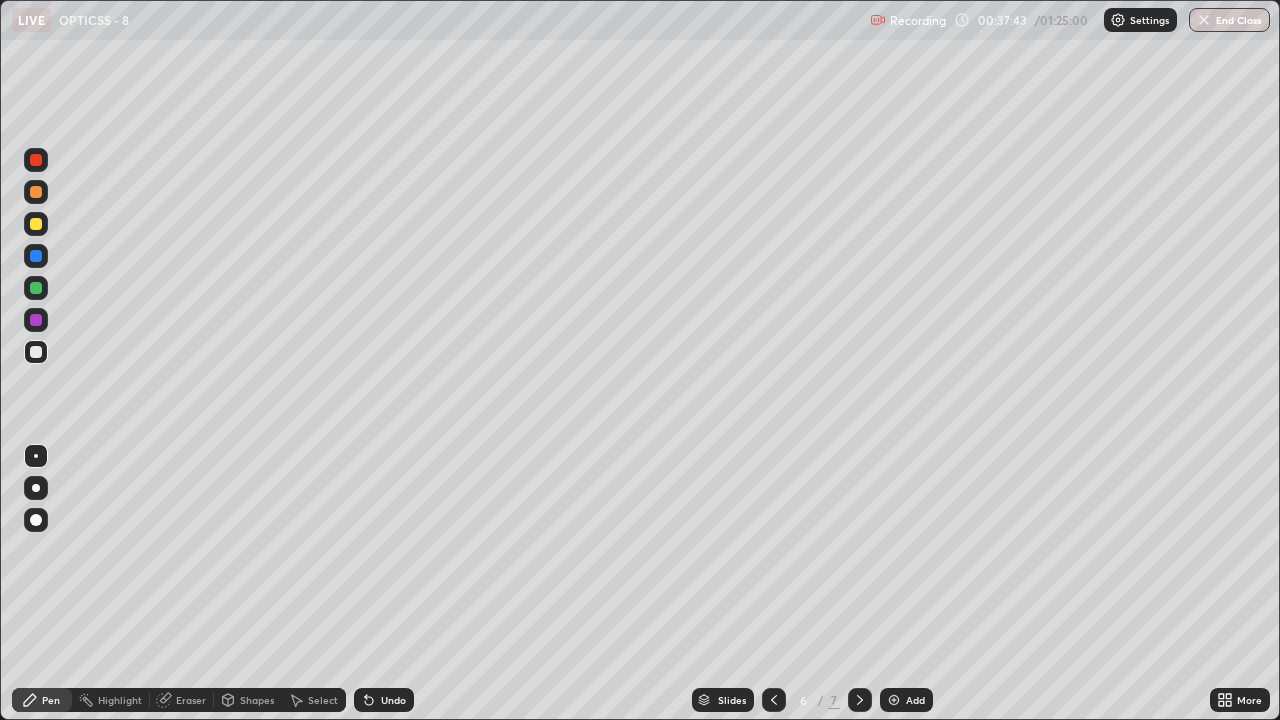 click on "Eraser" at bounding box center [191, 700] 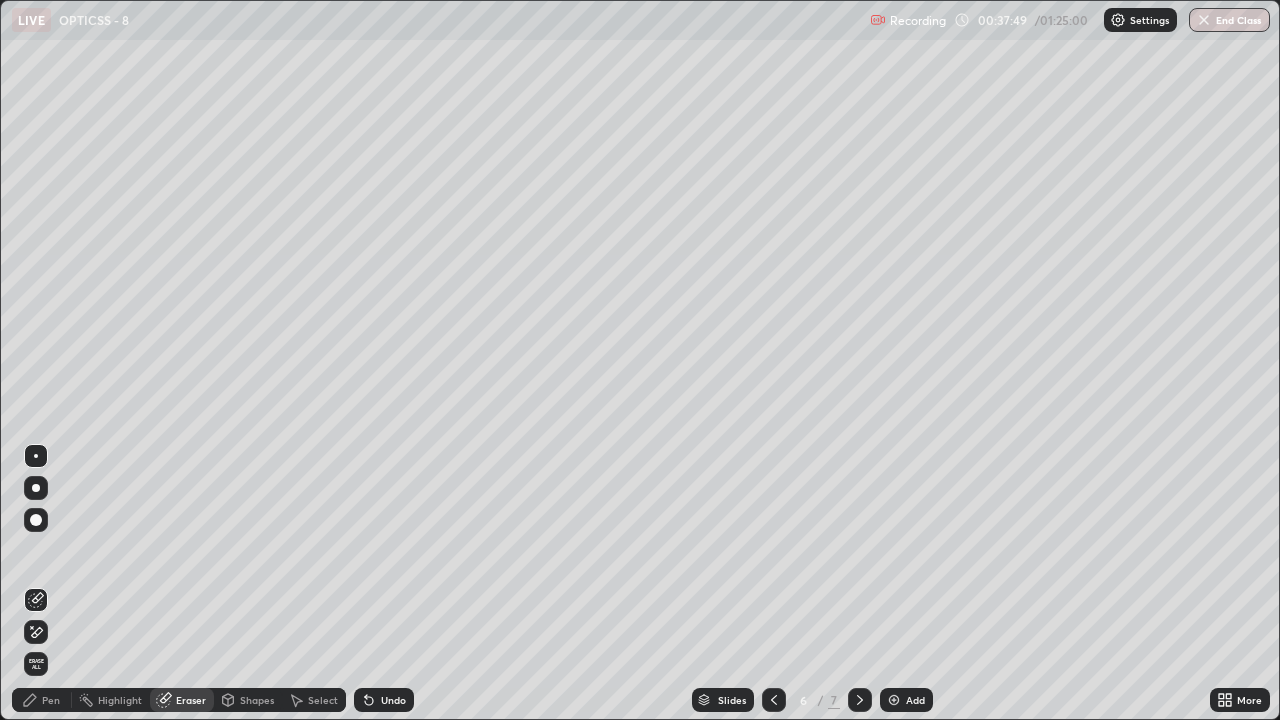 click on "Pen" at bounding box center [51, 700] 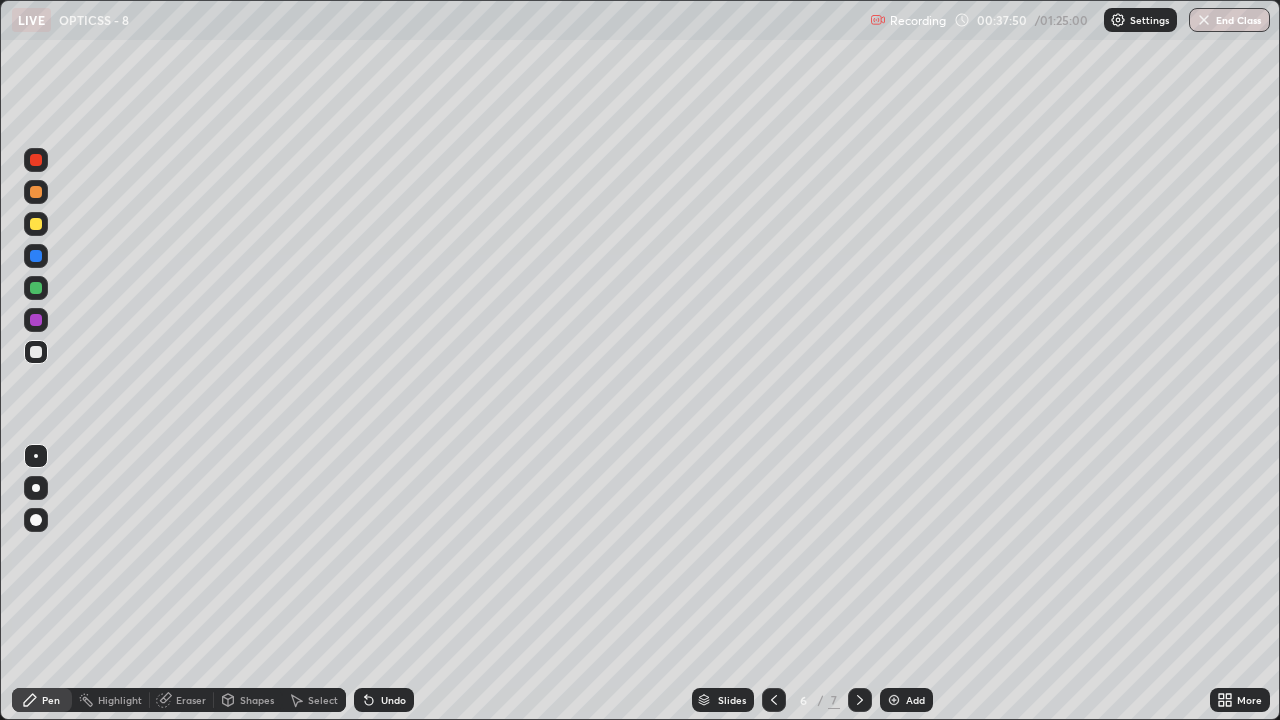click at bounding box center (36, 320) 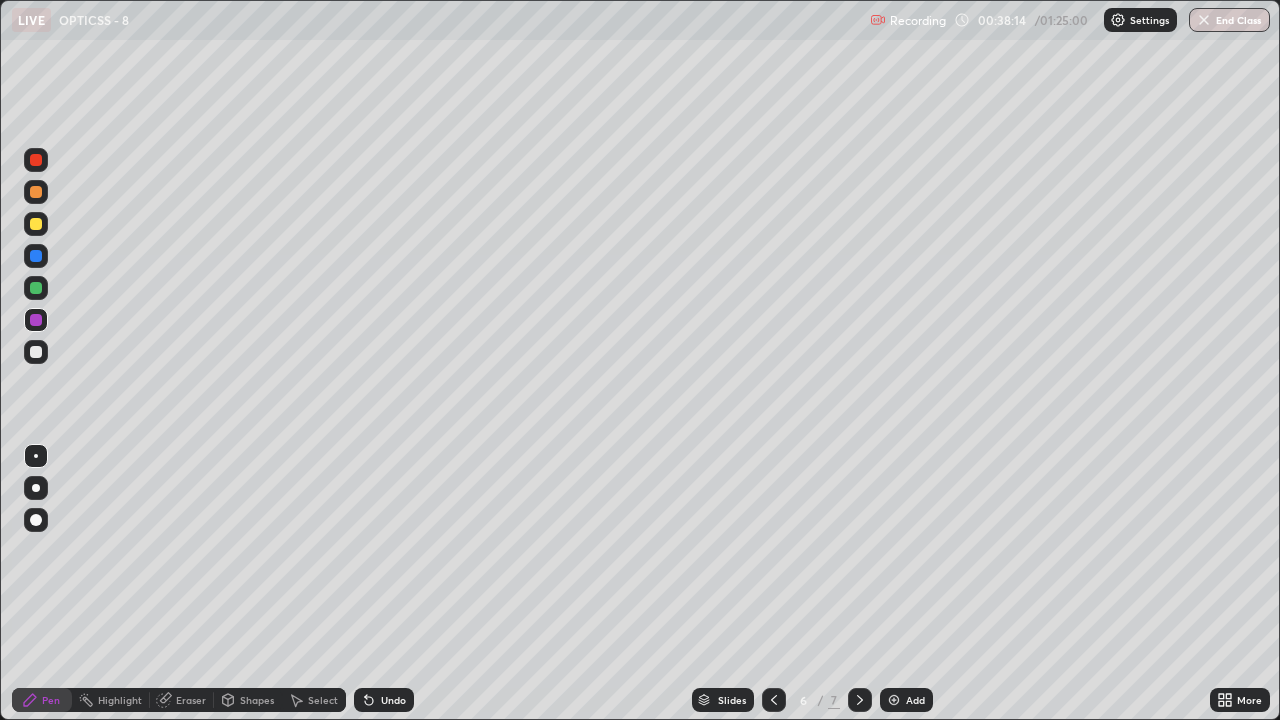 click 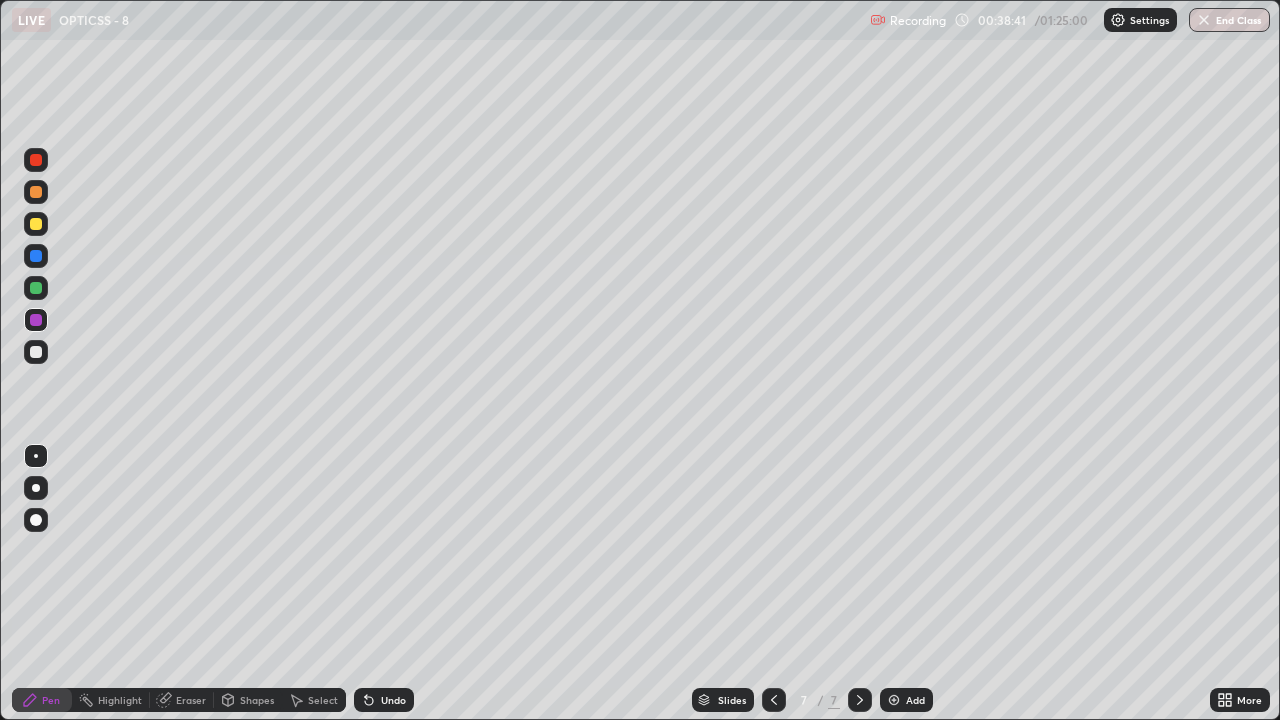 click at bounding box center [774, 700] 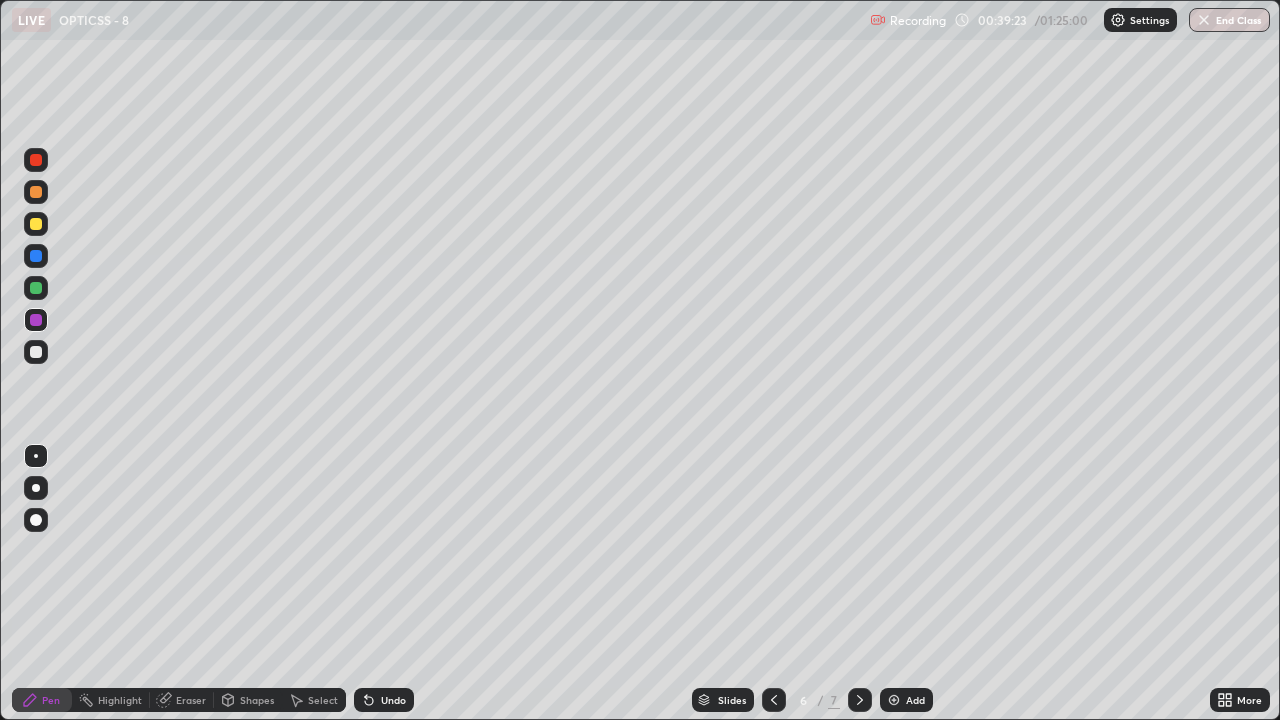 click on "More" at bounding box center (1249, 700) 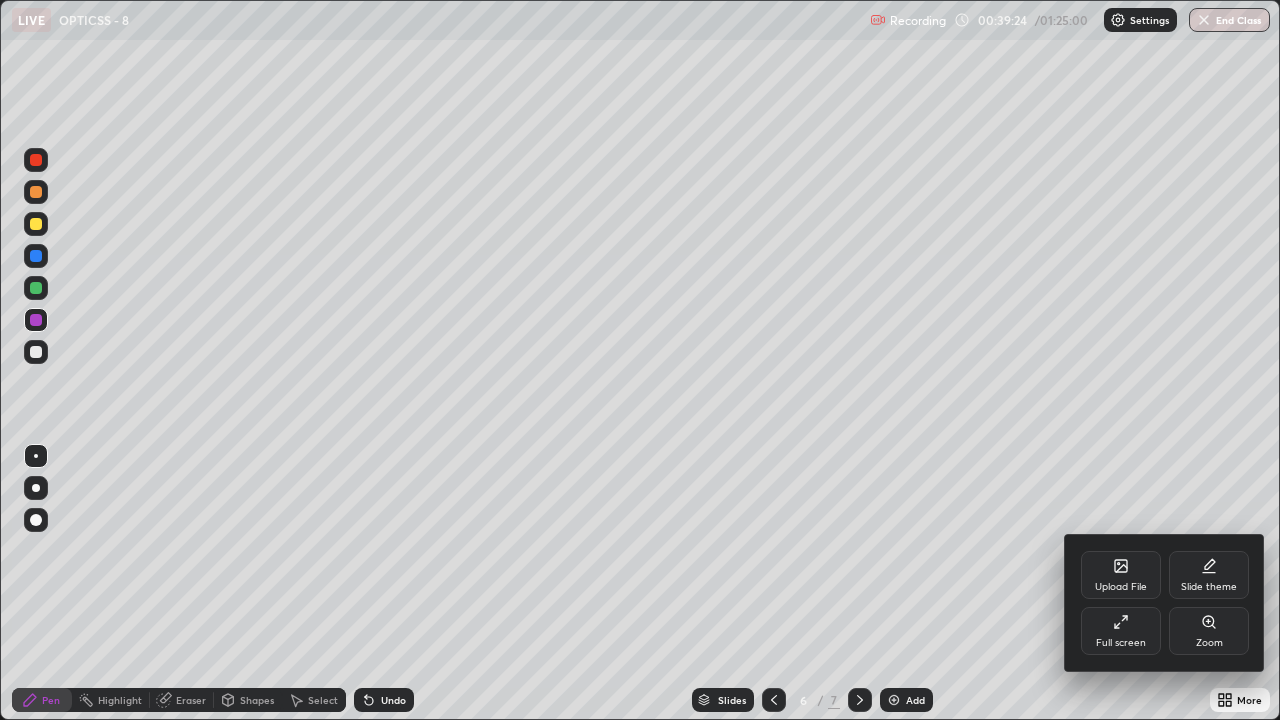 click on "Full screen" at bounding box center [1121, 643] 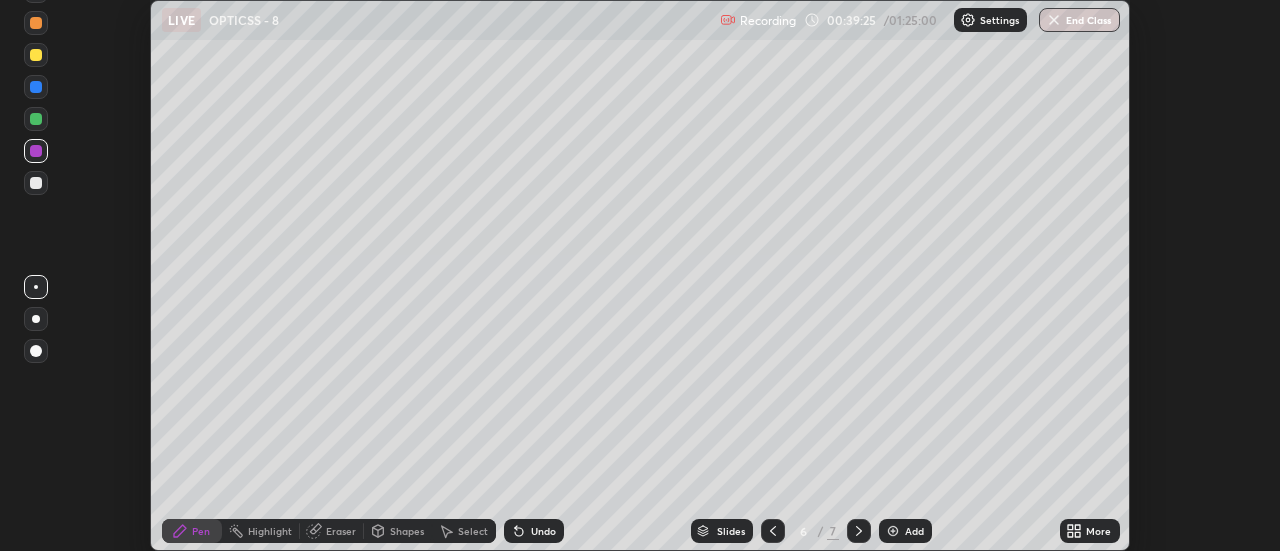 scroll, scrollTop: 551, scrollLeft: 1280, axis: both 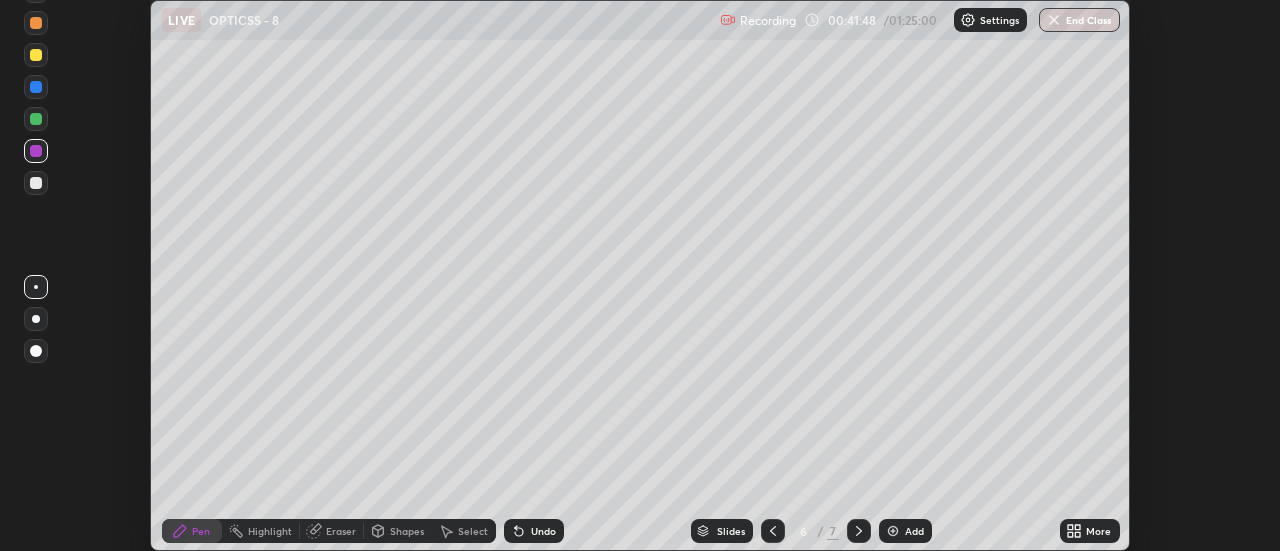 click on "More" at bounding box center (1098, 531) 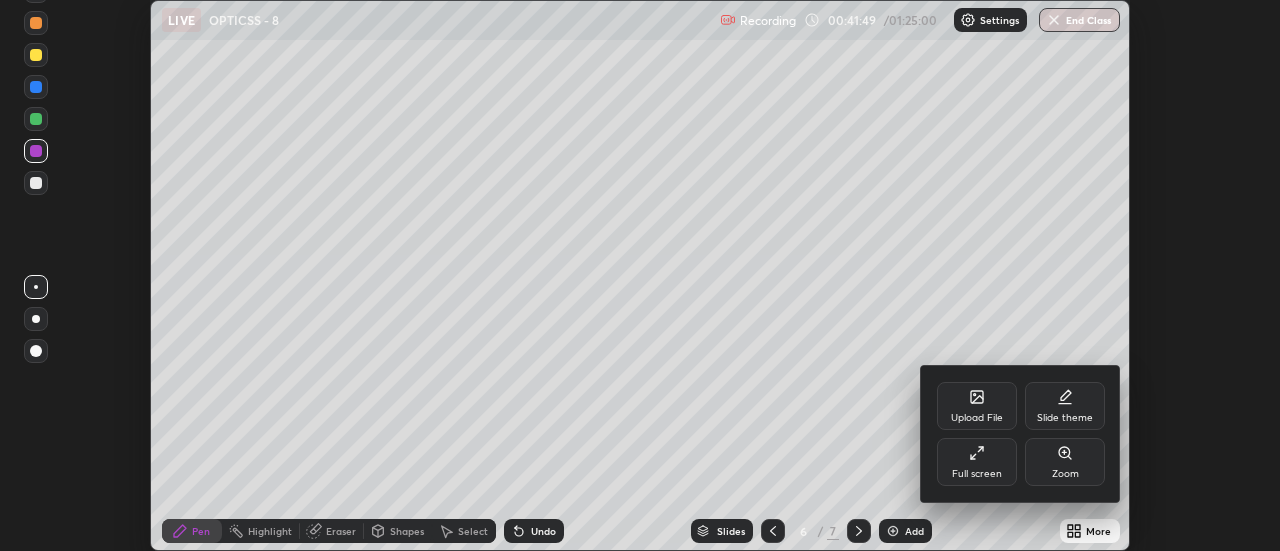 click on "Full screen" at bounding box center (977, 462) 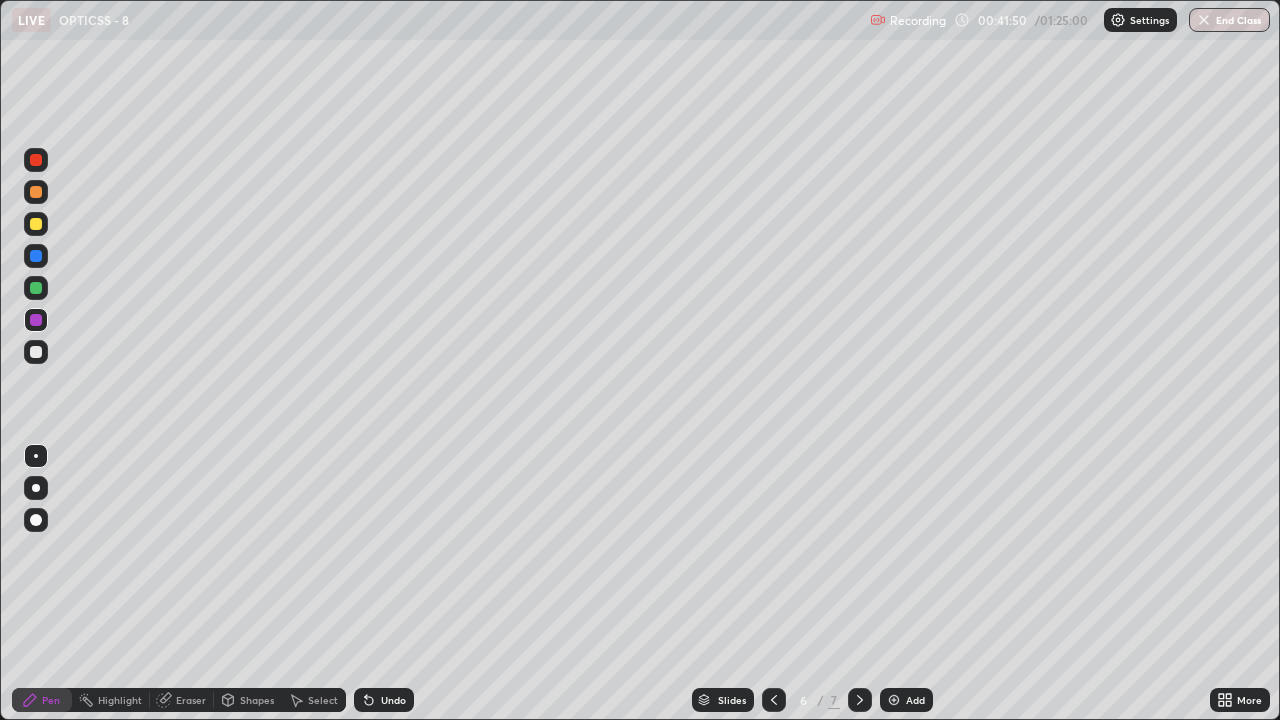 scroll, scrollTop: 99280, scrollLeft: 98720, axis: both 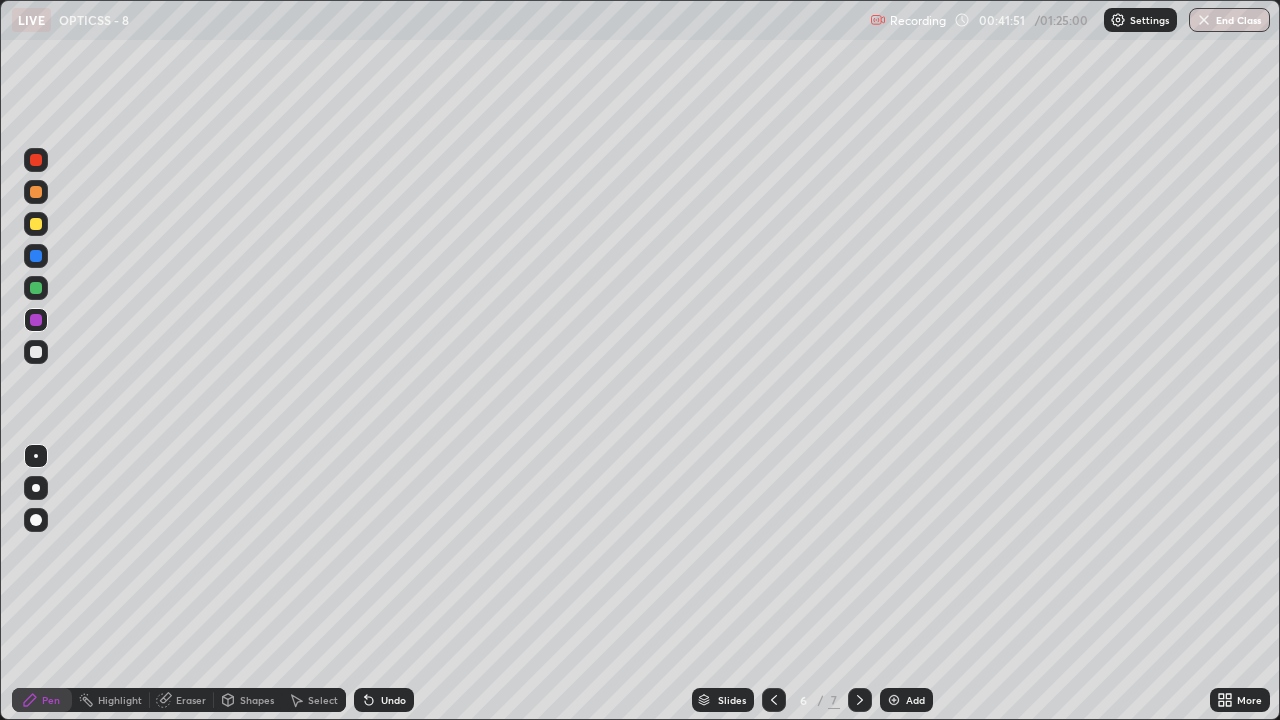 click 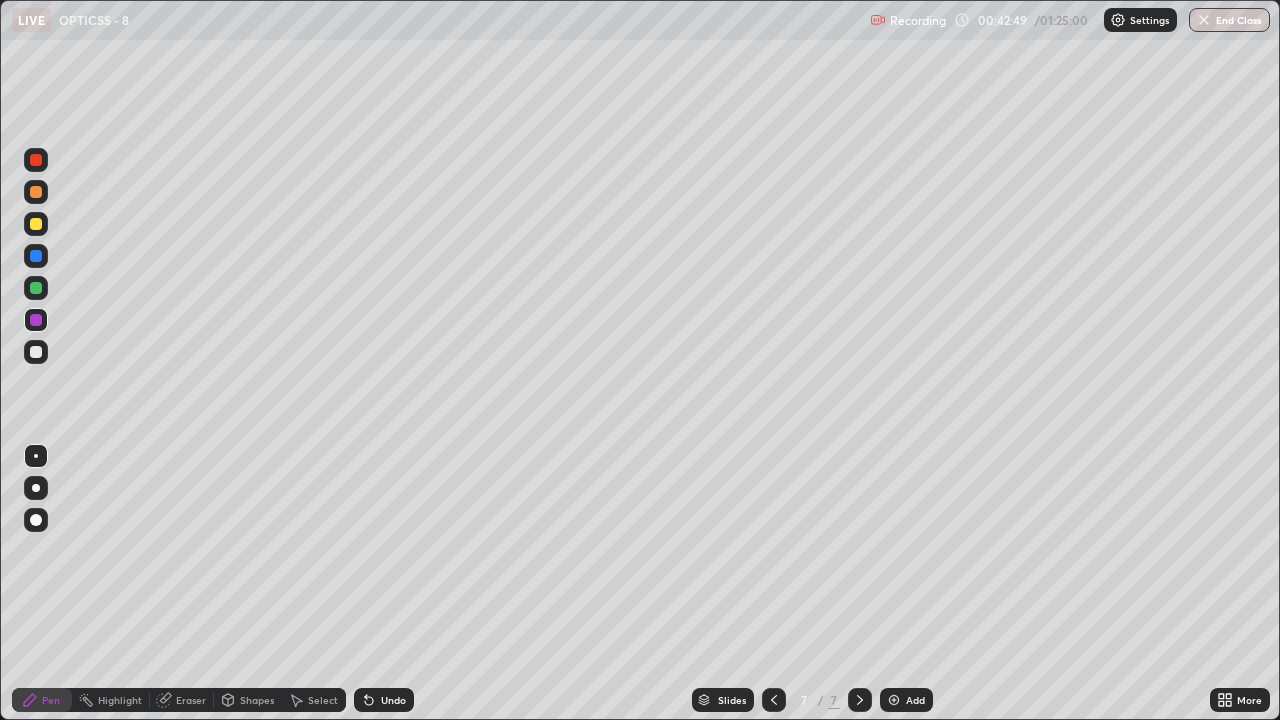 click at bounding box center [36, 352] 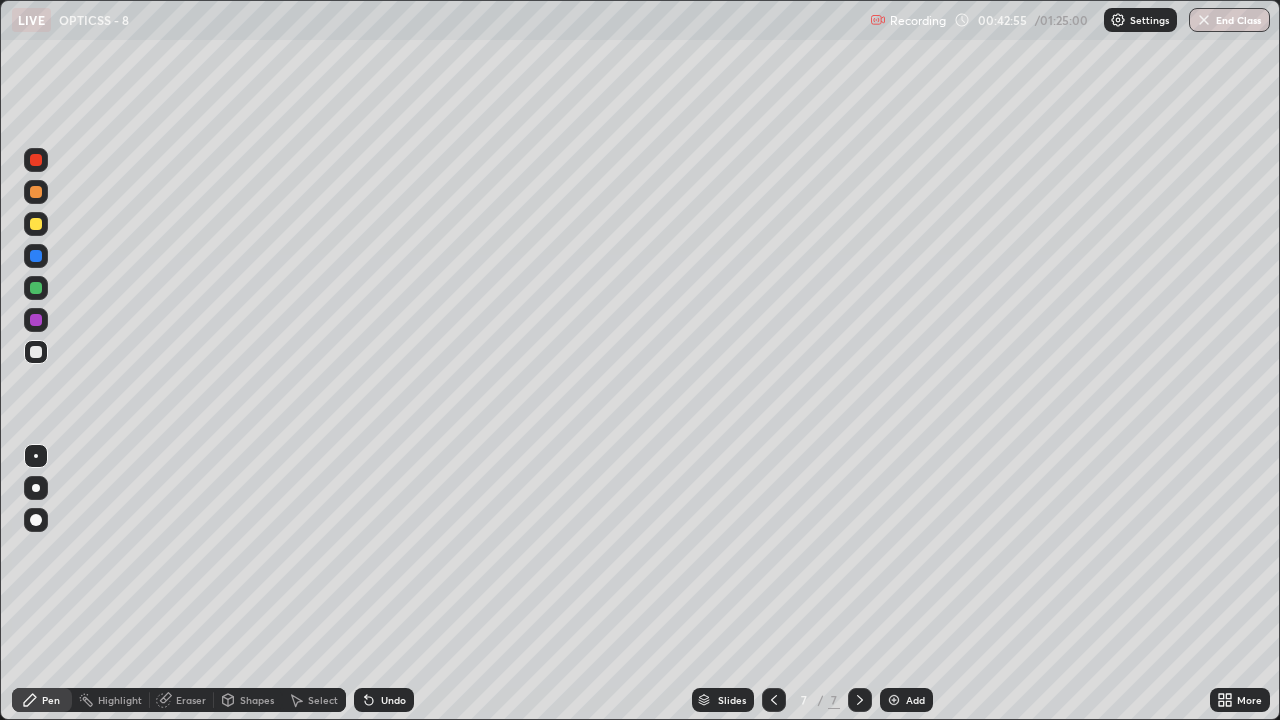 click at bounding box center [36, 160] 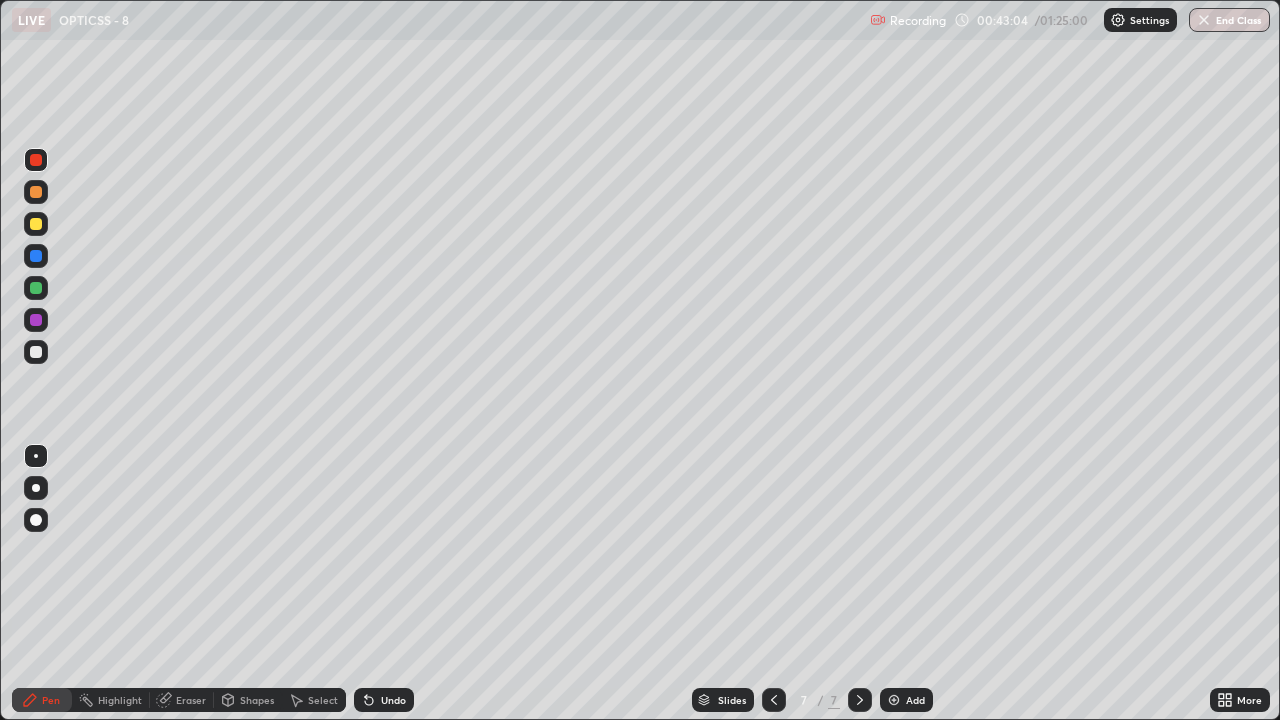 click at bounding box center (36, 352) 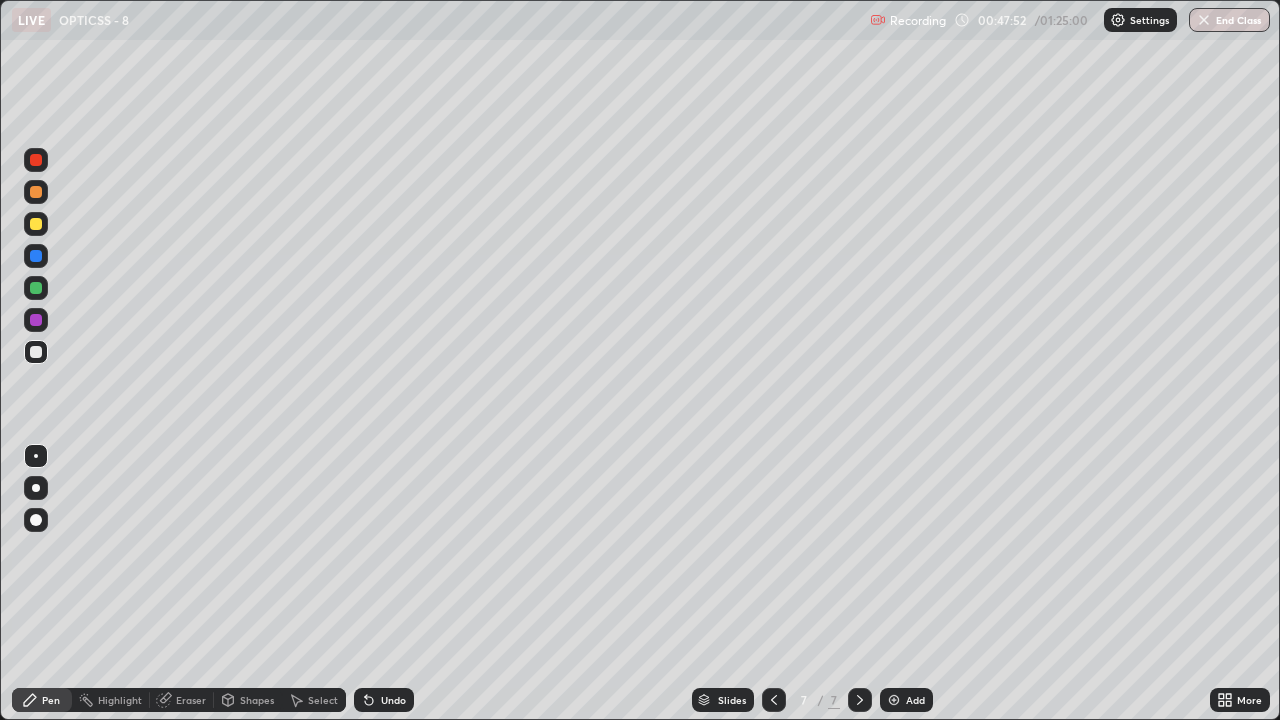 click on "Add" at bounding box center (906, 700) 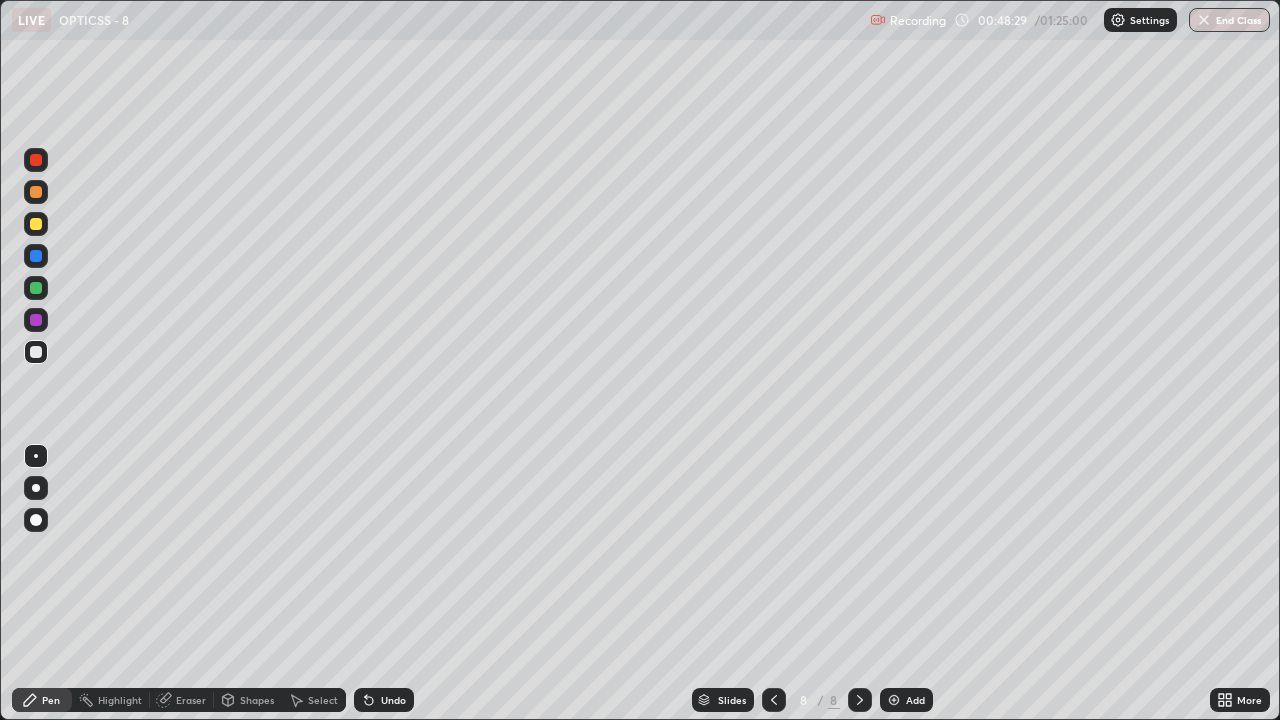 click on "Shapes" at bounding box center (257, 700) 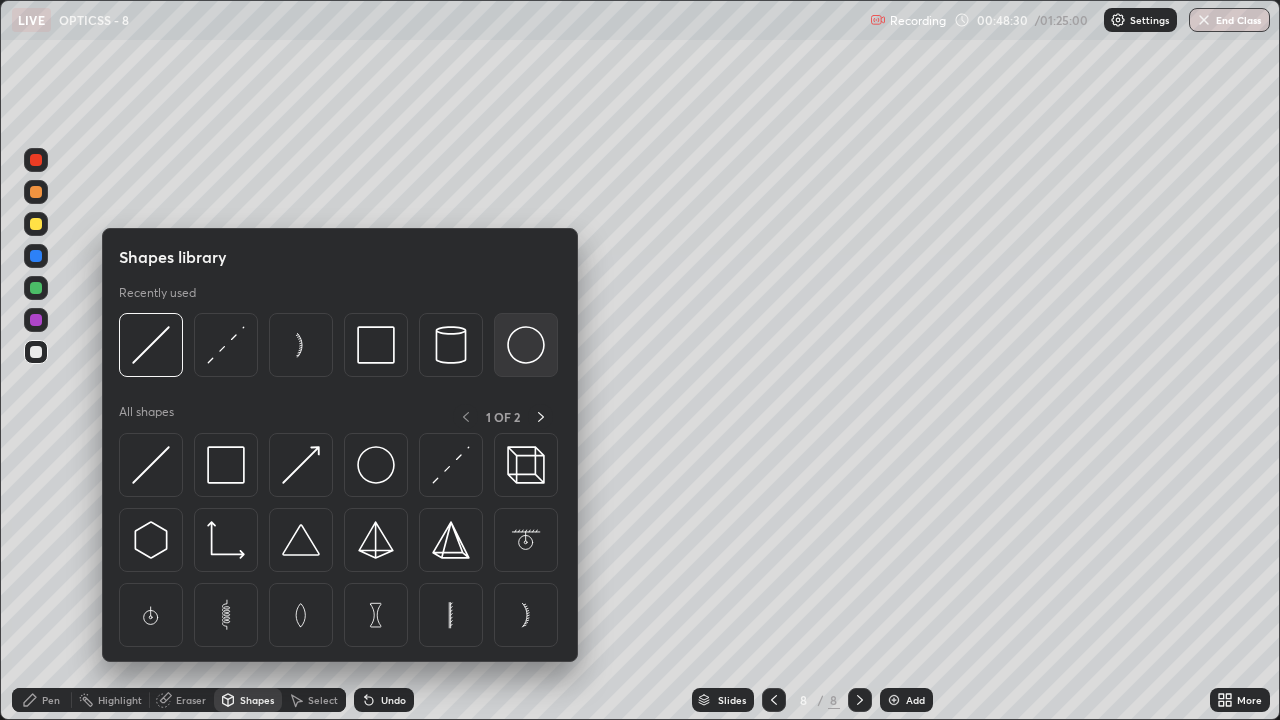 click at bounding box center (526, 345) 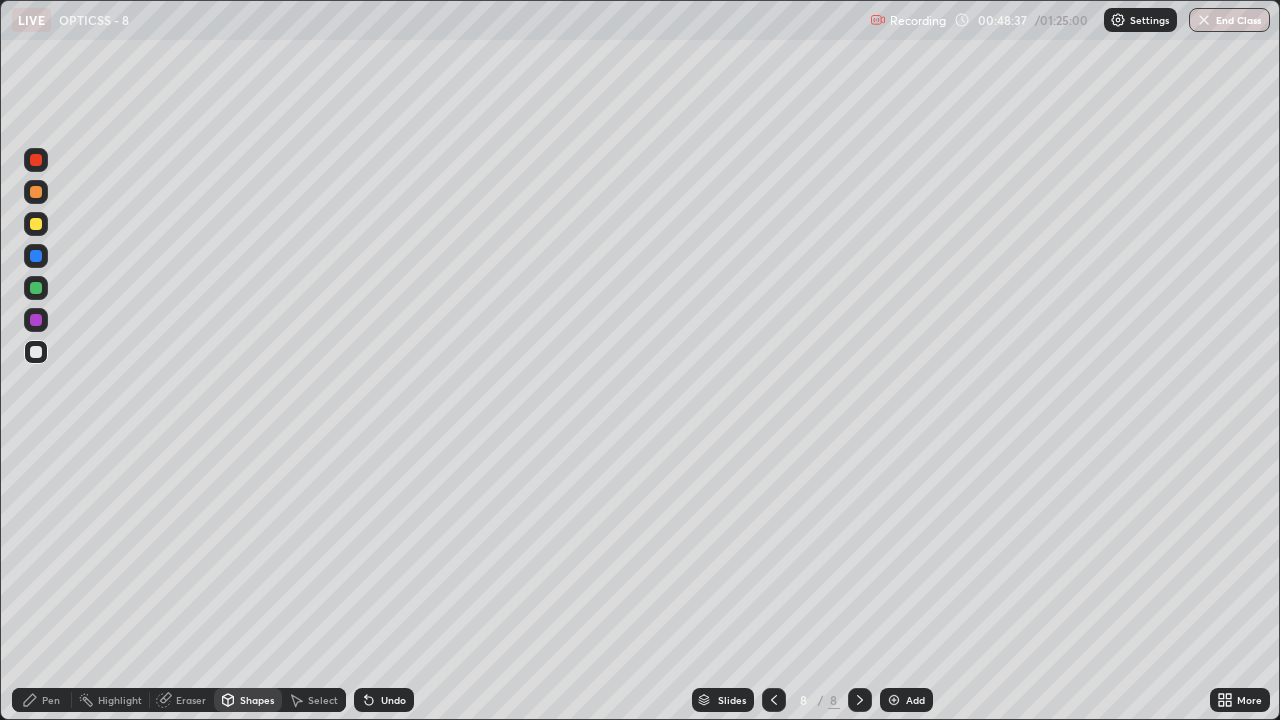 click on "Undo" at bounding box center (393, 700) 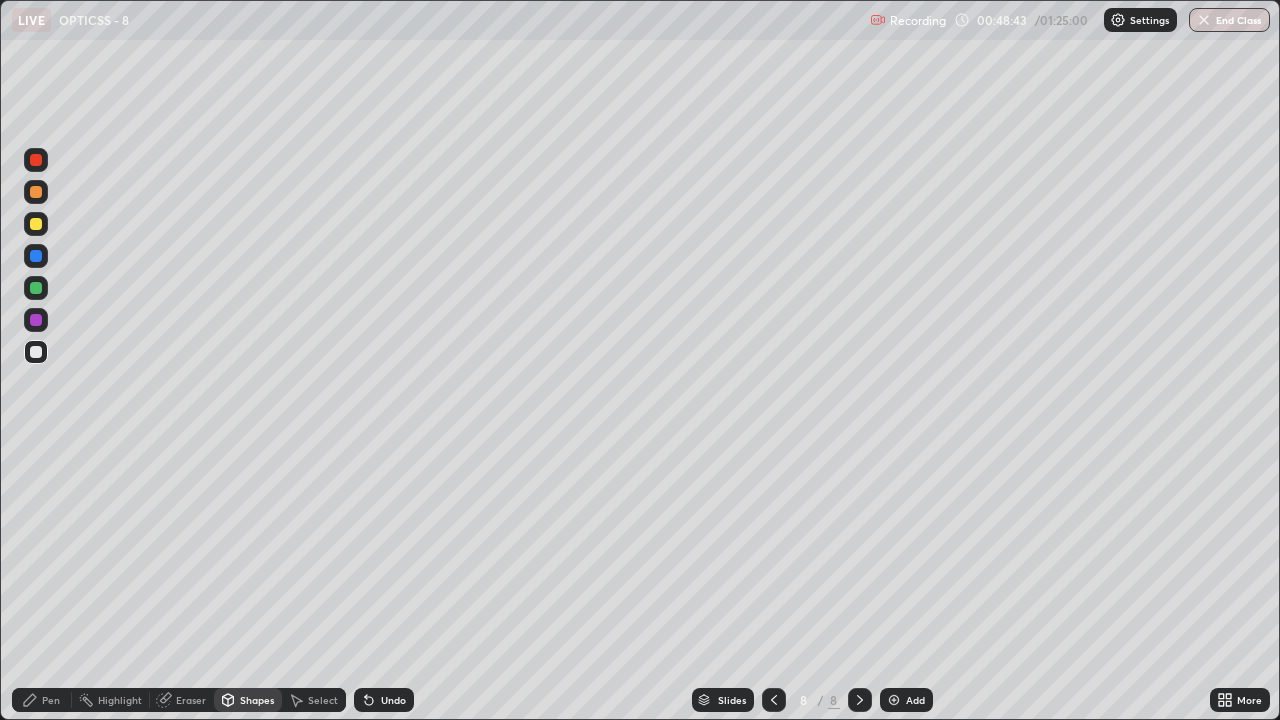 click on "Select" at bounding box center [323, 700] 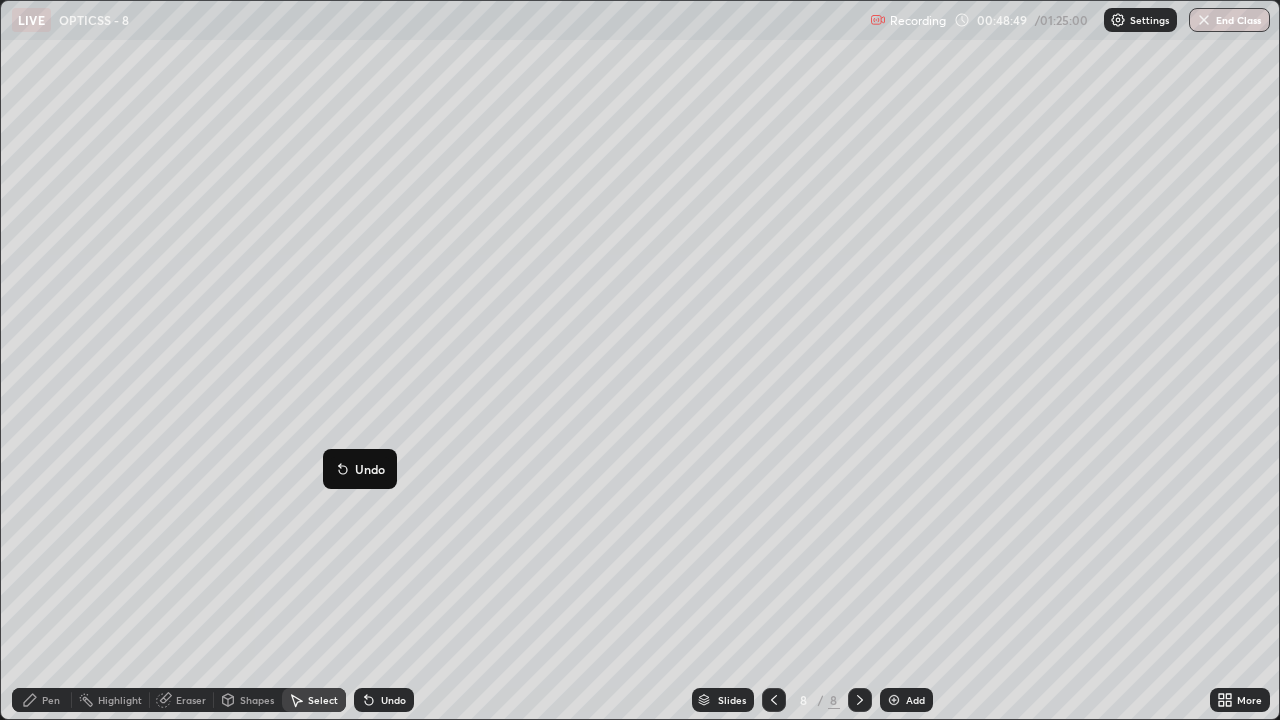 click on "Shapes" at bounding box center [257, 700] 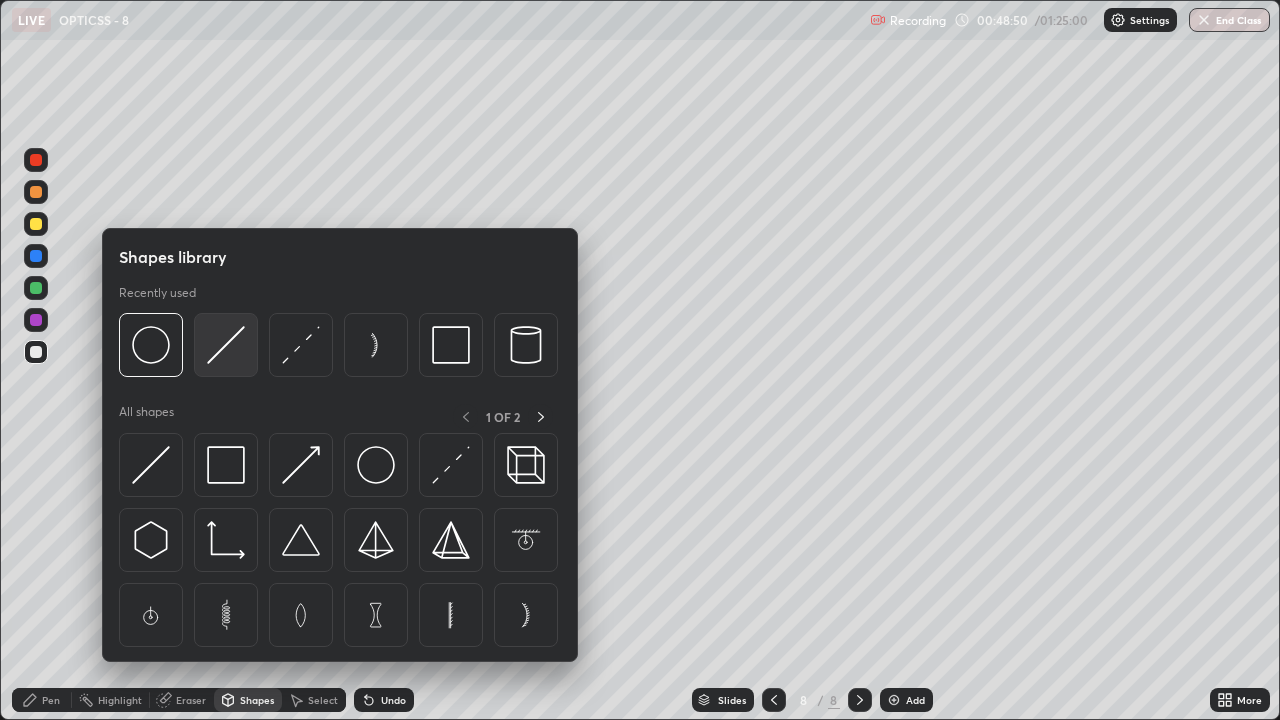 click at bounding box center [226, 345] 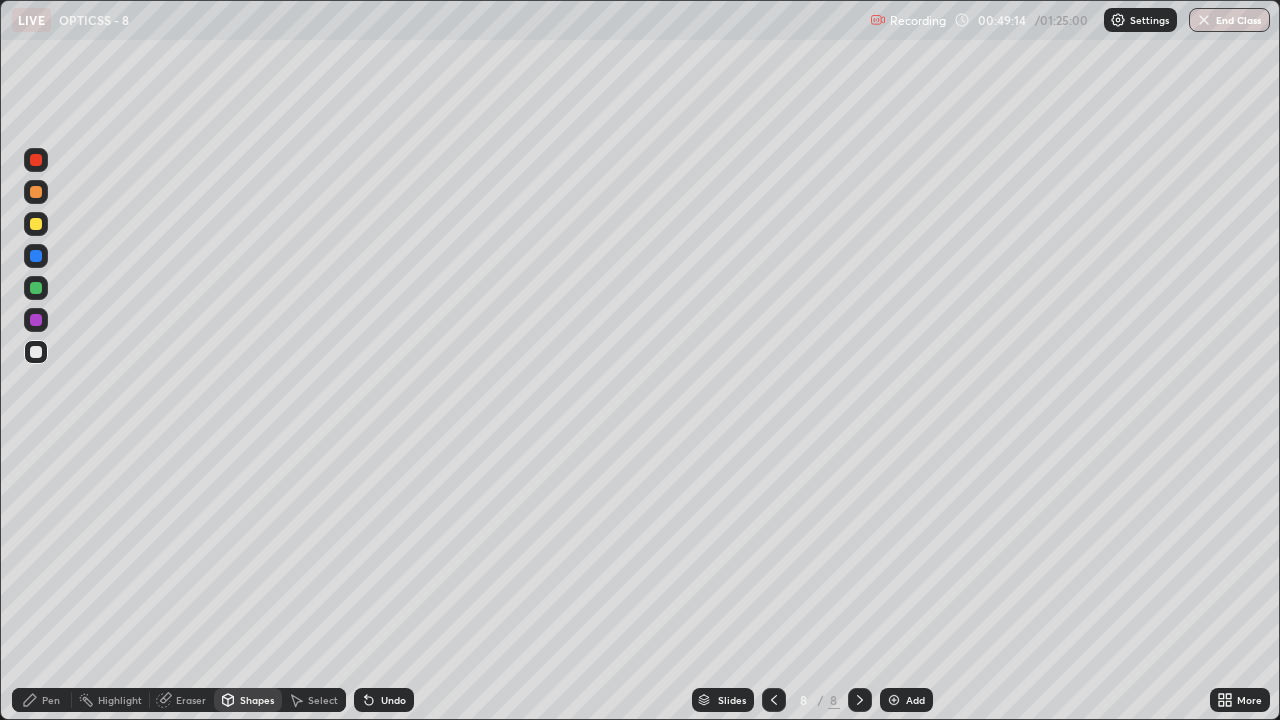 click on "Shapes" at bounding box center (257, 700) 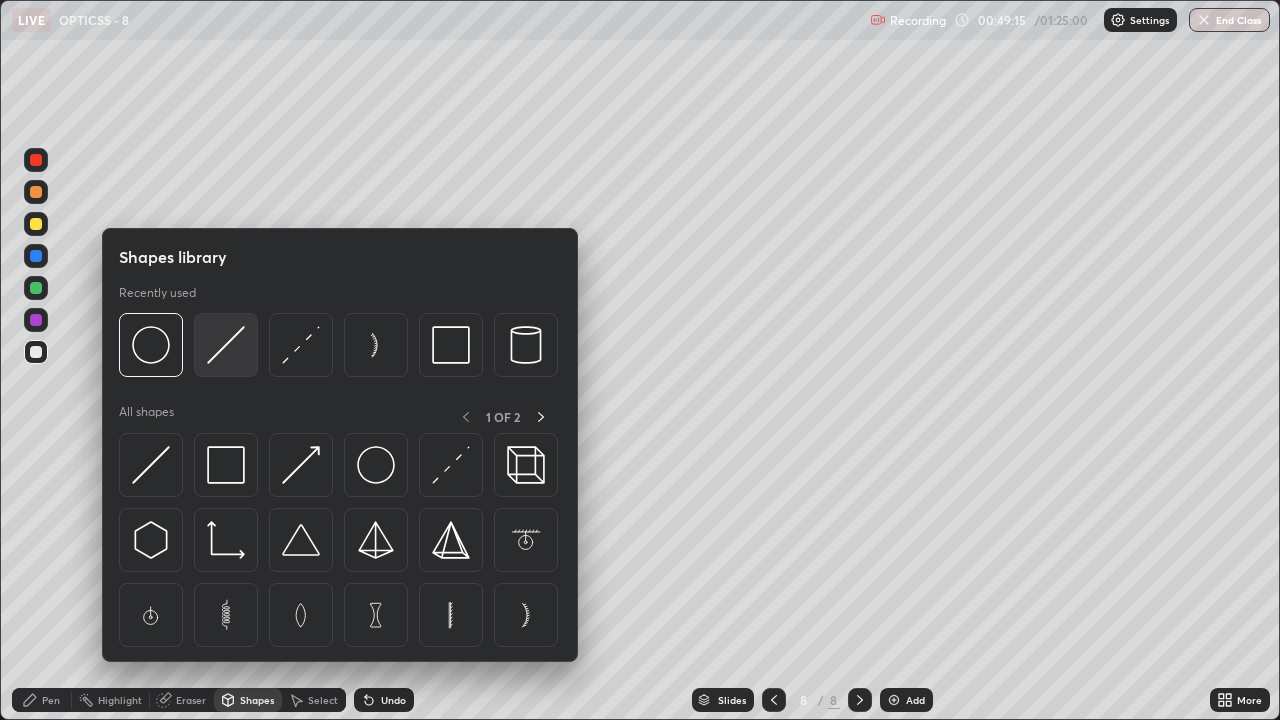 click at bounding box center [226, 345] 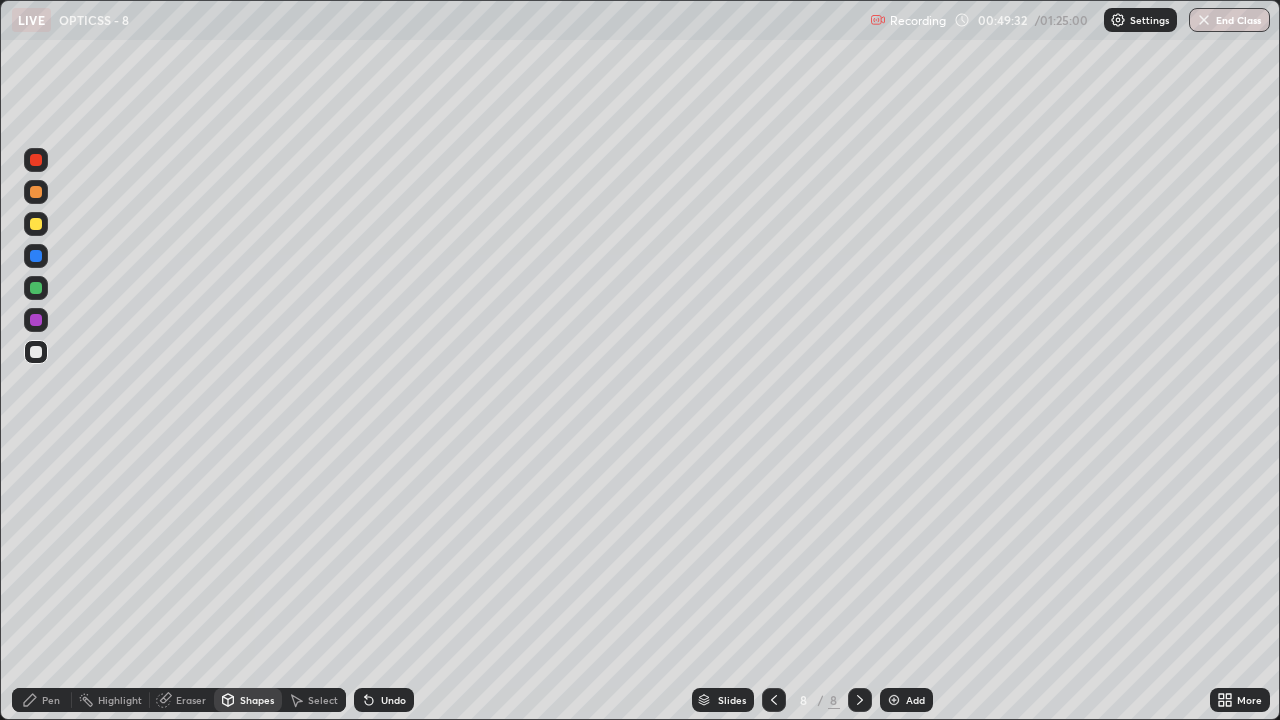 click on "Undo" at bounding box center [393, 700] 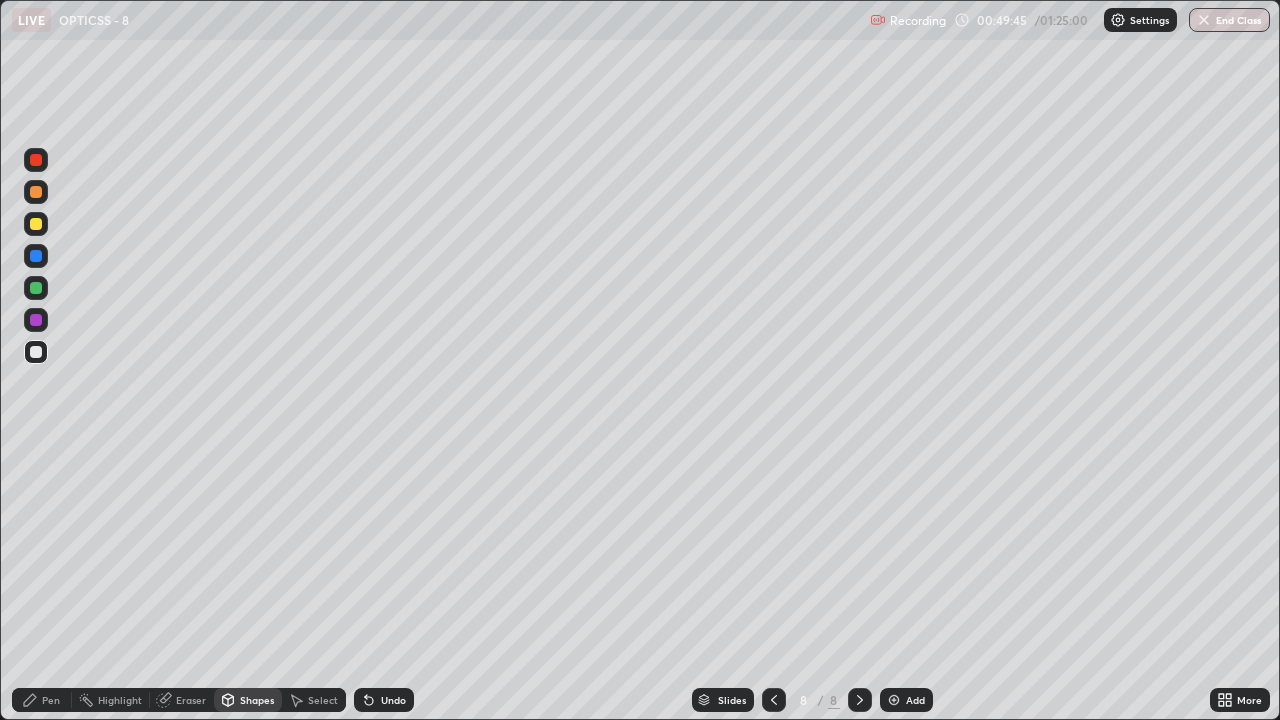 click on "Pen" at bounding box center (42, 700) 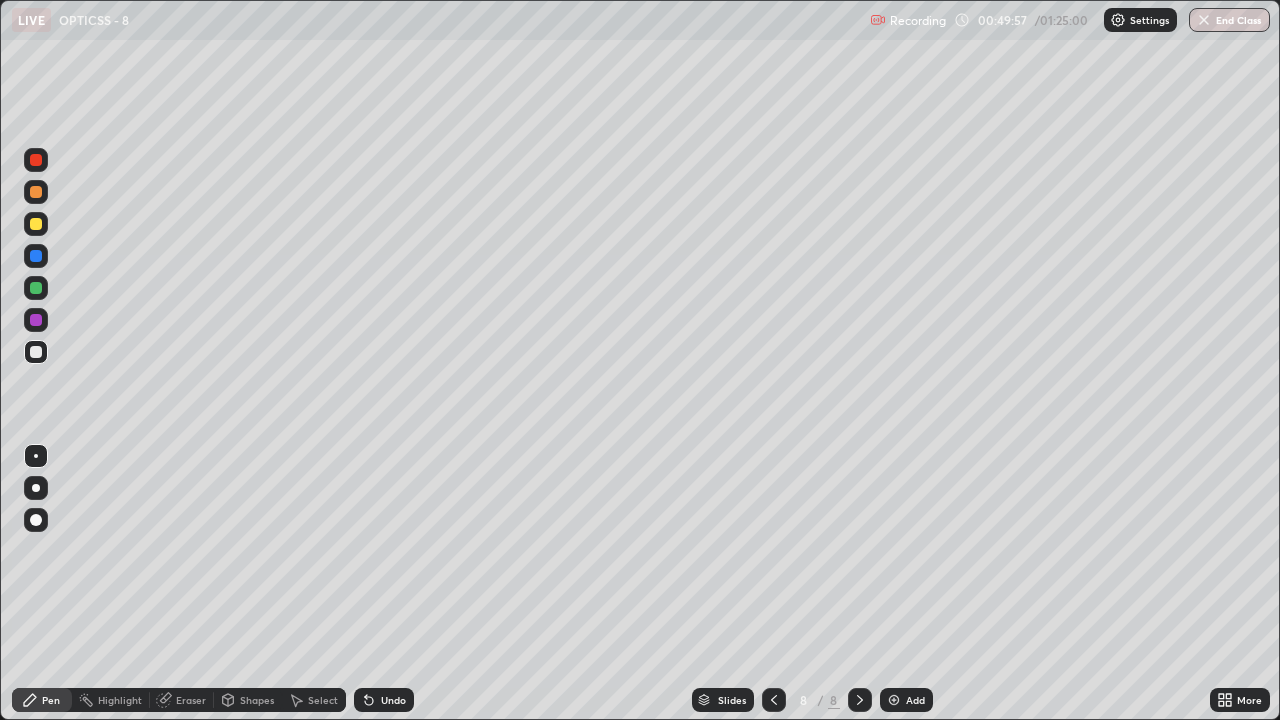 click on "Shapes" at bounding box center [257, 700] 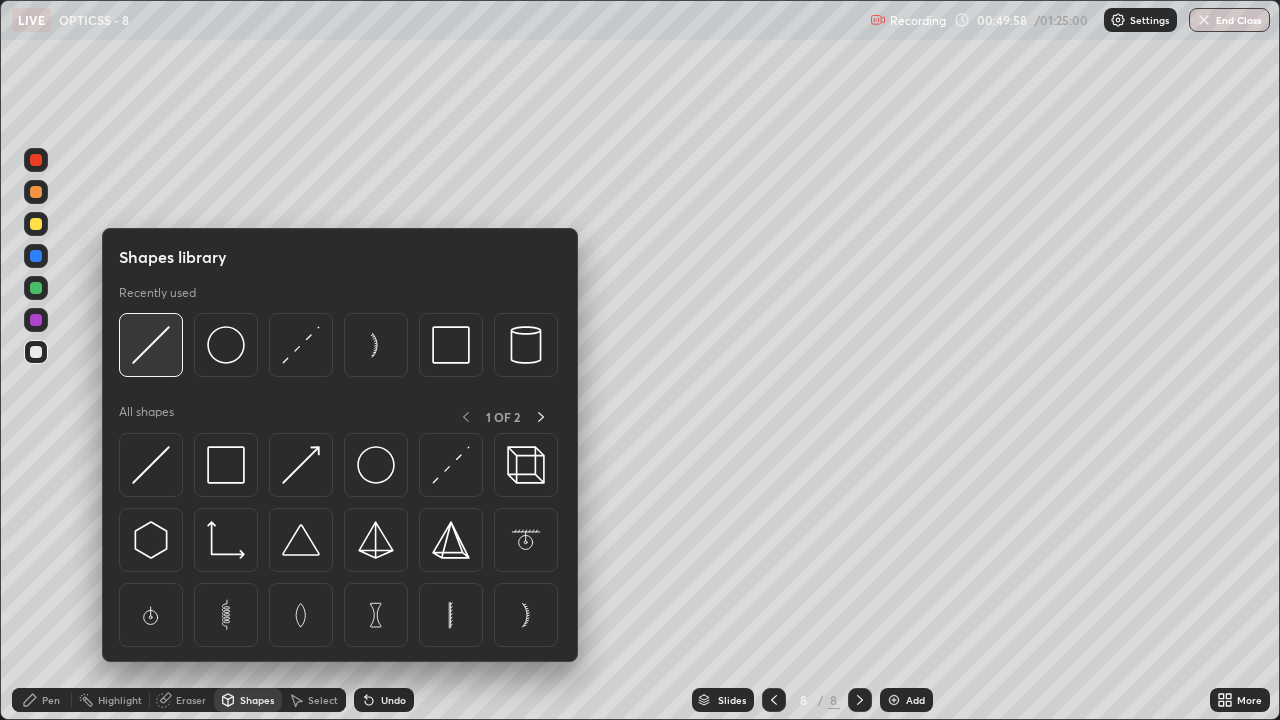 click at bounding box center (151, 345) 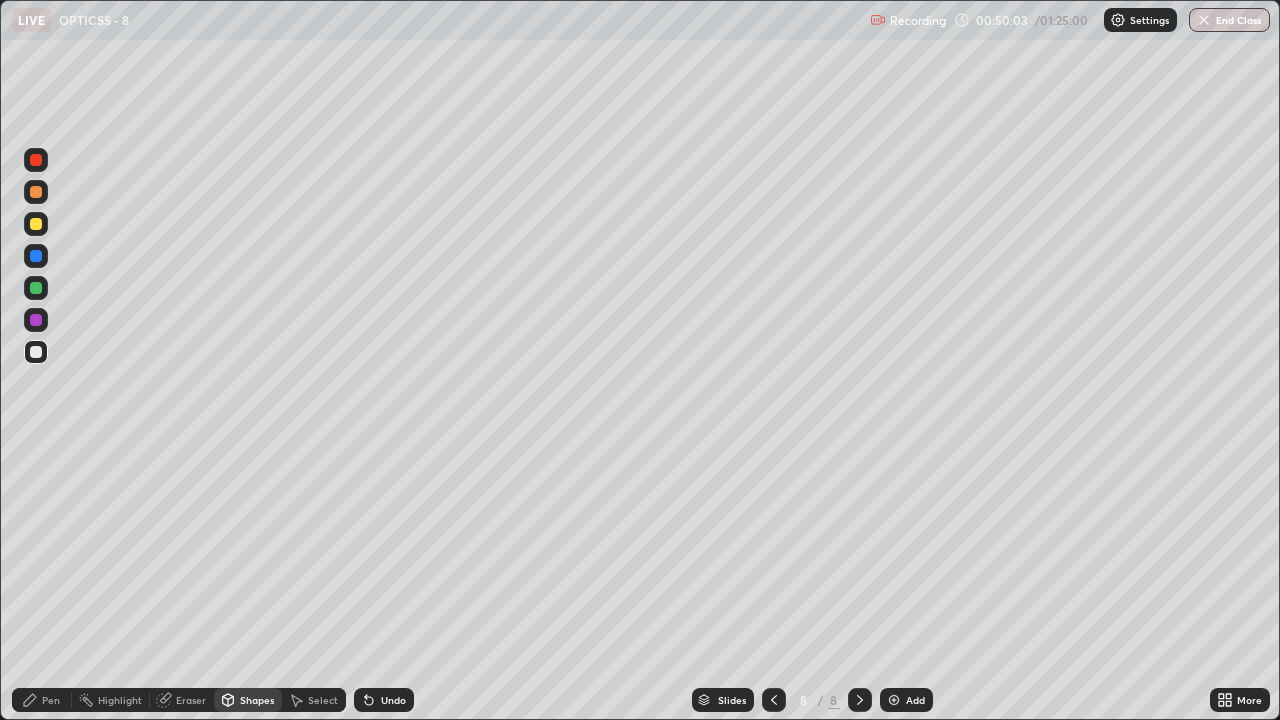 click at bounding box center (36, 288) 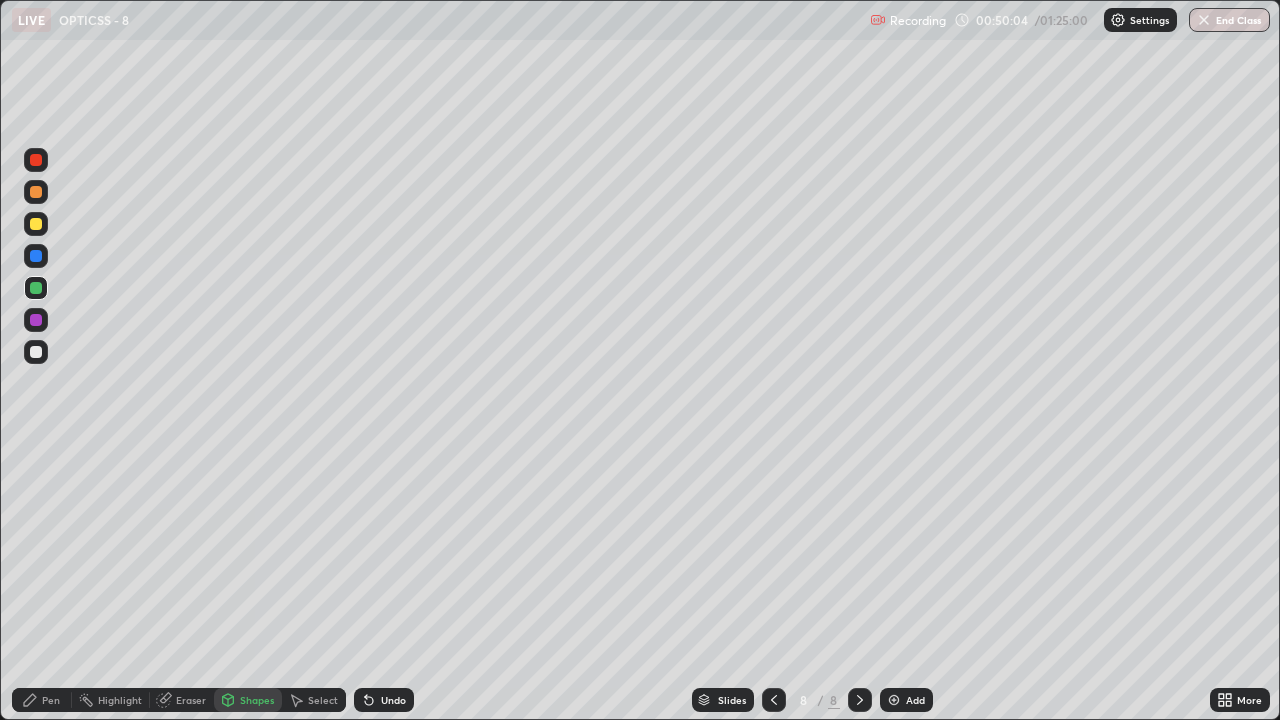click on "Pen" at bounding box center [51, 700] 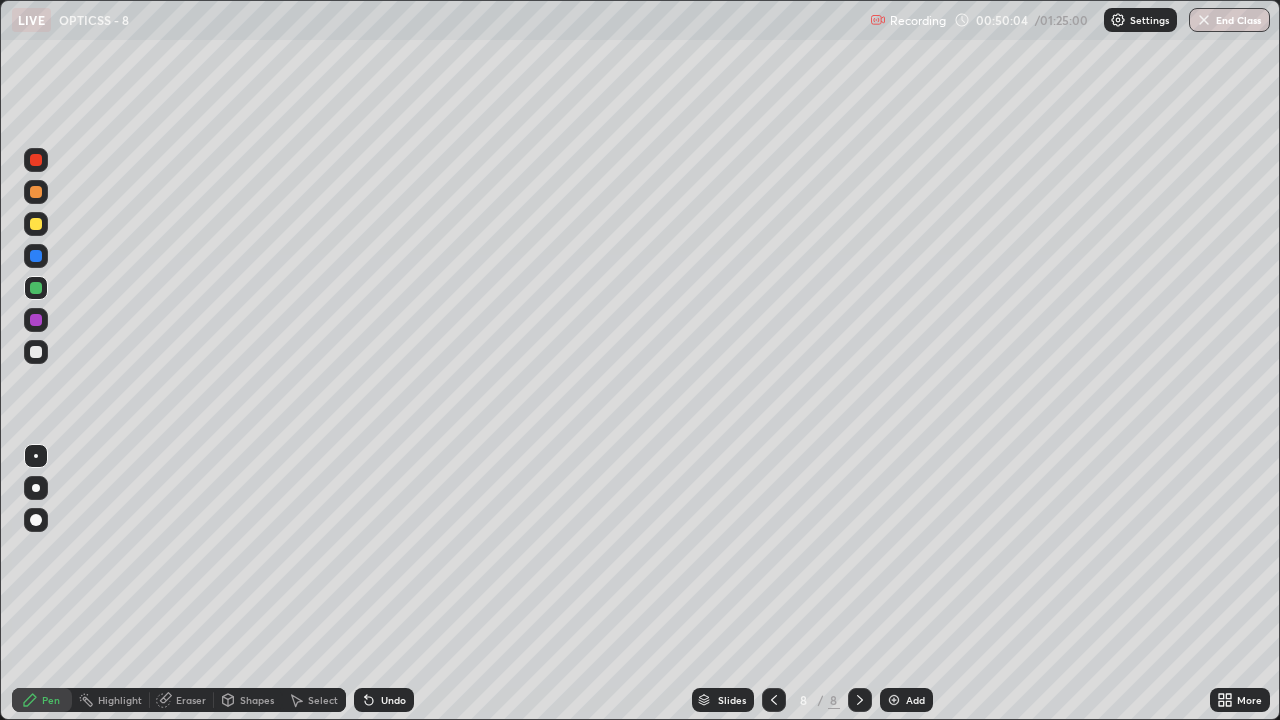 click at bounding box center (36, 192) 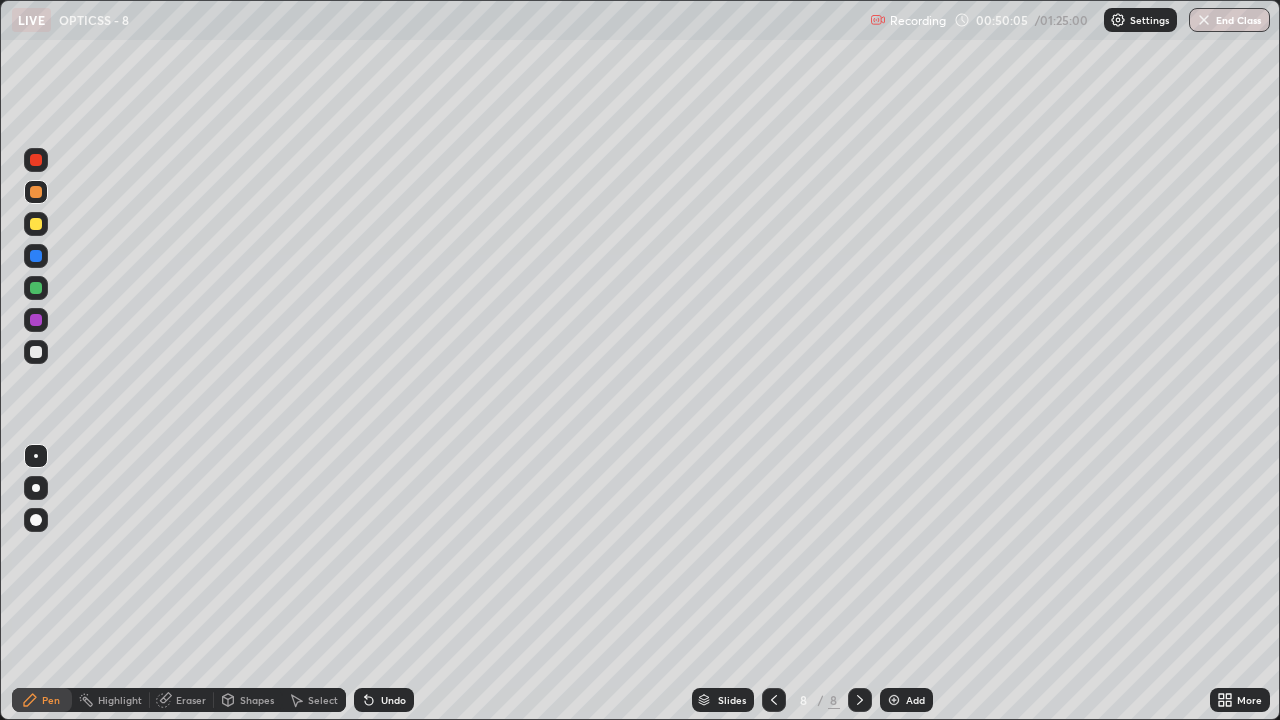 click on "Pen" at bounding box center (51, 700) 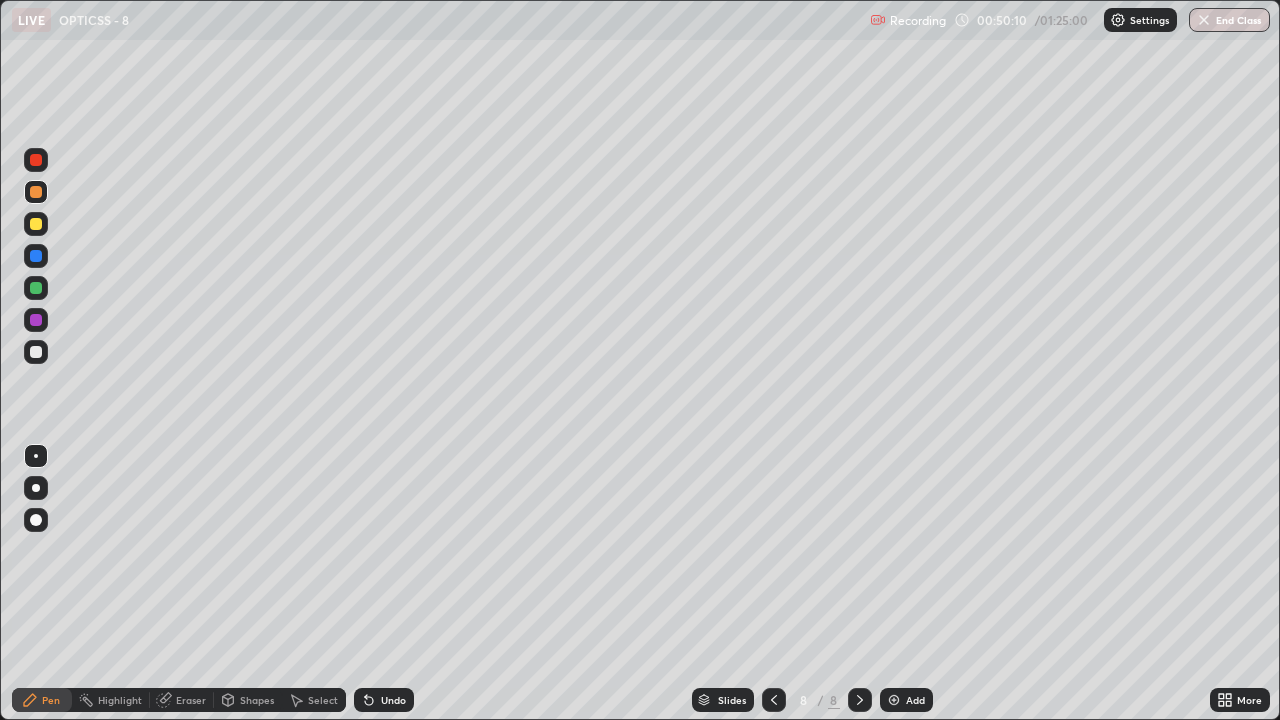 click on "Shapes" at bounding box center [257, 700] 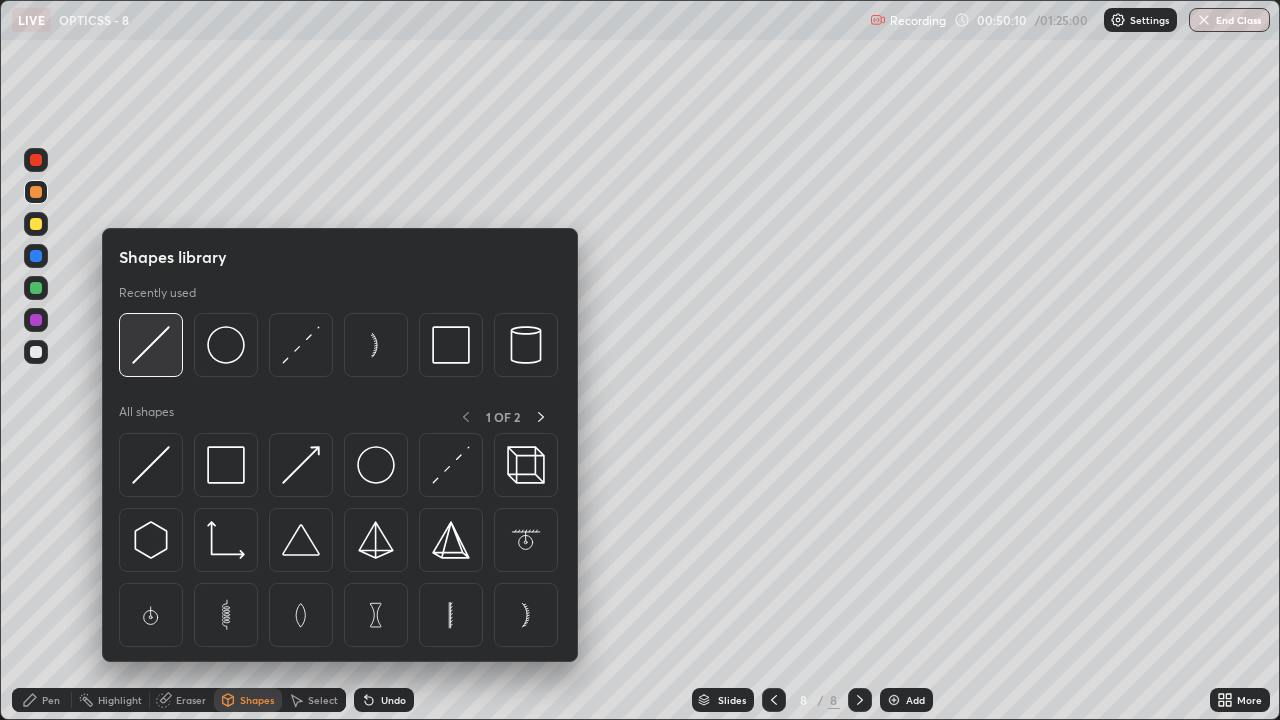 click at bounding box center [151, 345] 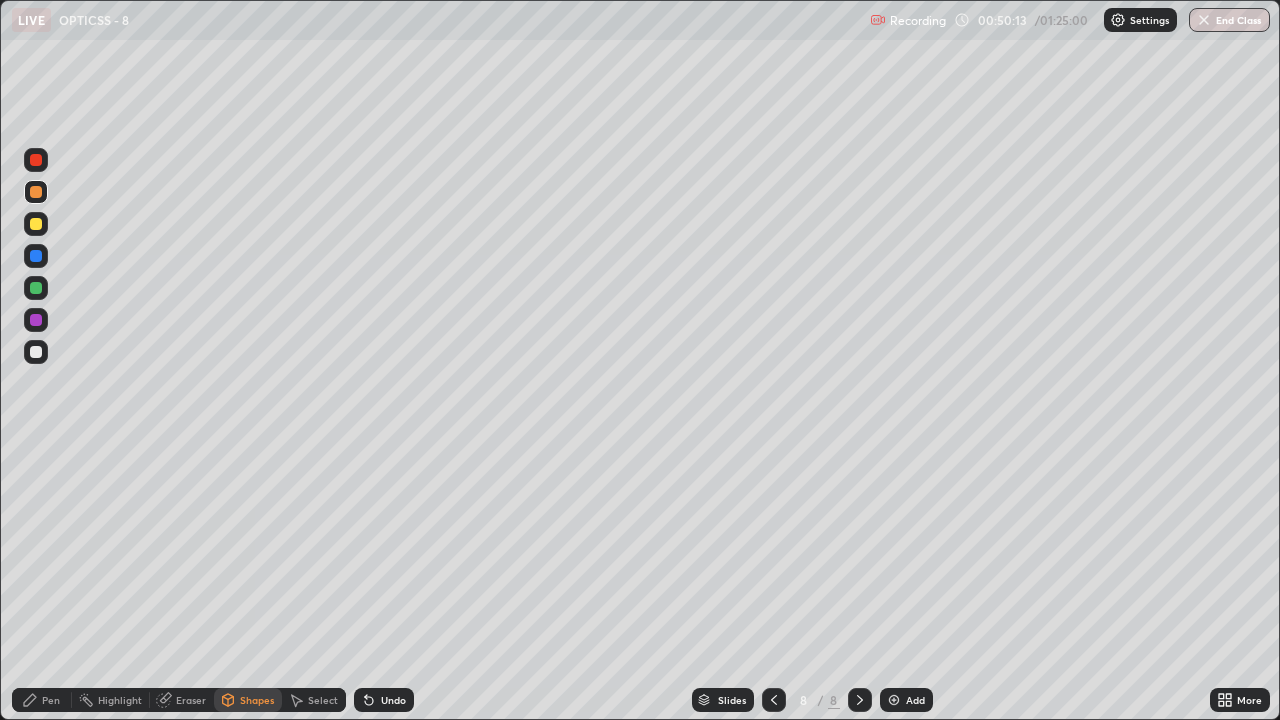 click on "Undo" at bounding box center (393, 700) 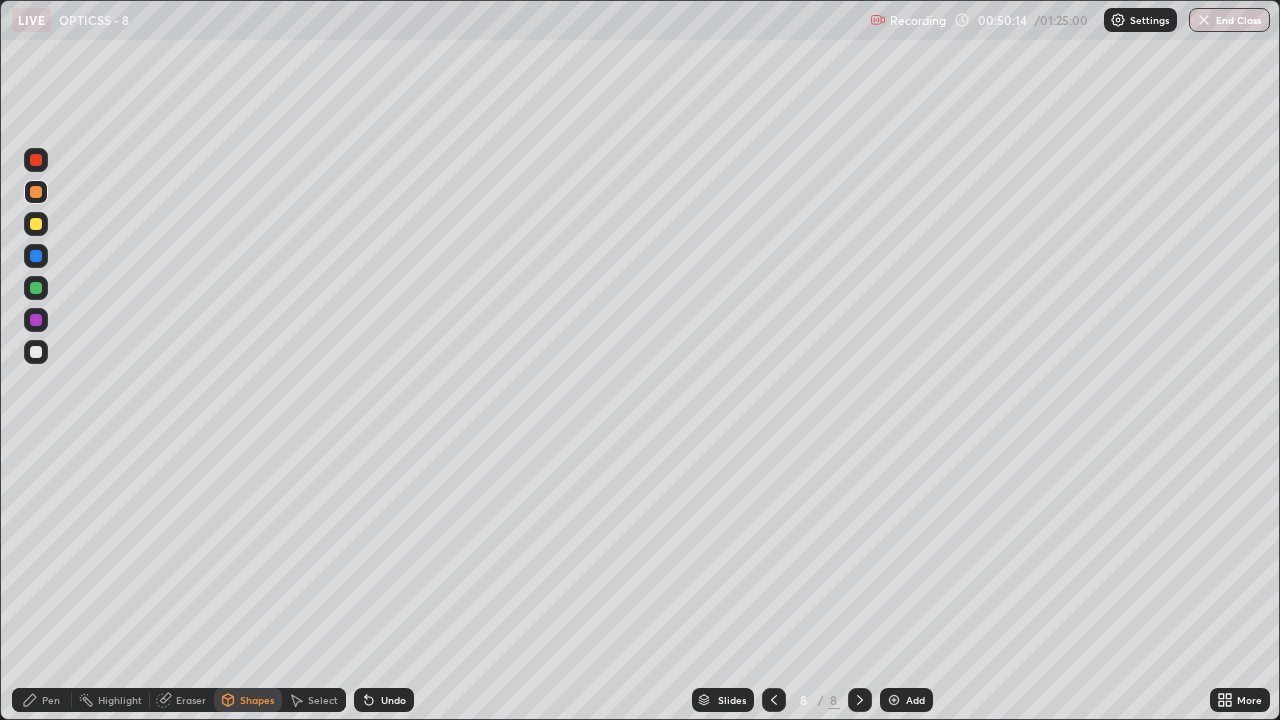 click at bounding box center [36, 352] 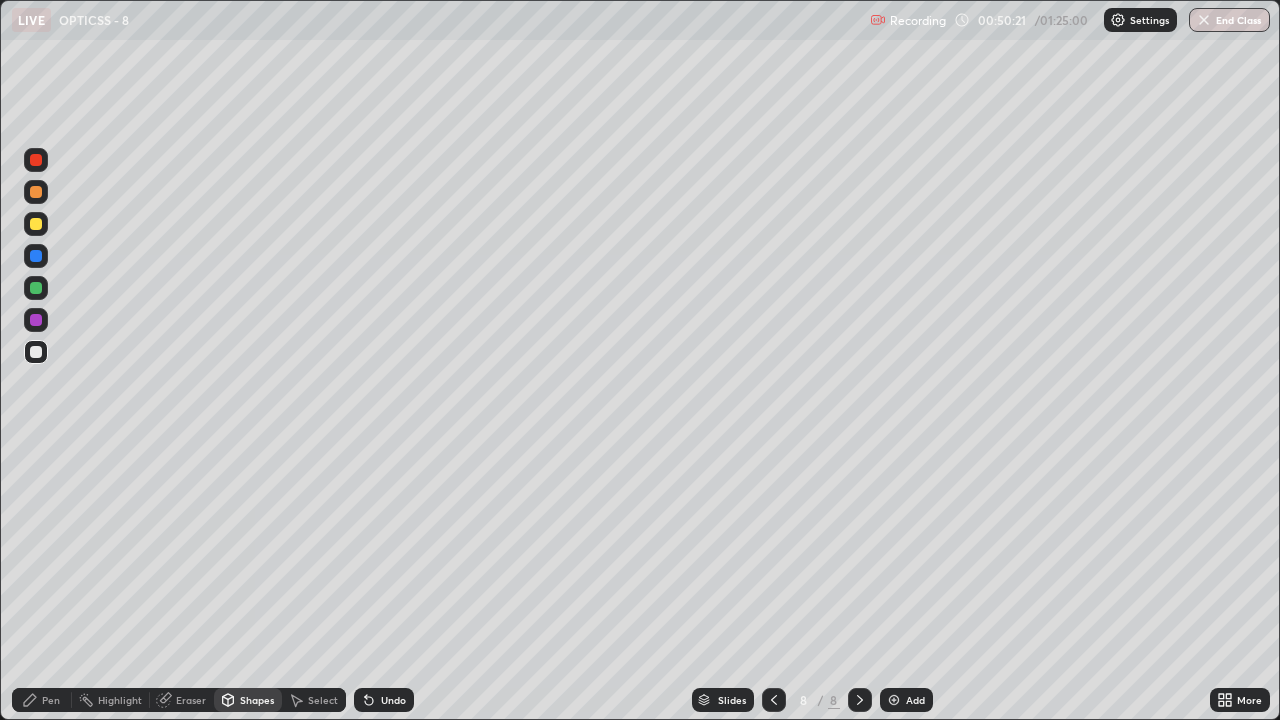 click on "Pen" at bounding box center [51, 700] 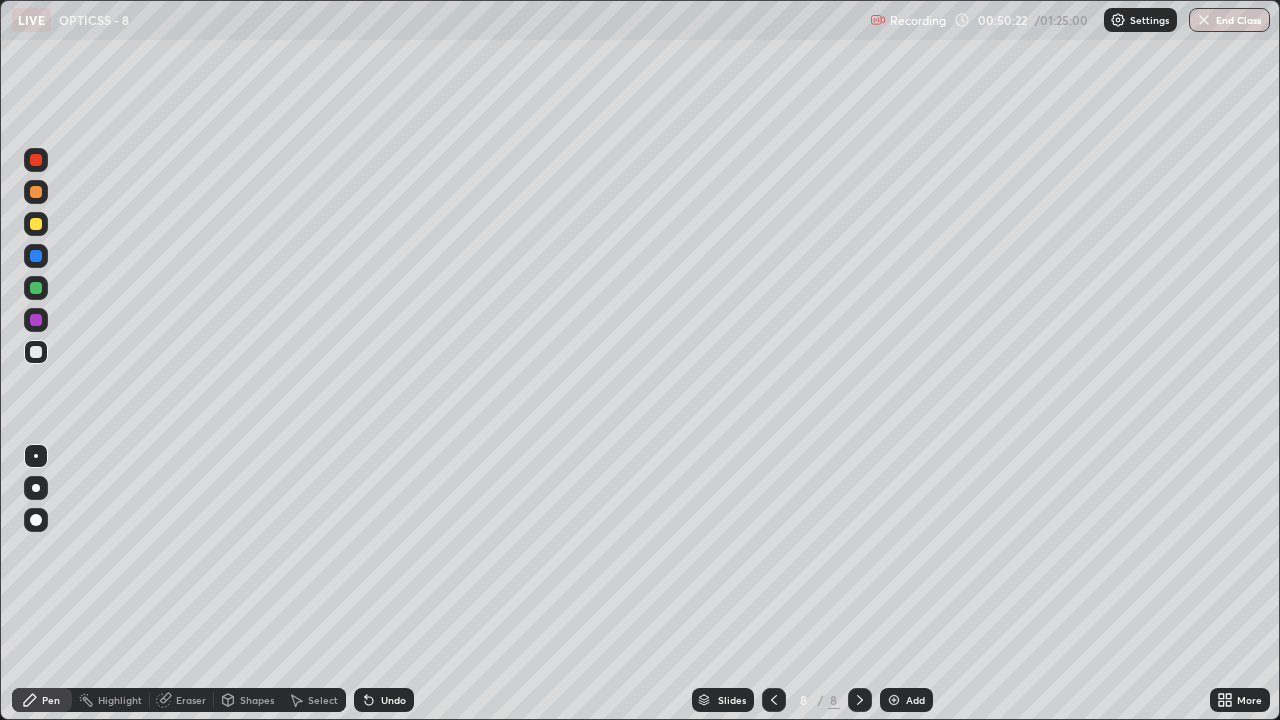 click at bounding box center [36, 192] 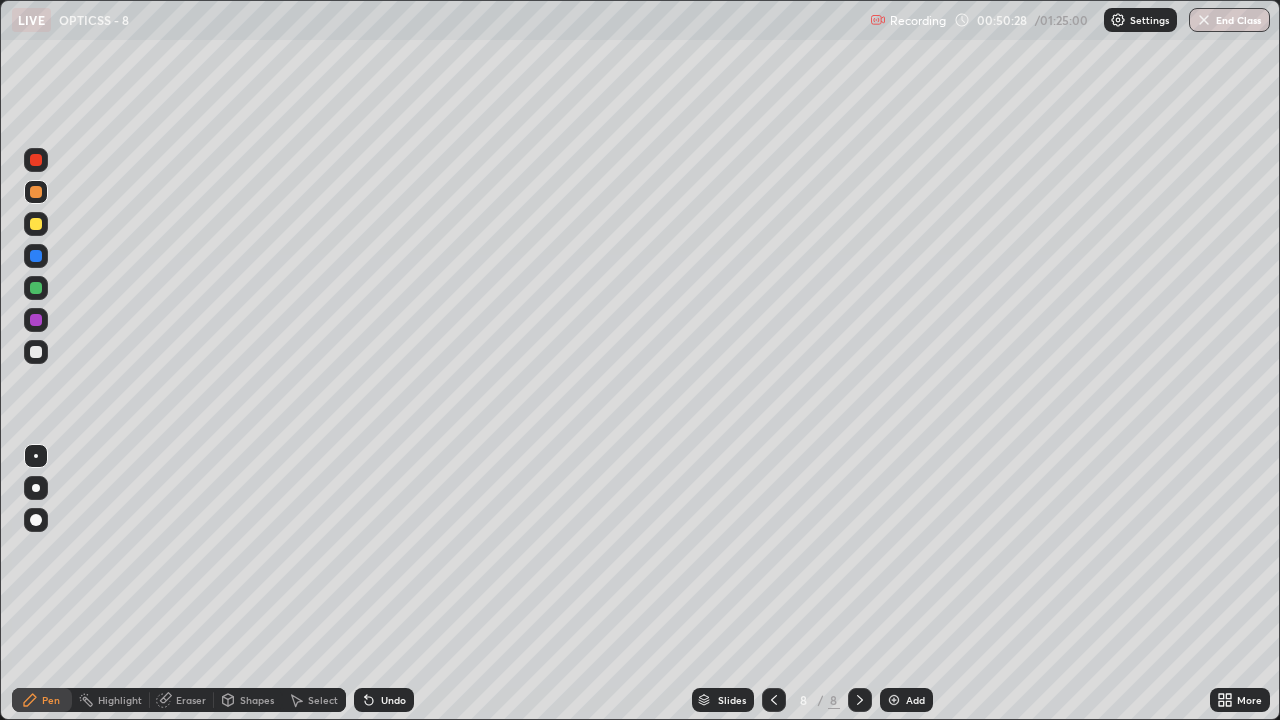 click on "Undo" at bounding box center (393, 700) 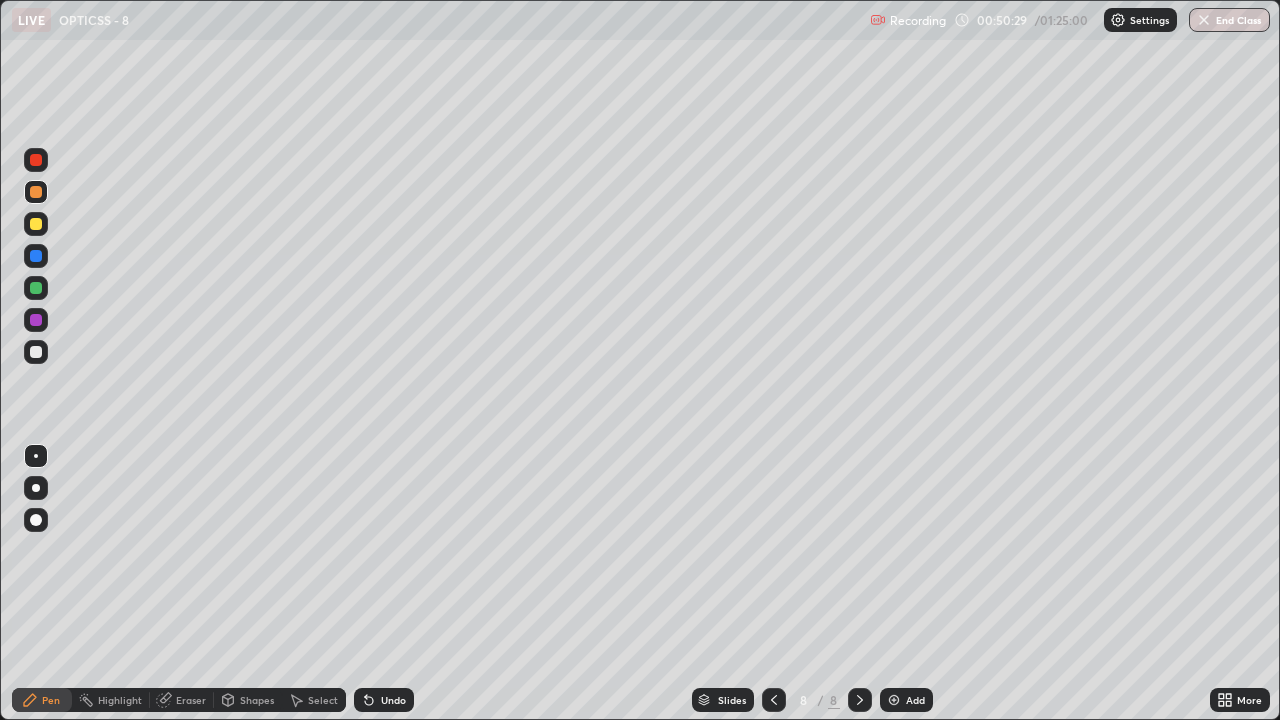 click on "Undo" at bounding box center [393, 700] 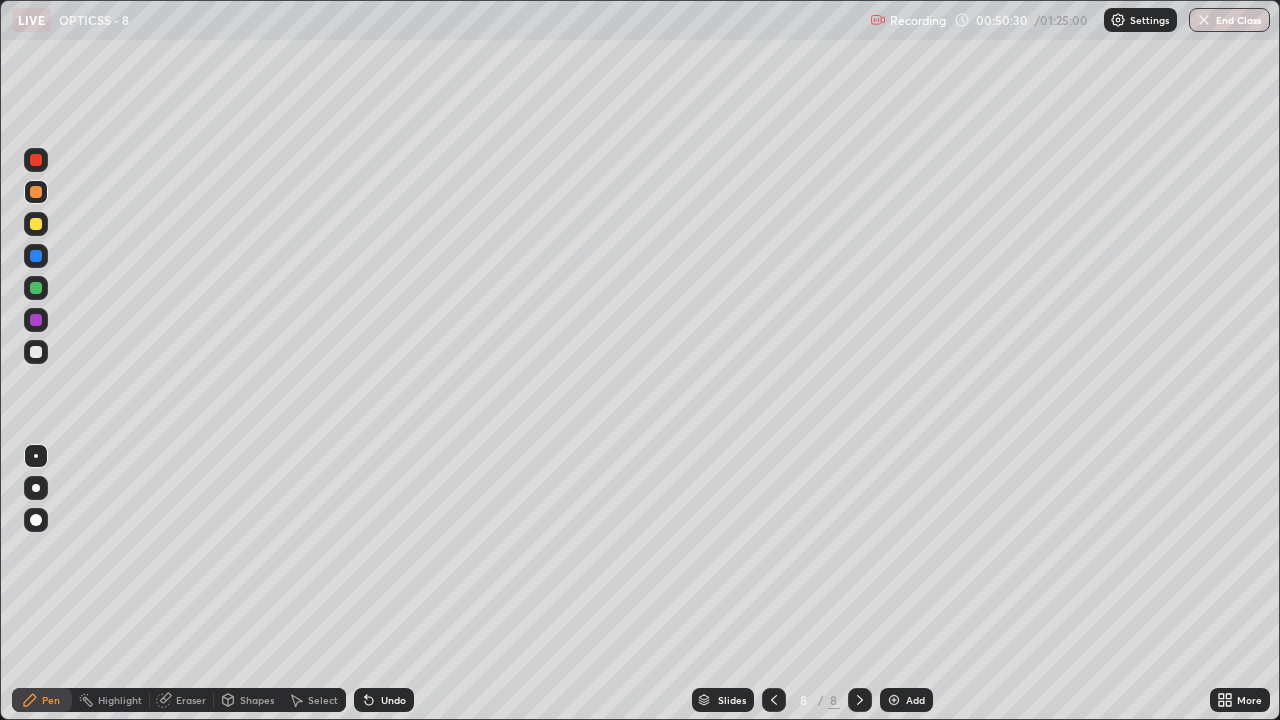 click on "Undo" at bounding box center (393, 700) 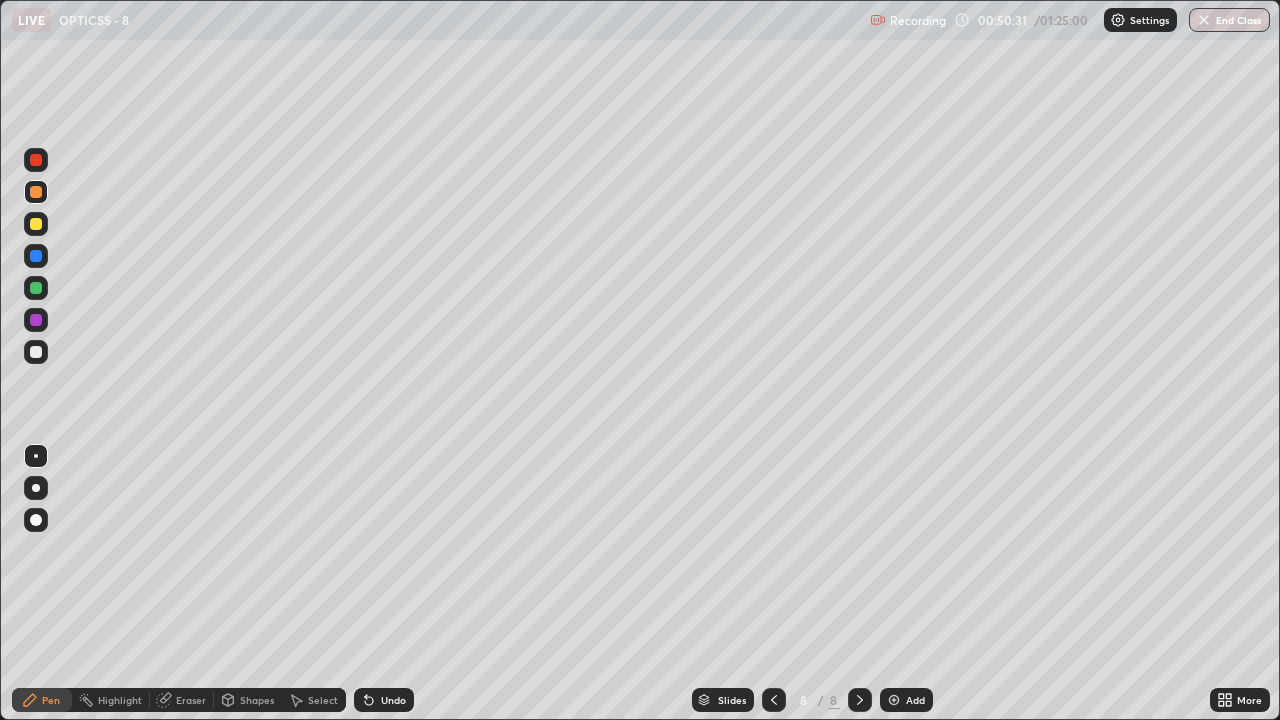 click on "Undo" at bounding box center [393, 700] 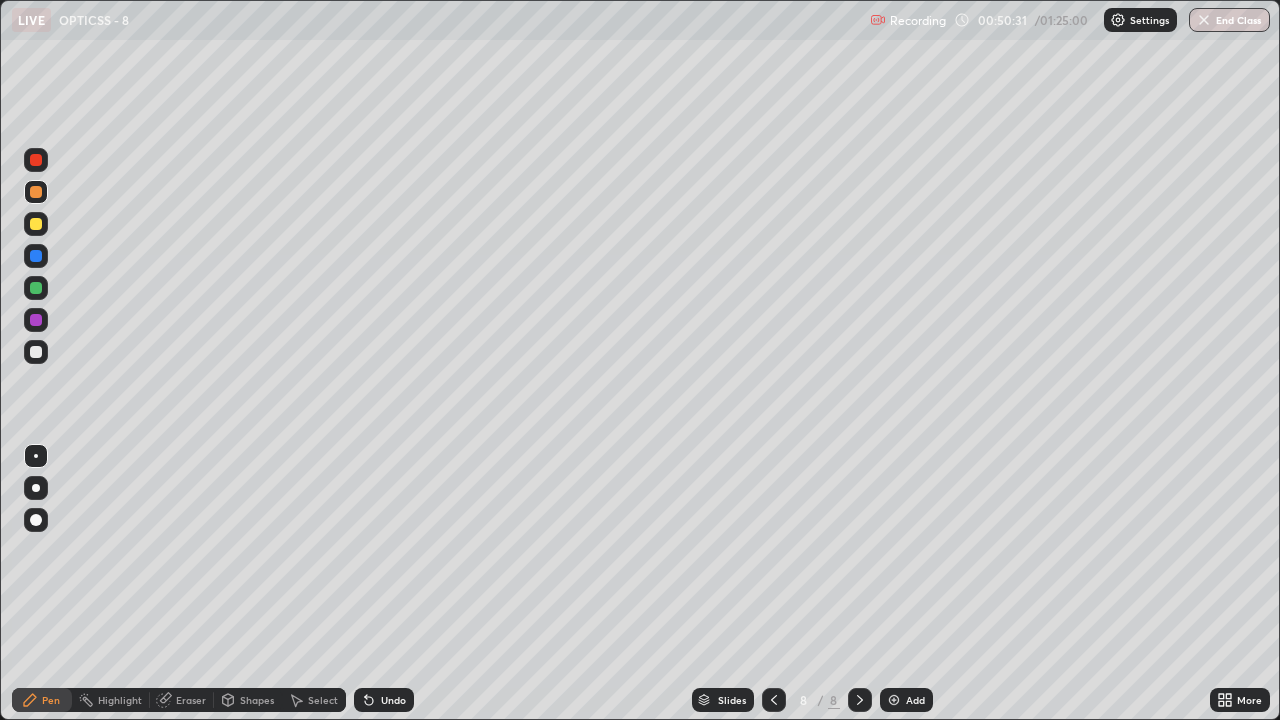 click on "Undo" at bounding box center [393, 700] 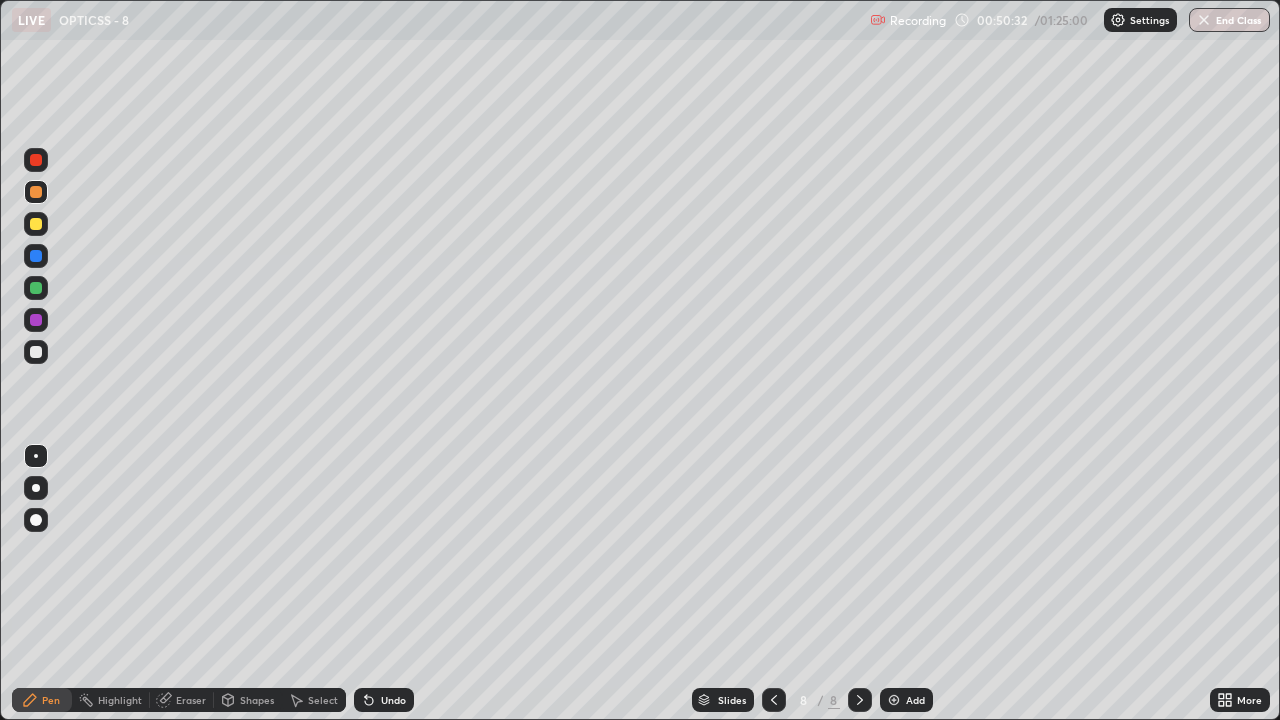 click on "Undo" at bounding box center (393, 700) 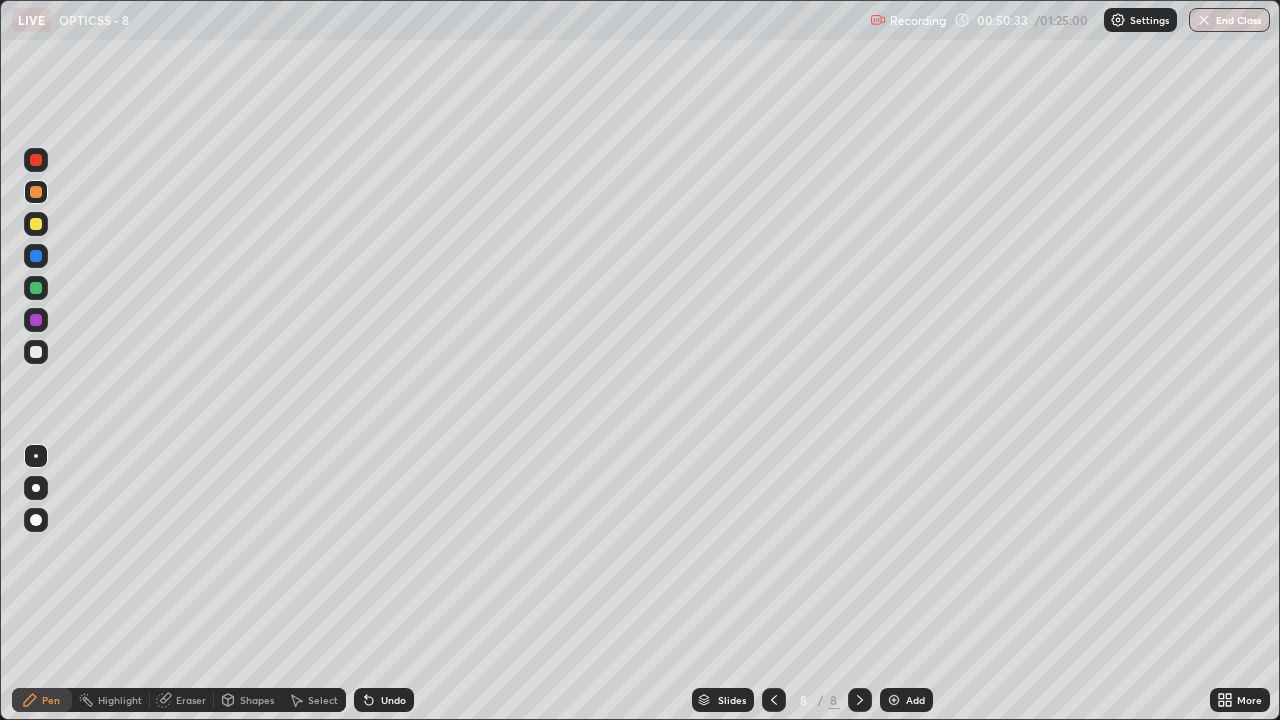click on "Shapes" at bounding box center (257, 700) 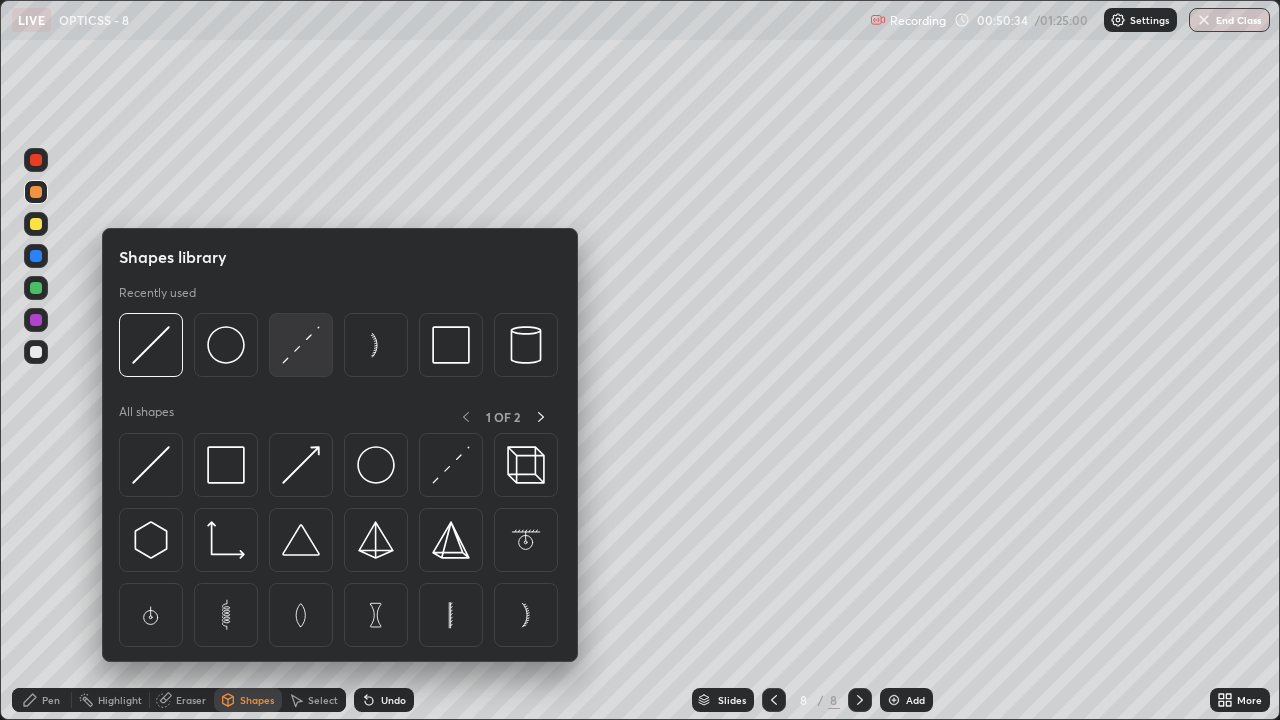 click at bounding box center (301, 345) 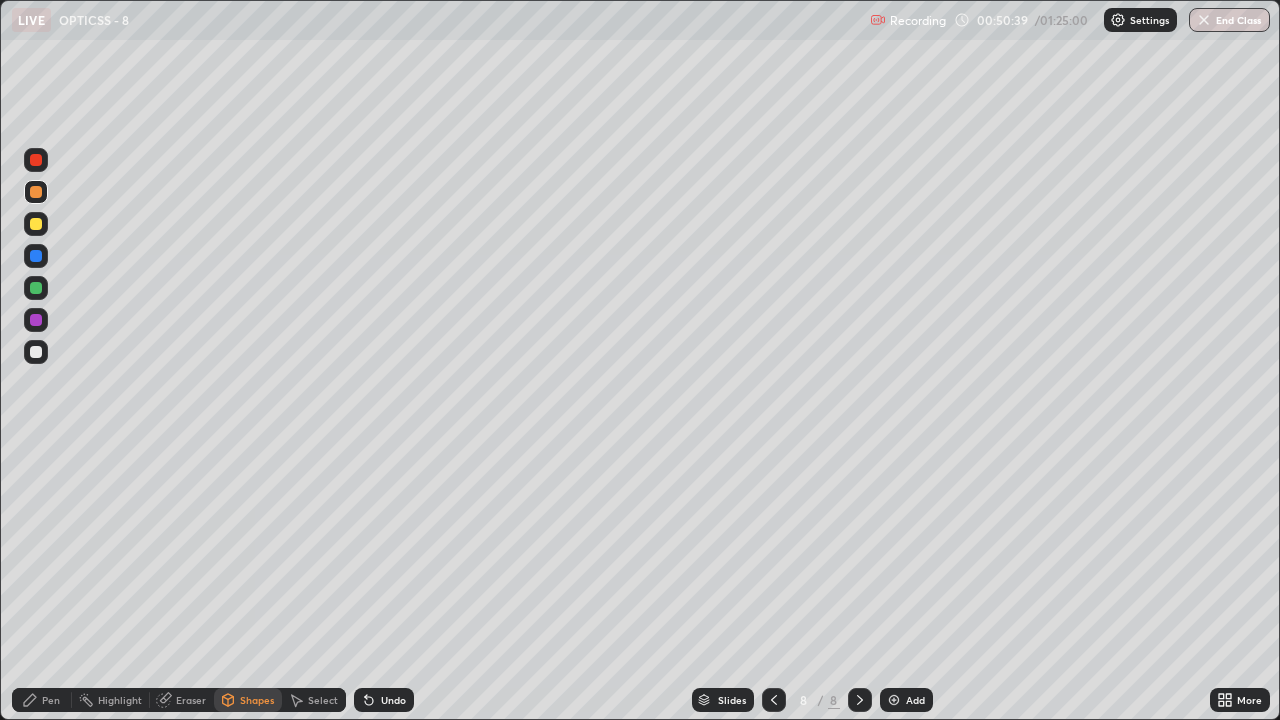 click on "Pen" at bounding box center (51, 700) 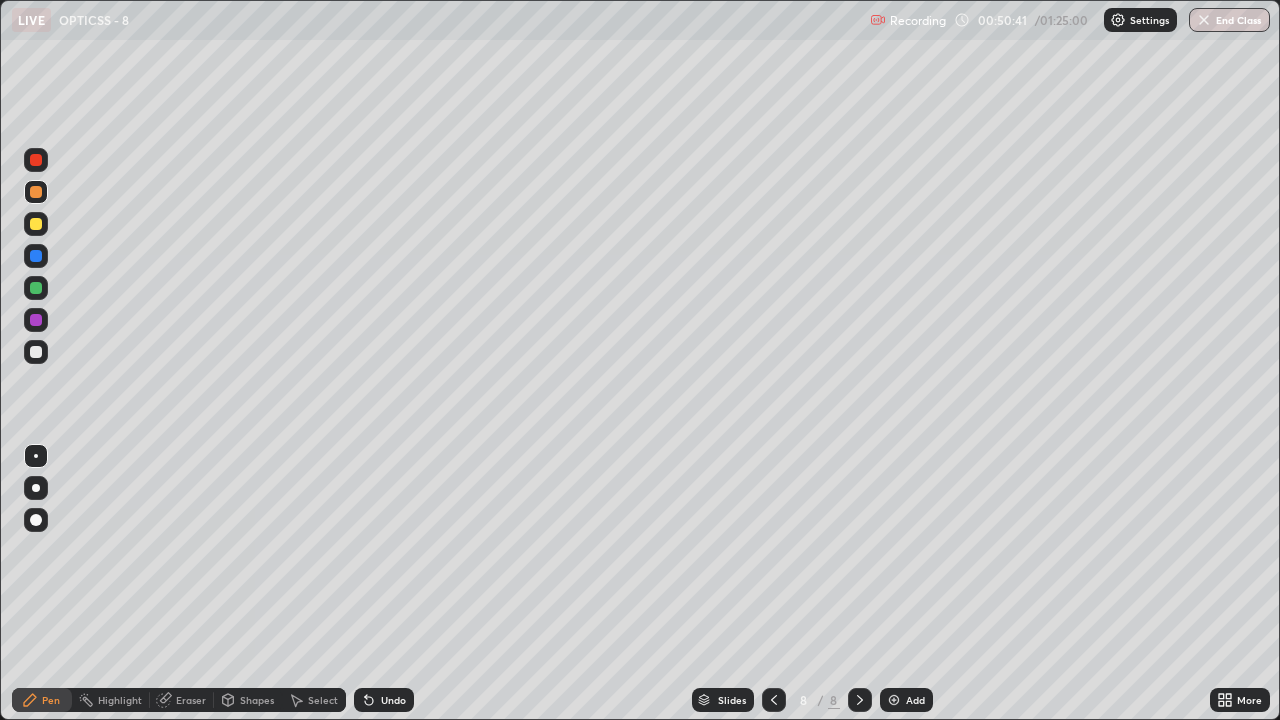 click at bounding box center [36, 192] 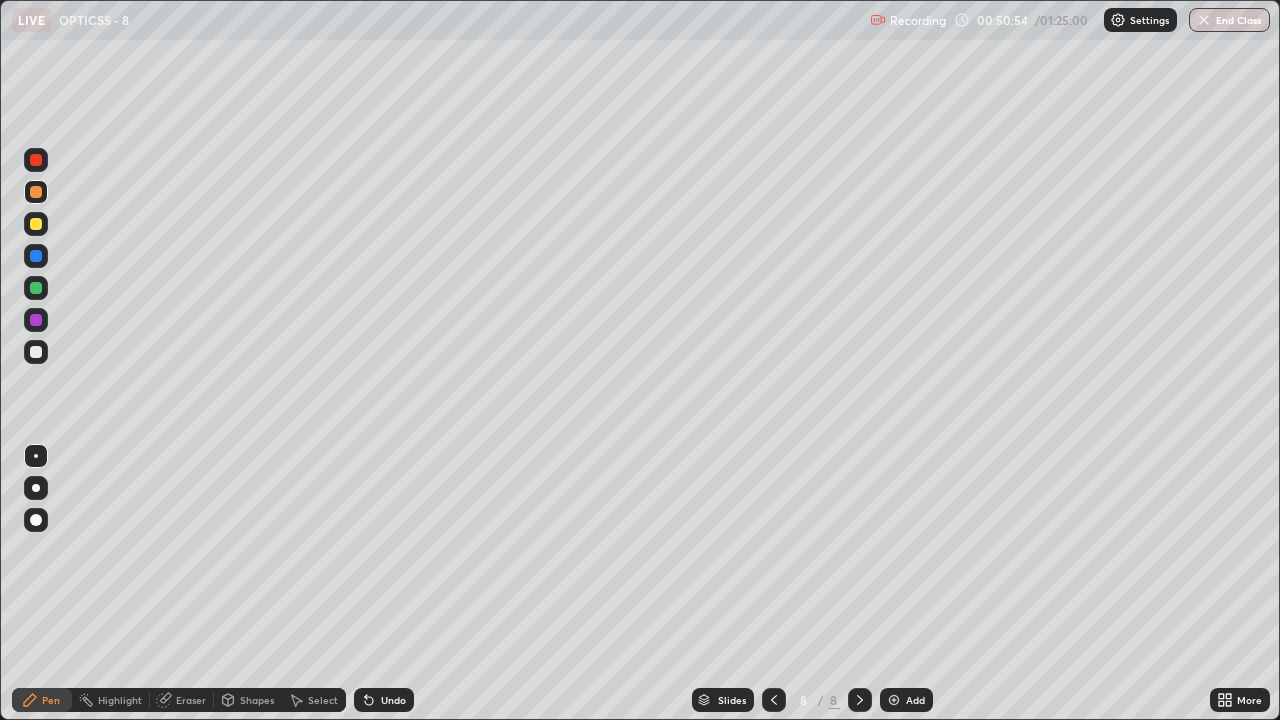 click at bounding box center [36, 320] 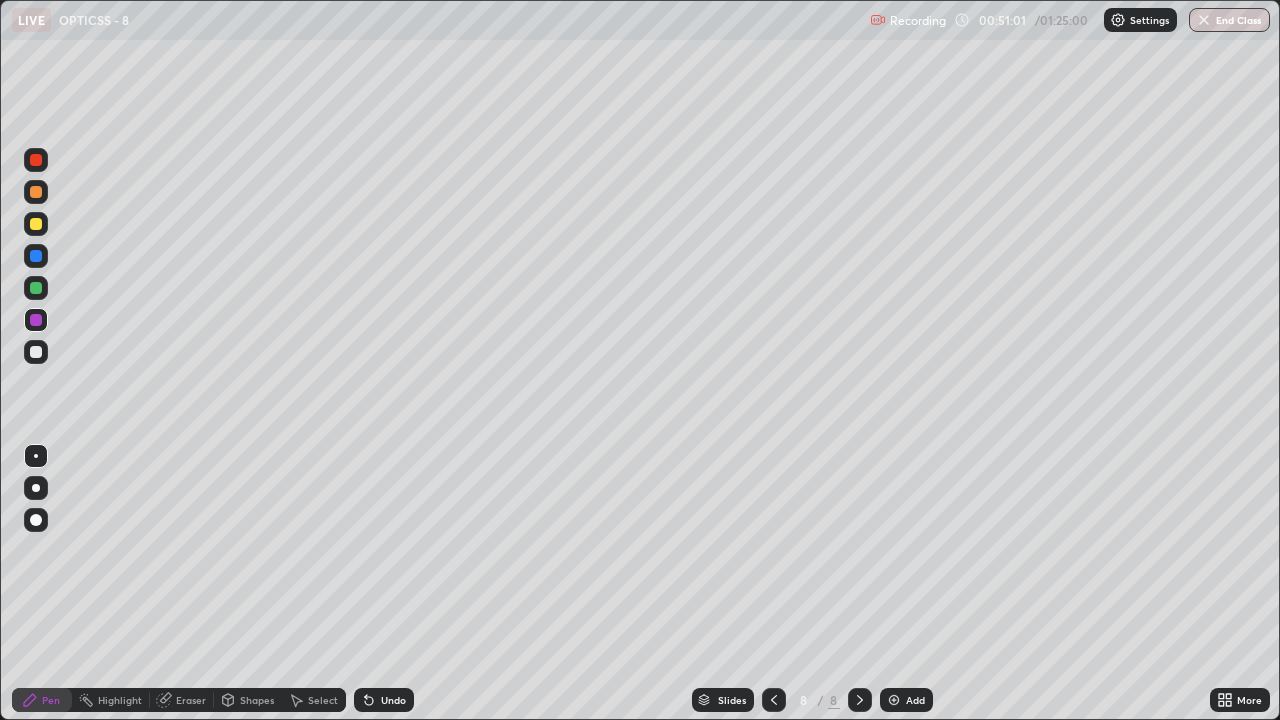 click at bounding box center [36, 352] 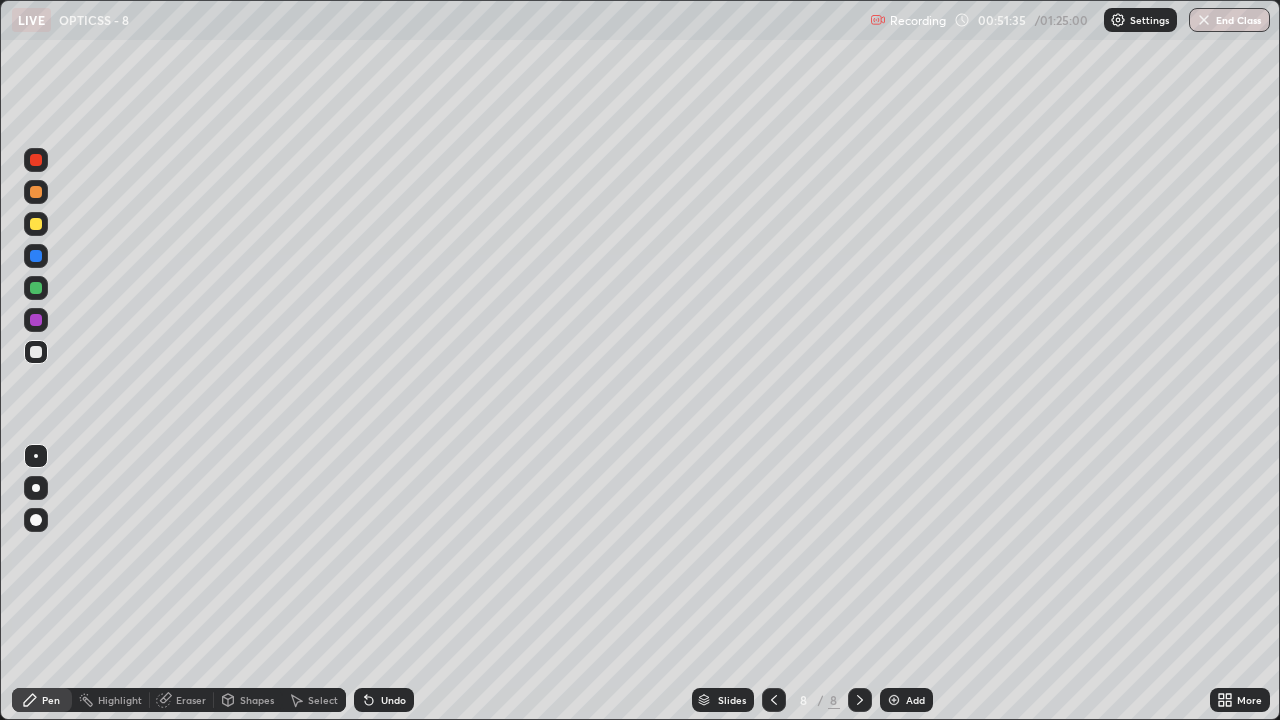 click on "Shapes" at bounding box center (257, 700) 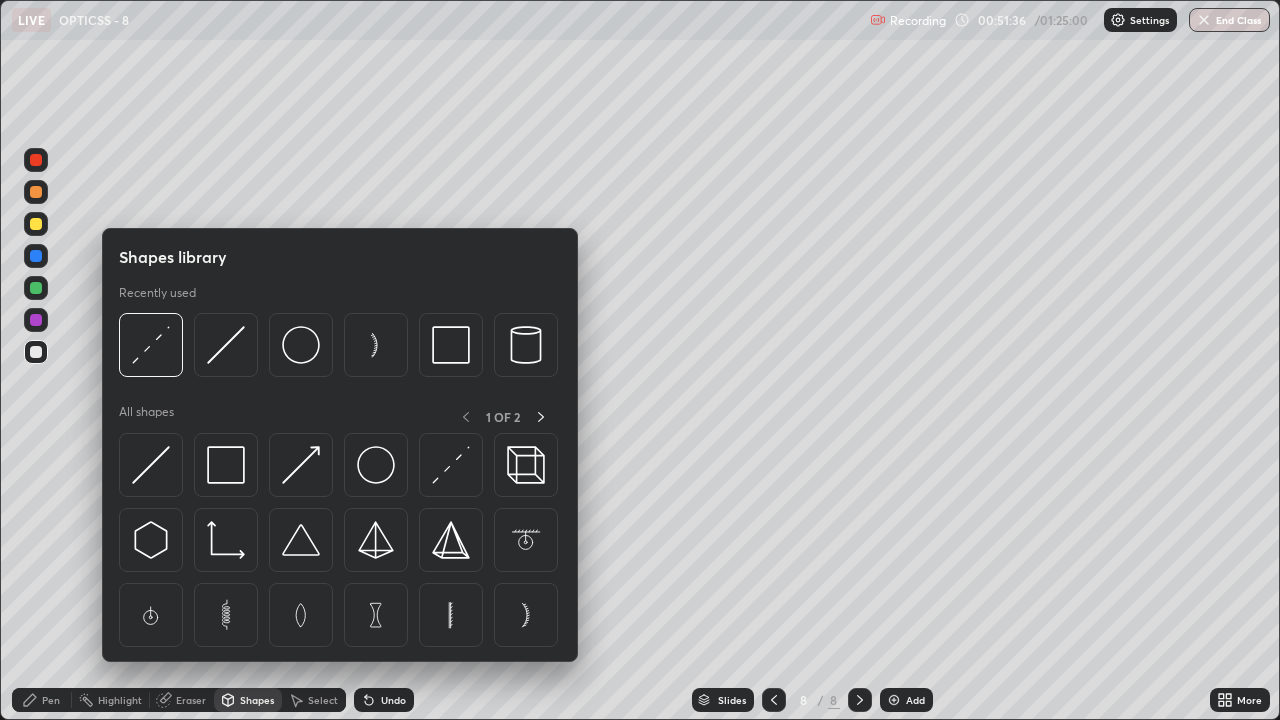 click on "Eraser" at bounding box center [191, 700] 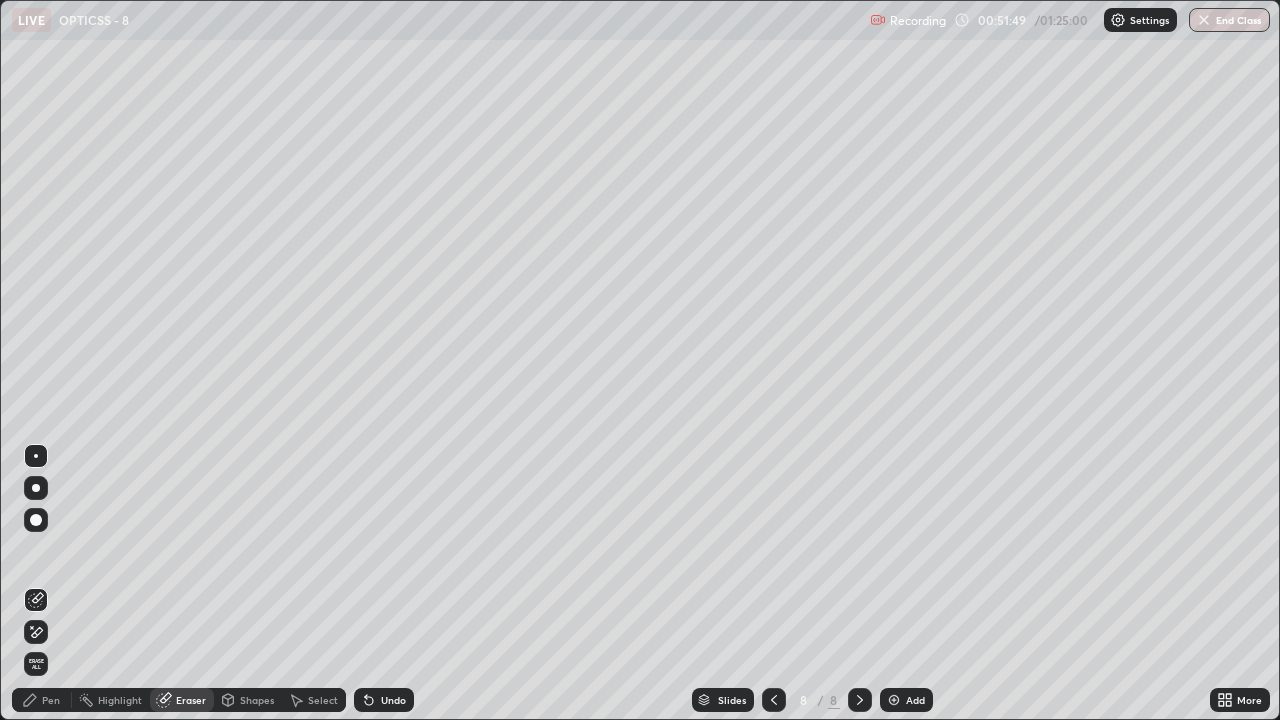 click on "Pen" at bounding box center (51, 700) 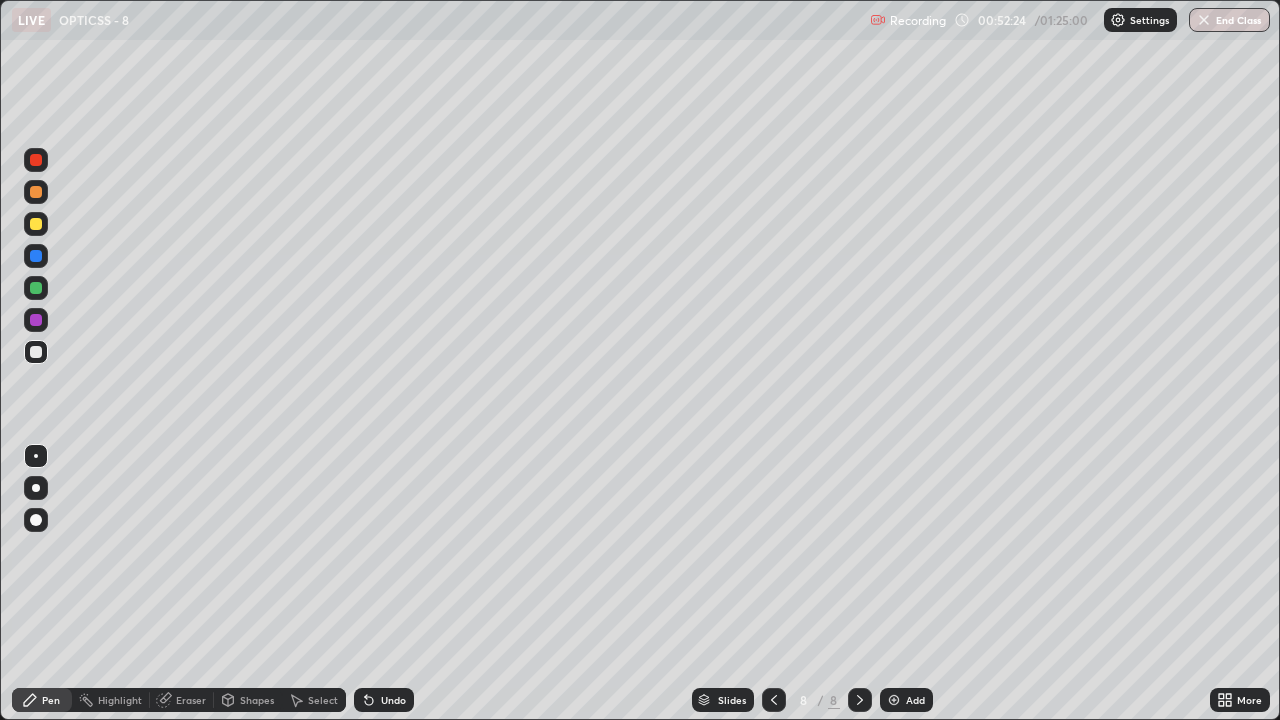 click at bounding box center [36, 352] 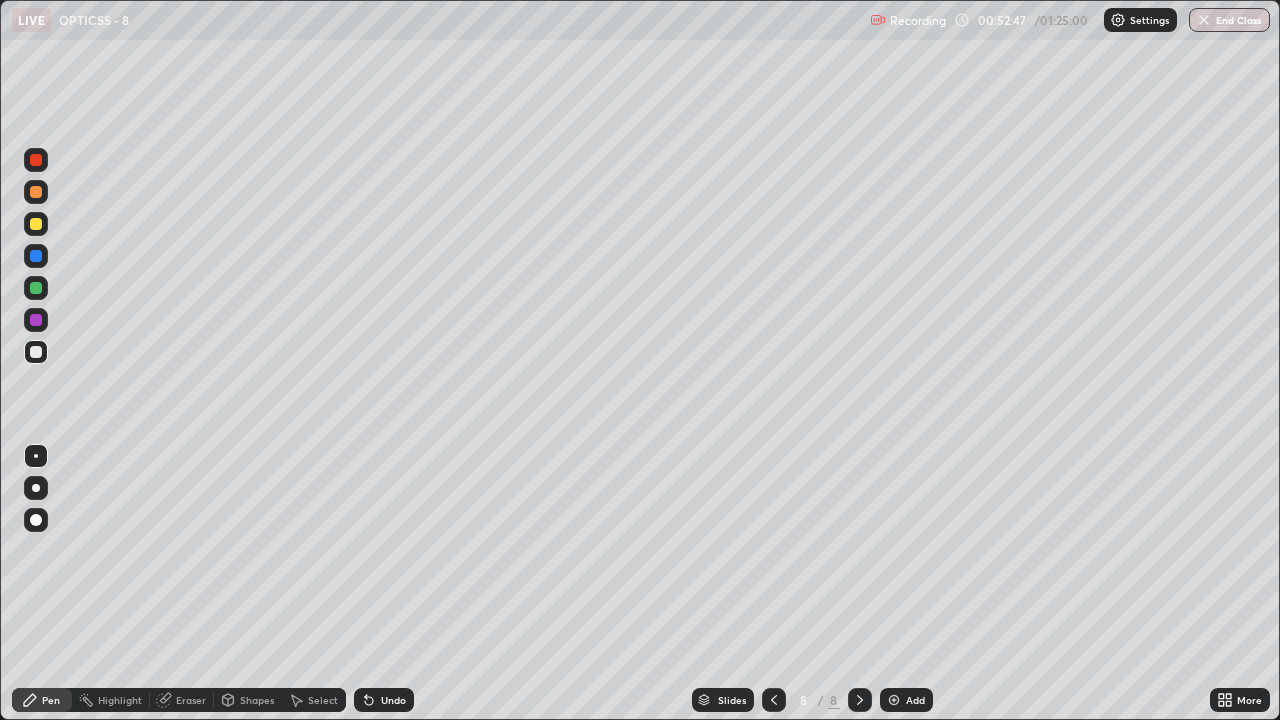 click at bounding box center (36, 160) 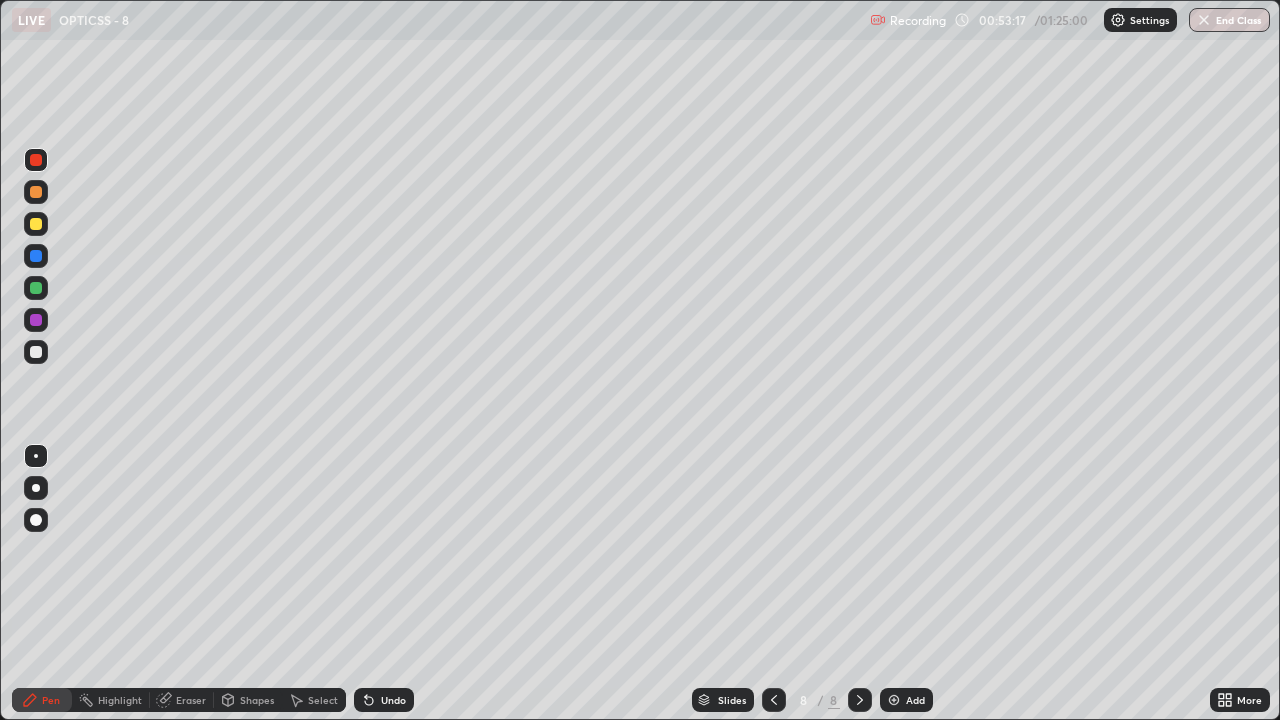 click on "Eraser" at bounding box center [191, 700] 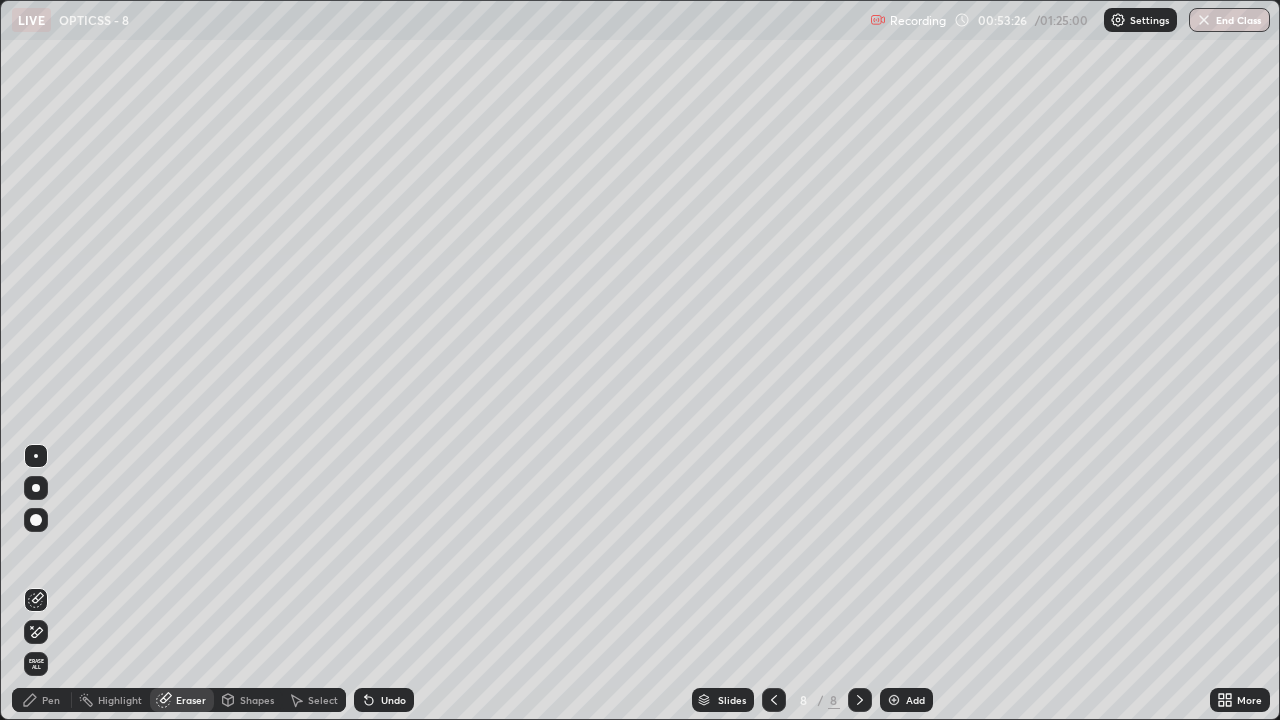 click on "Pen" at bounding box center [51, 700] 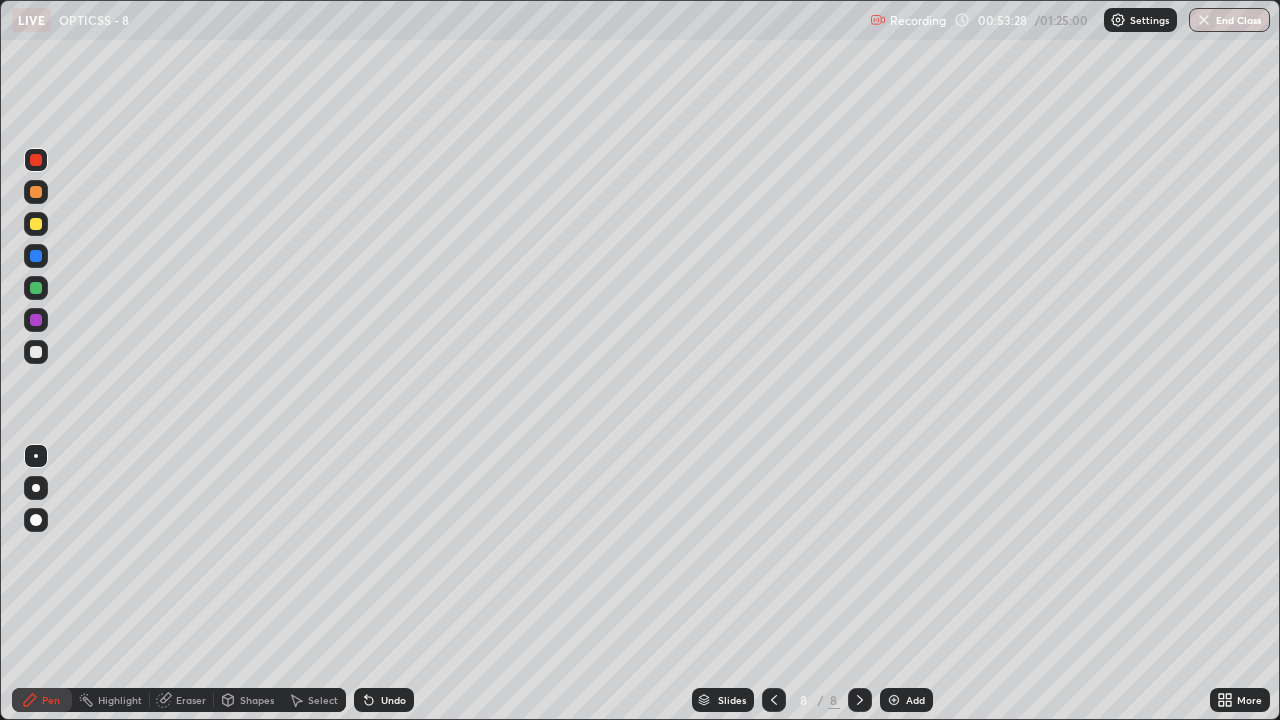 click at bounding box center (36, 352) 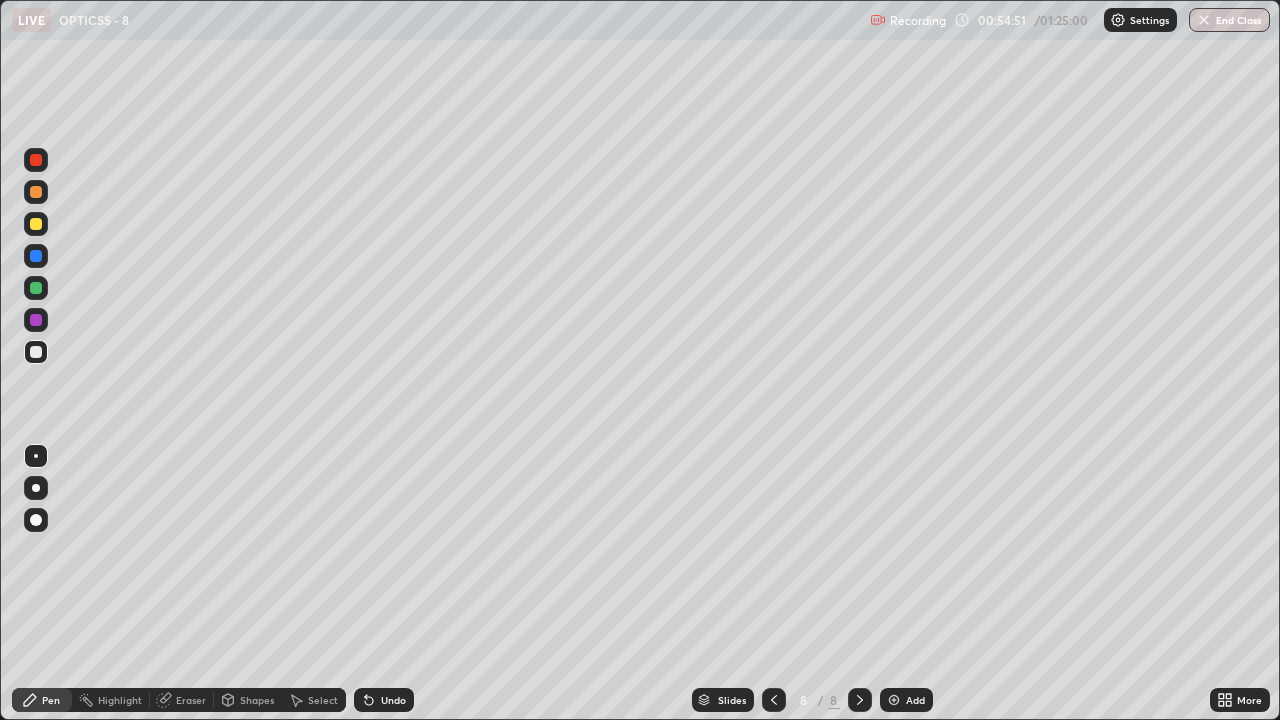 click on "Undo" at bounding box center [384, 700] 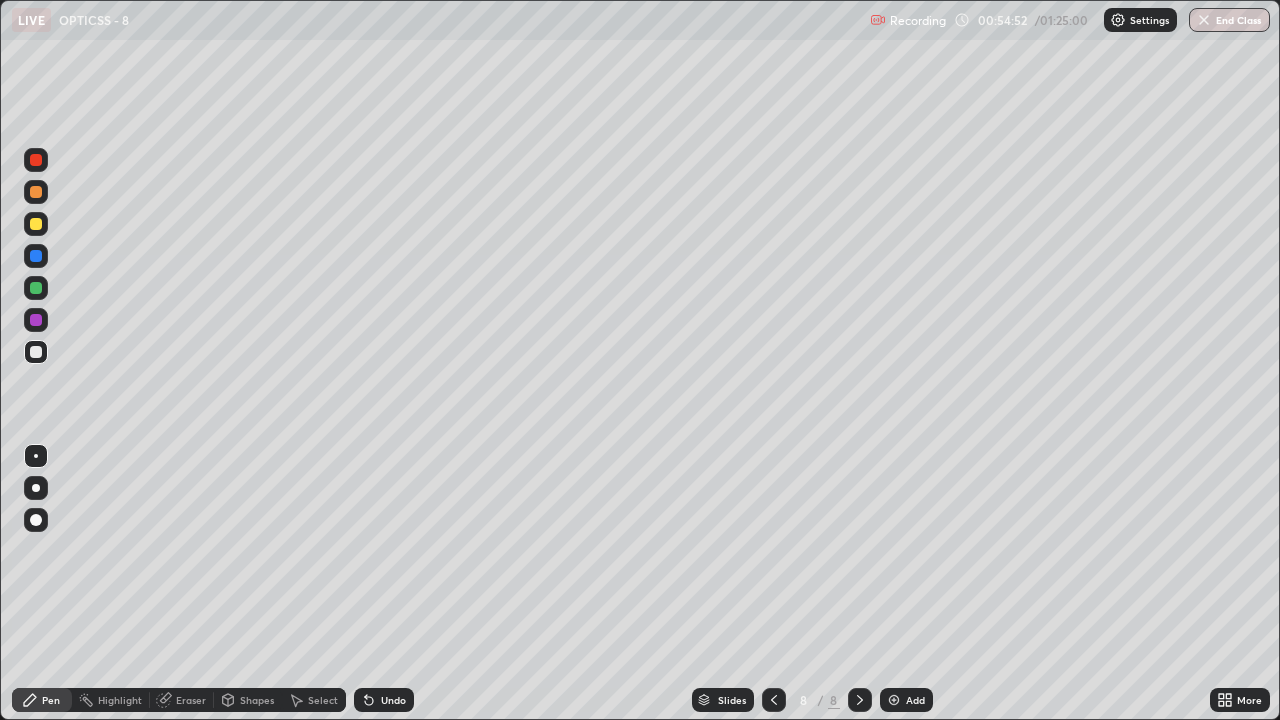 click 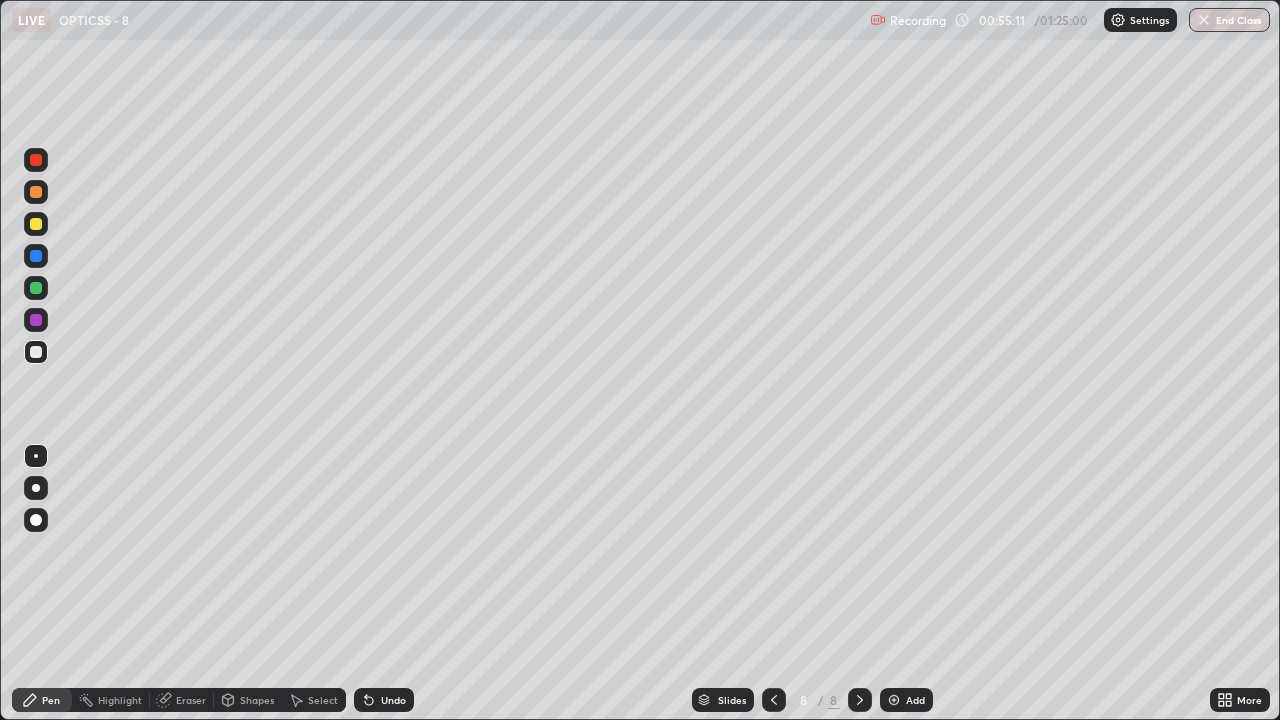 click on "Undo" at bounding box center (393, 700) 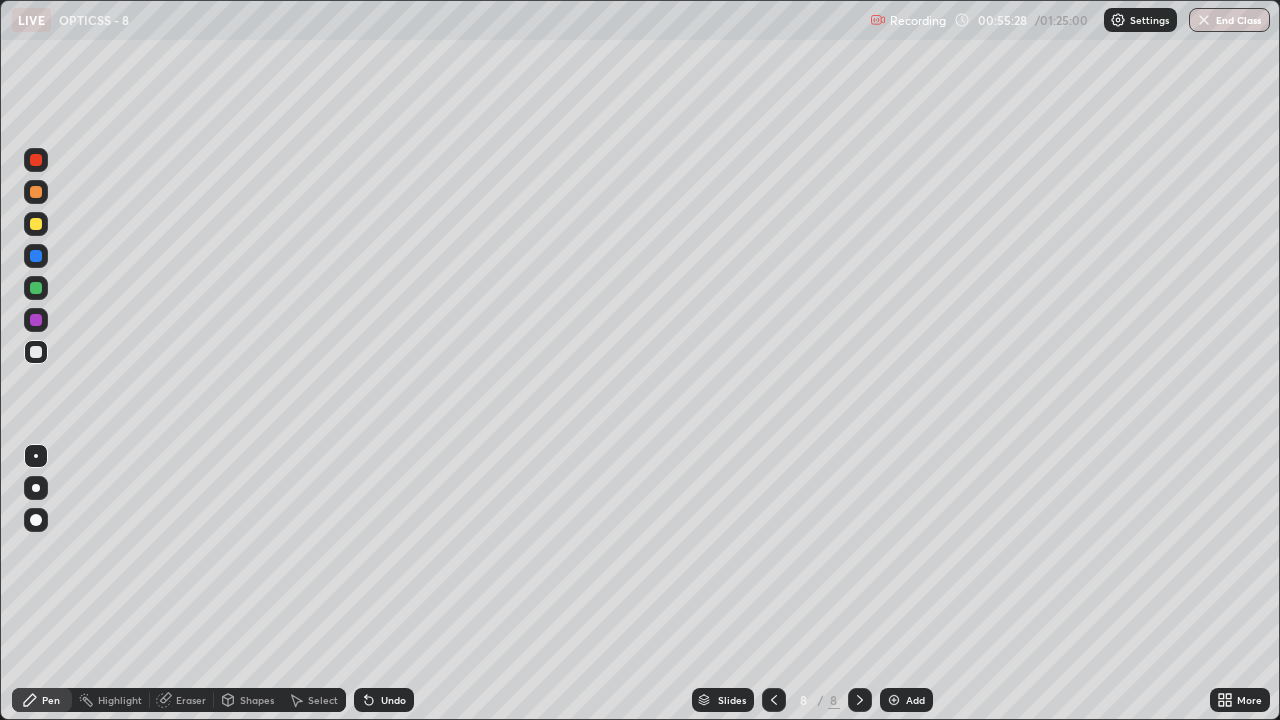 click at bounding box center (774, 700) 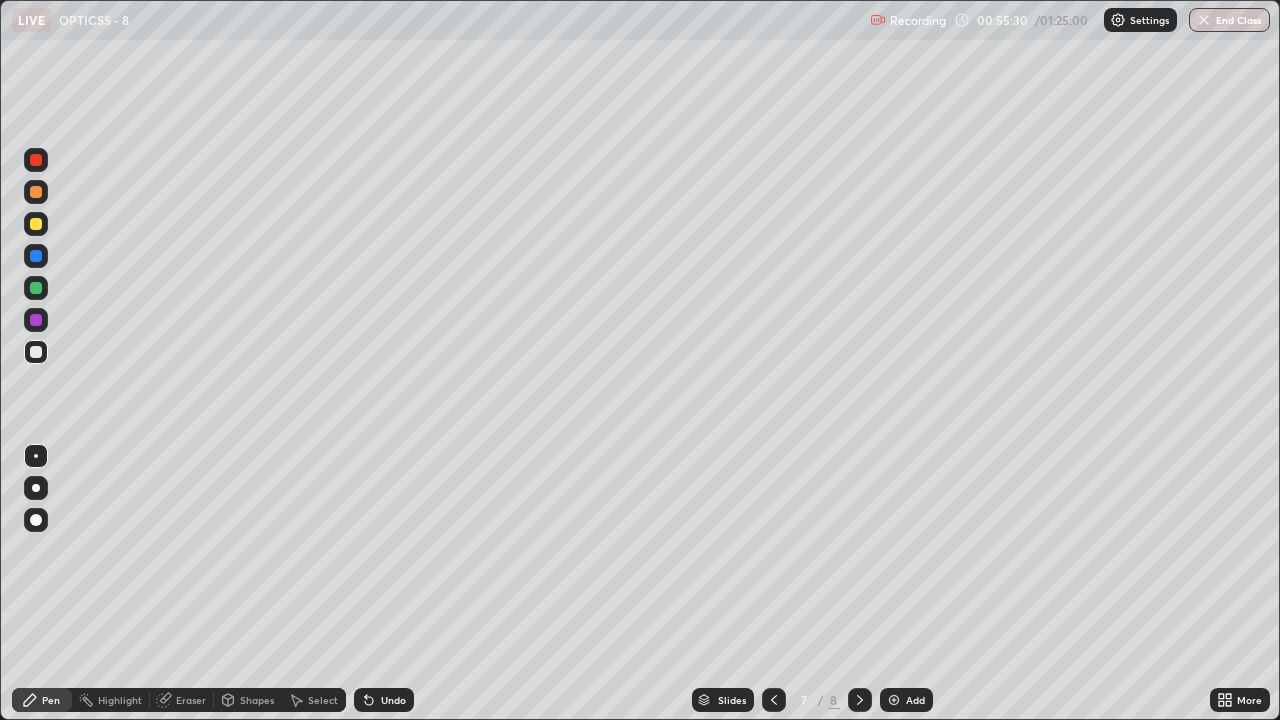 click 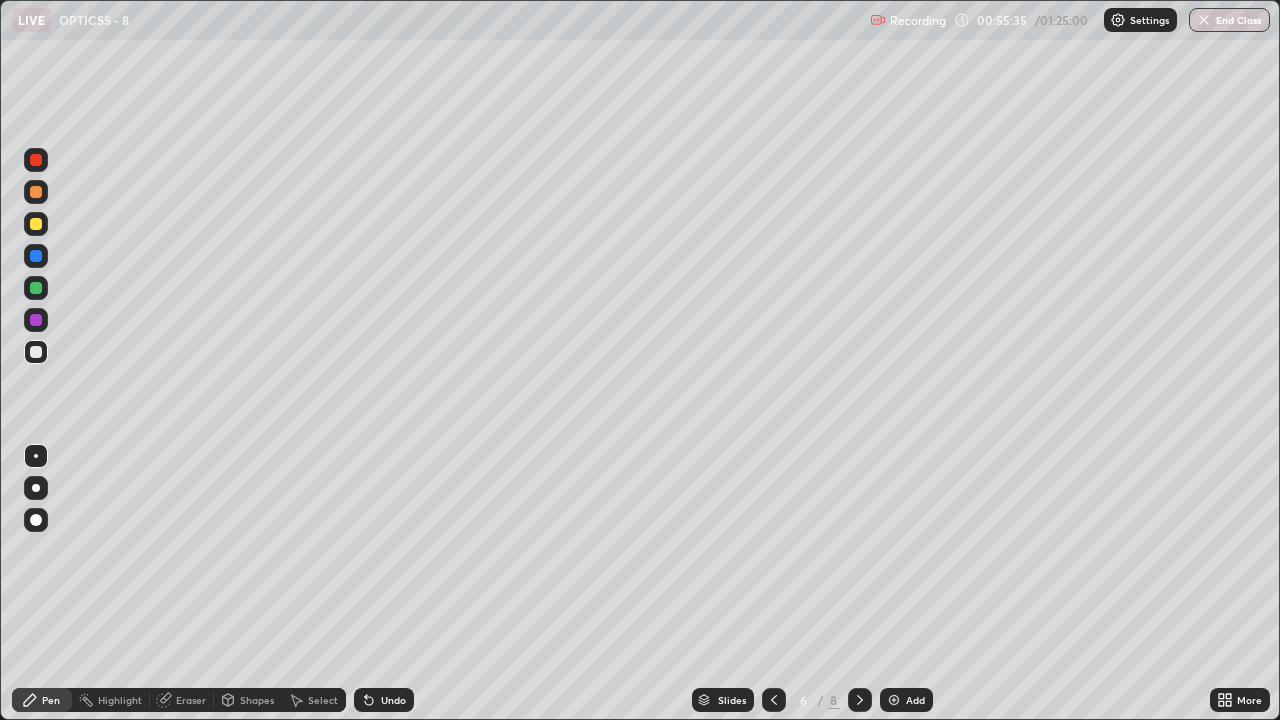 click 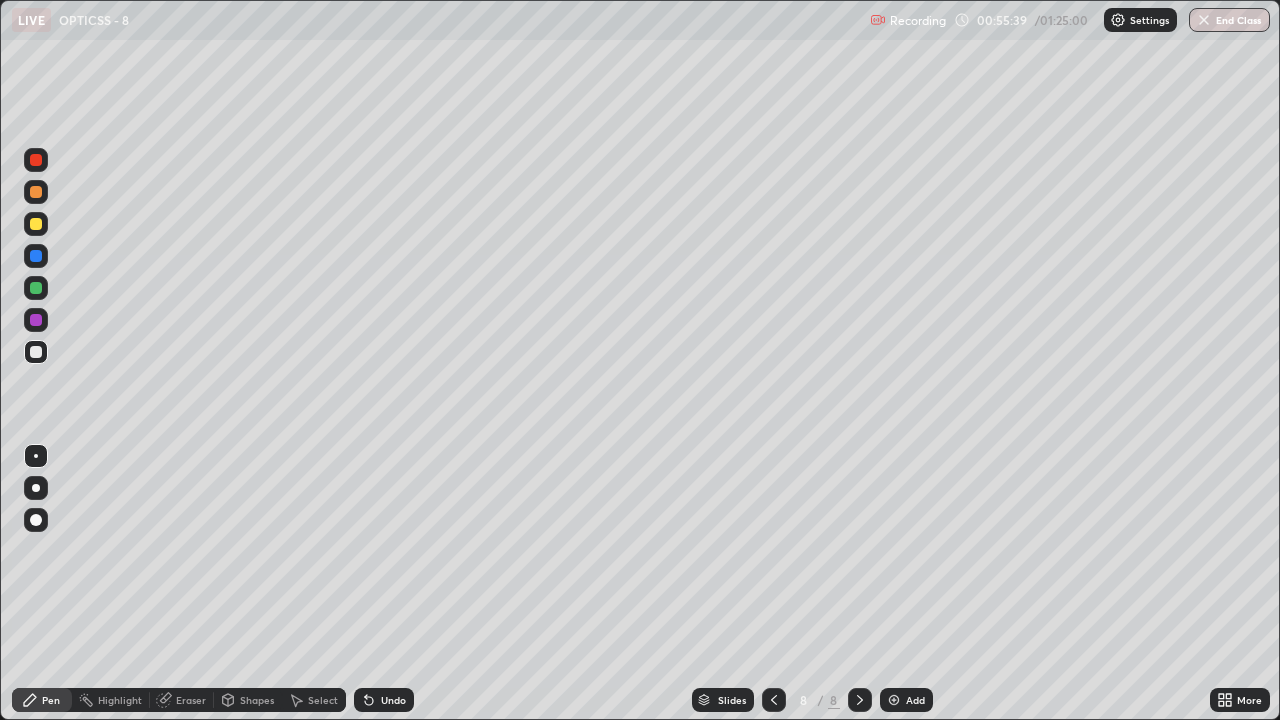 click at bounding box center [36, 256] 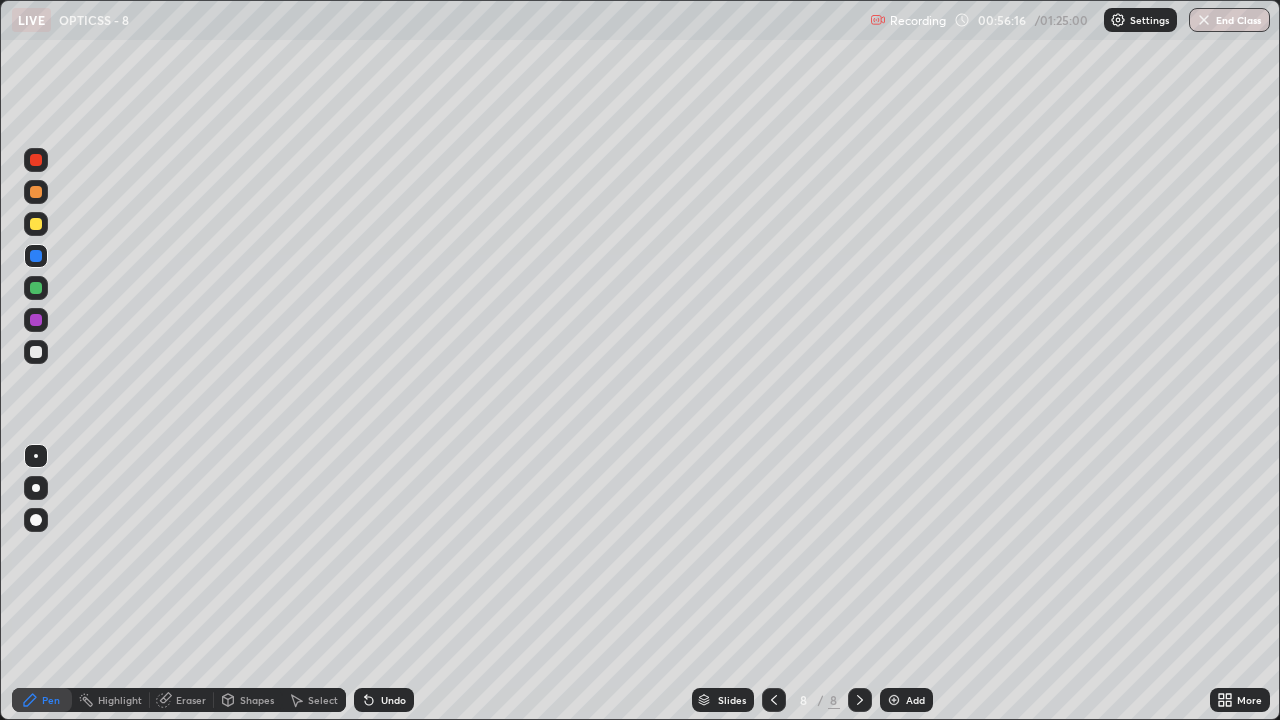 click at bounding box center [36, 352] 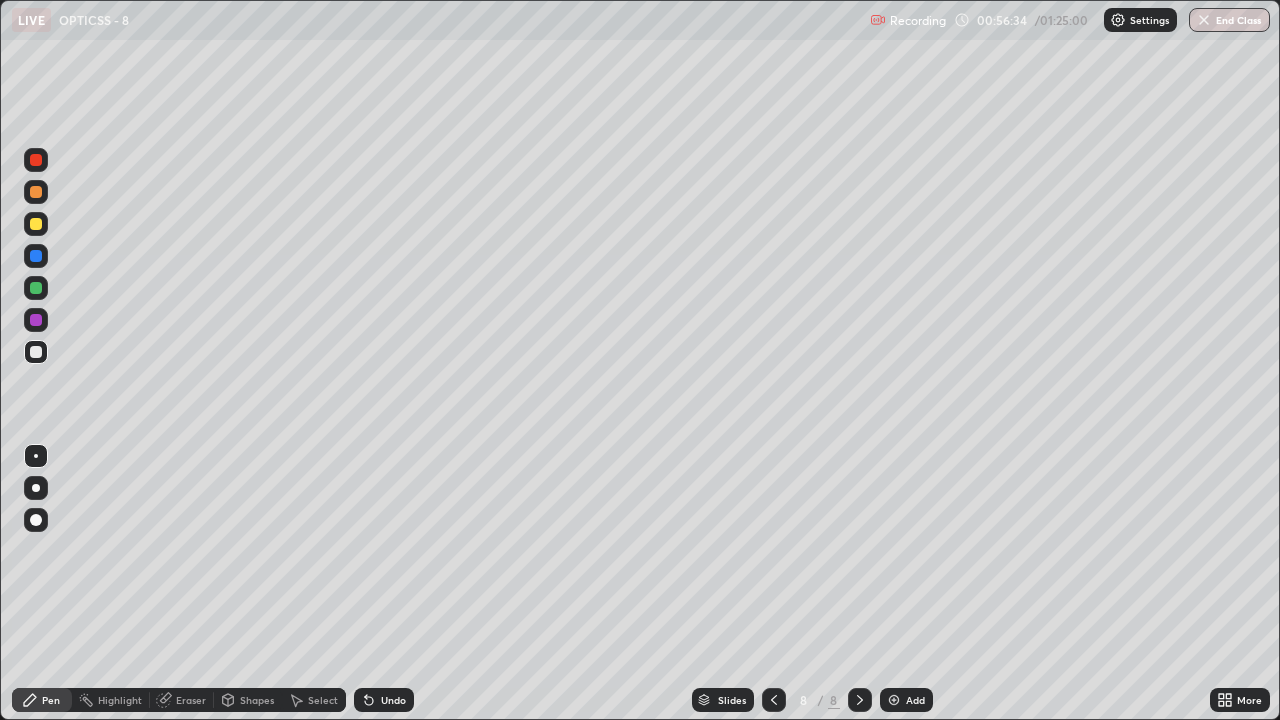 click on "Undo" at bounding box center [384, 700] 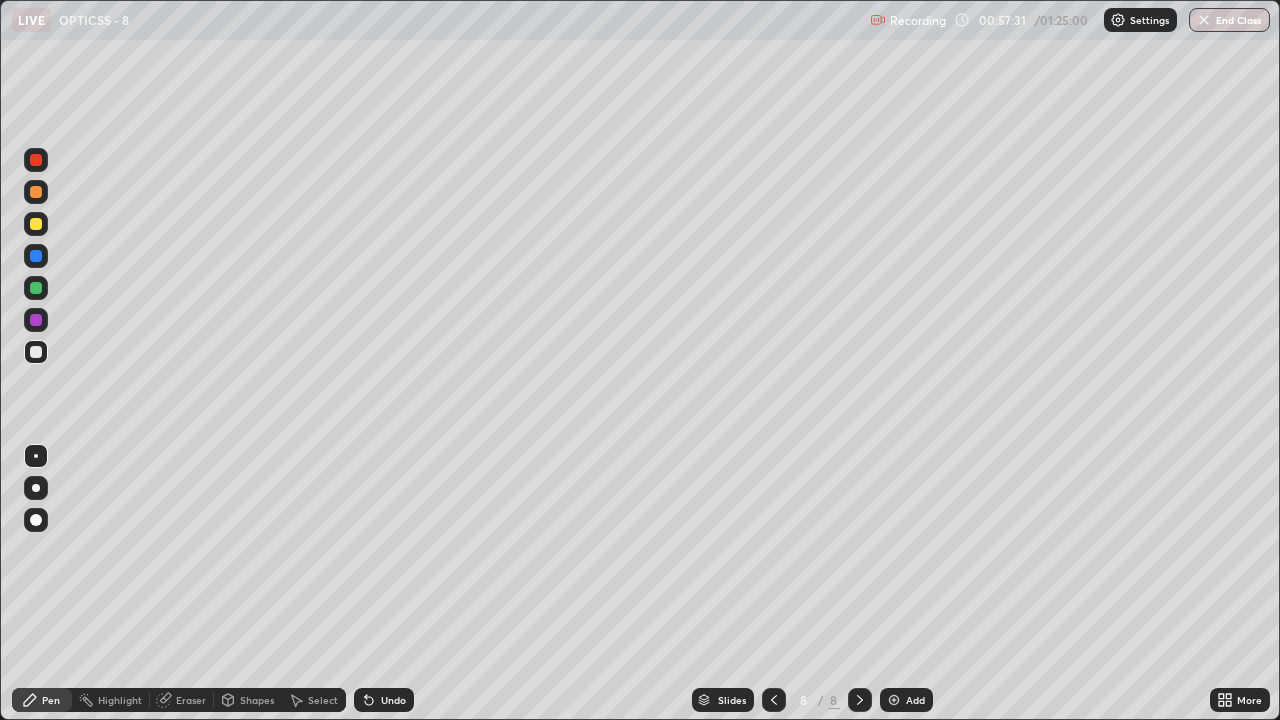 click at bounding box center [36, 352] 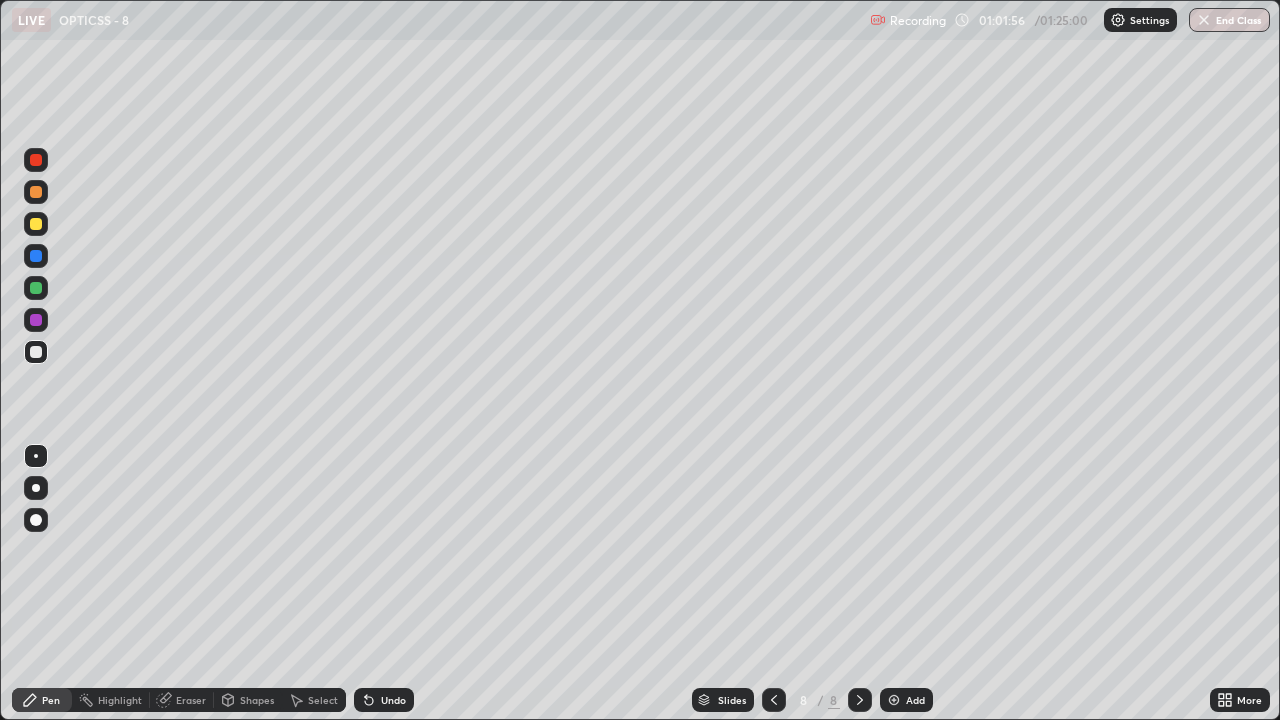 click at bounding box center [36, 288] 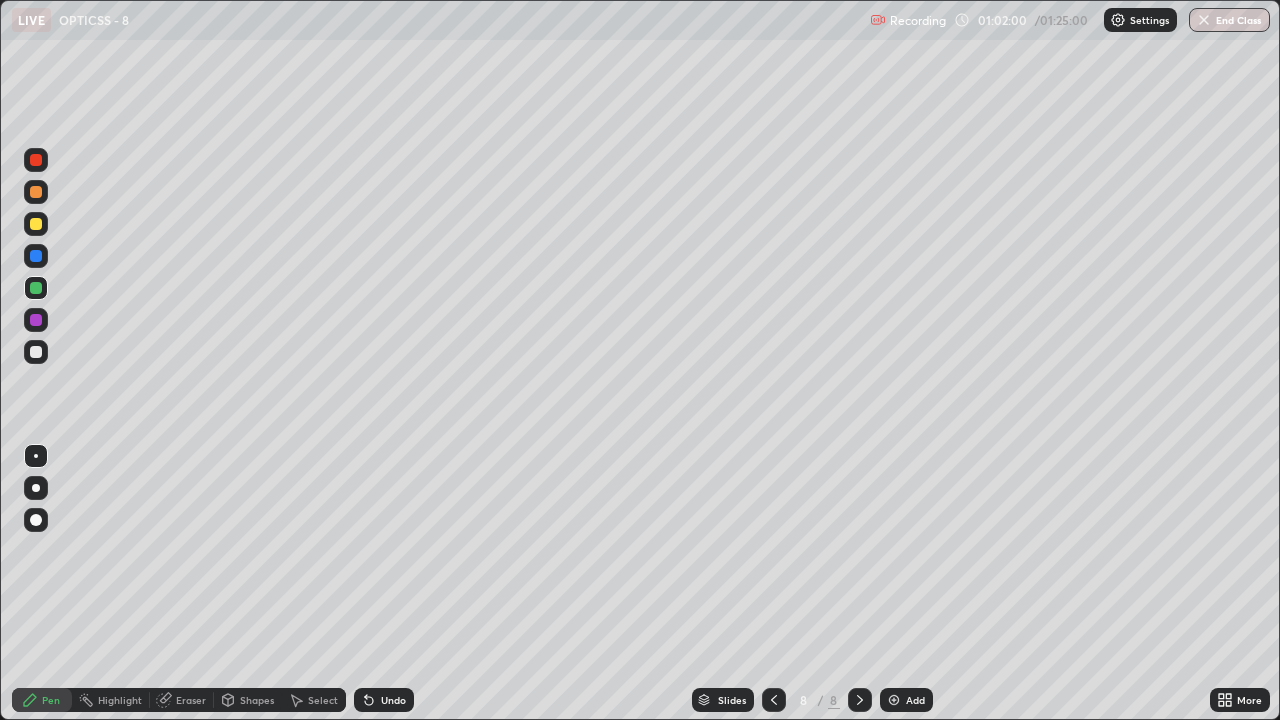 click 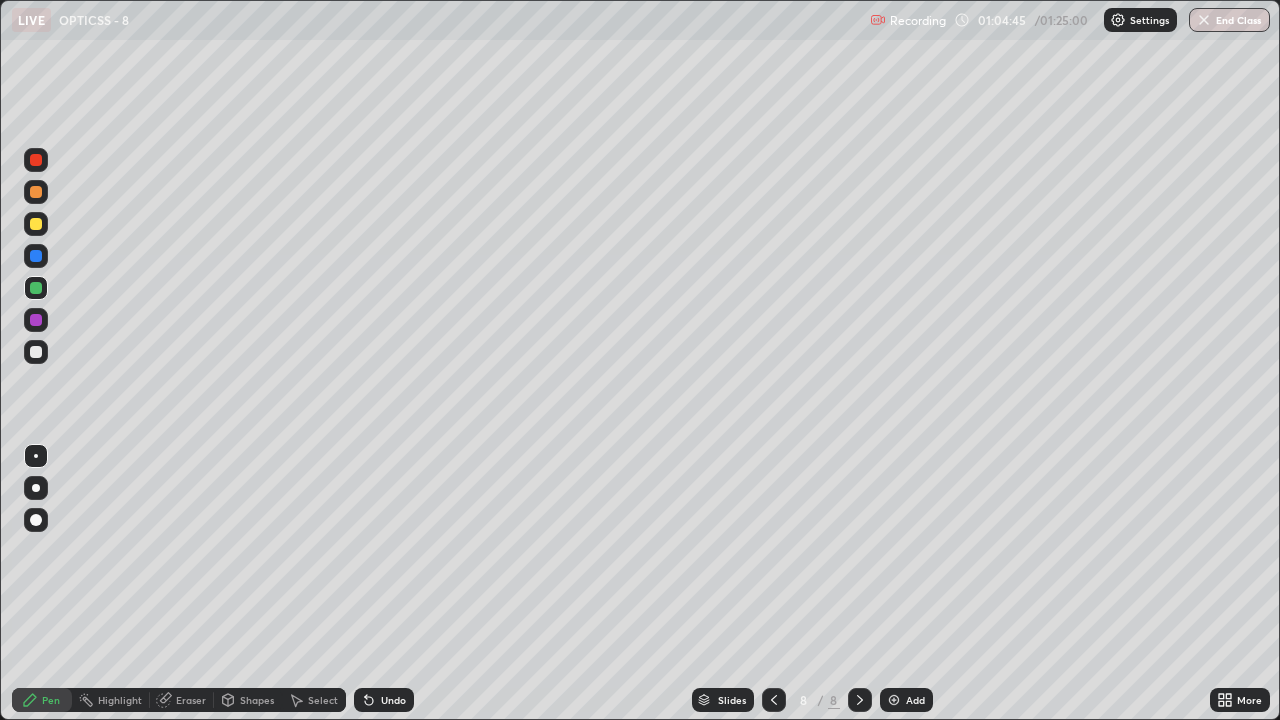 click at bounding box center [36, 288] 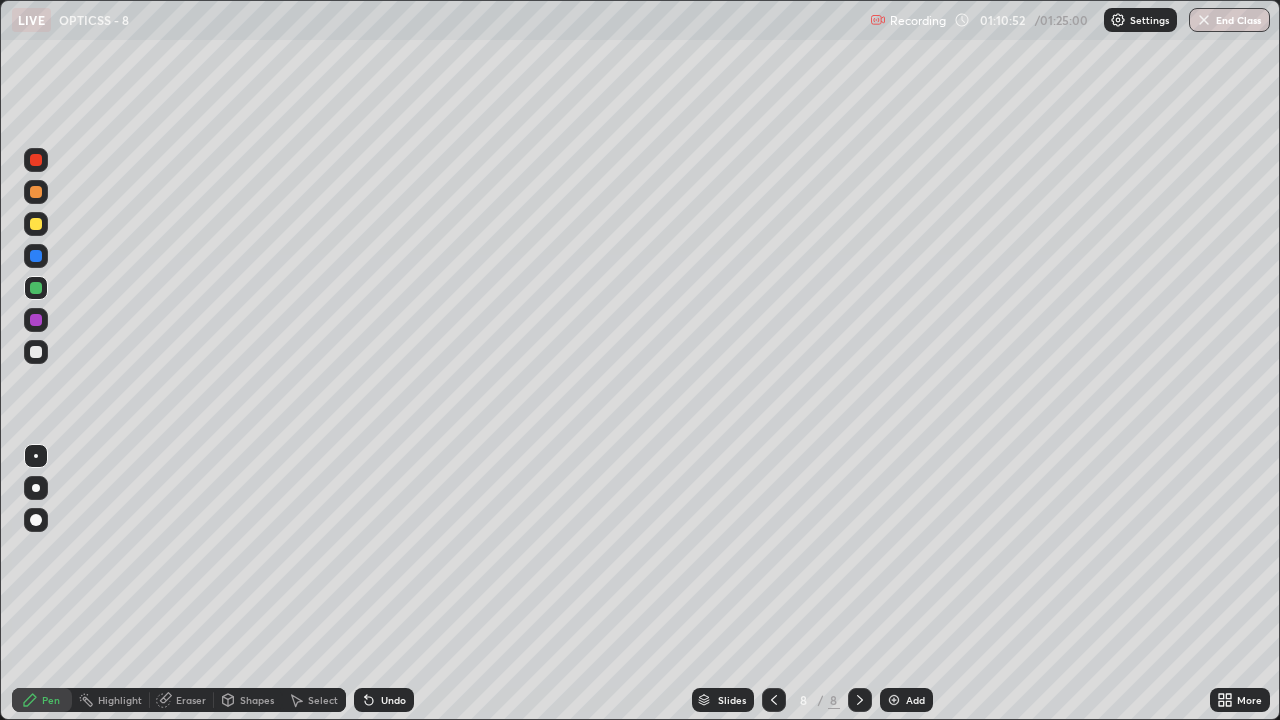 click on "Undo" at bounding box center (393, 700) 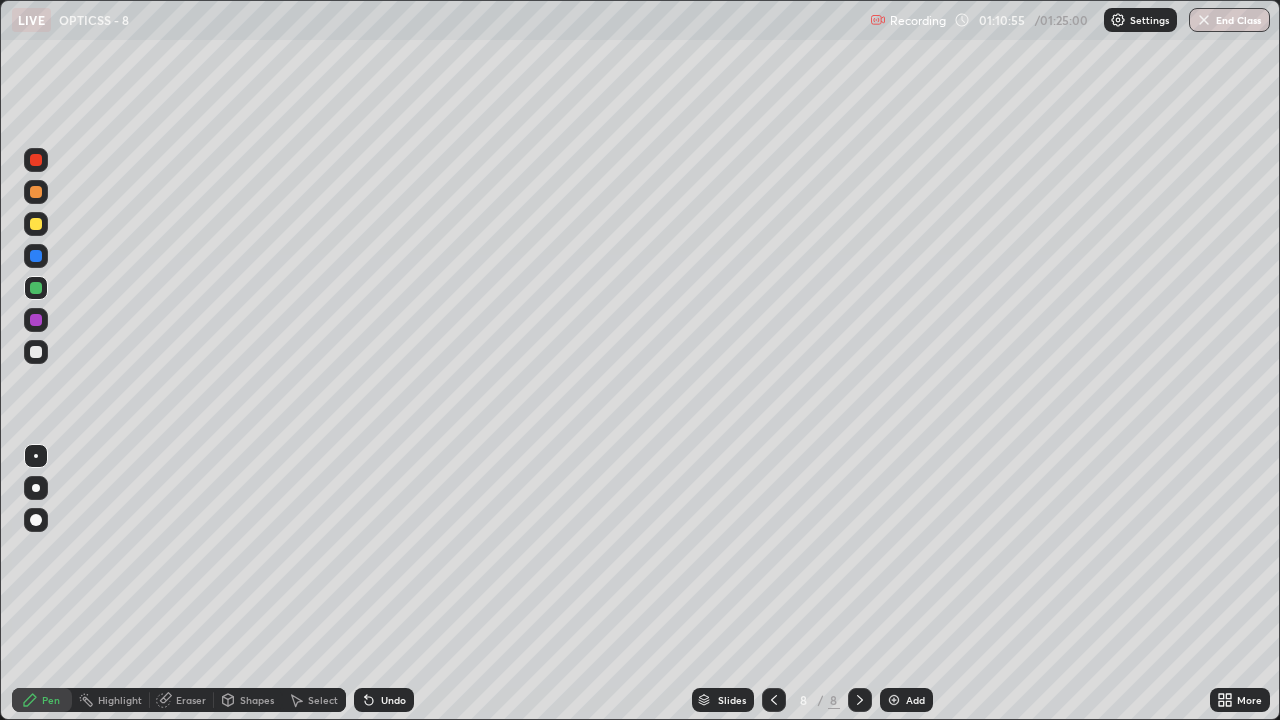 click on "Undo" at bounding box center [393, 700] 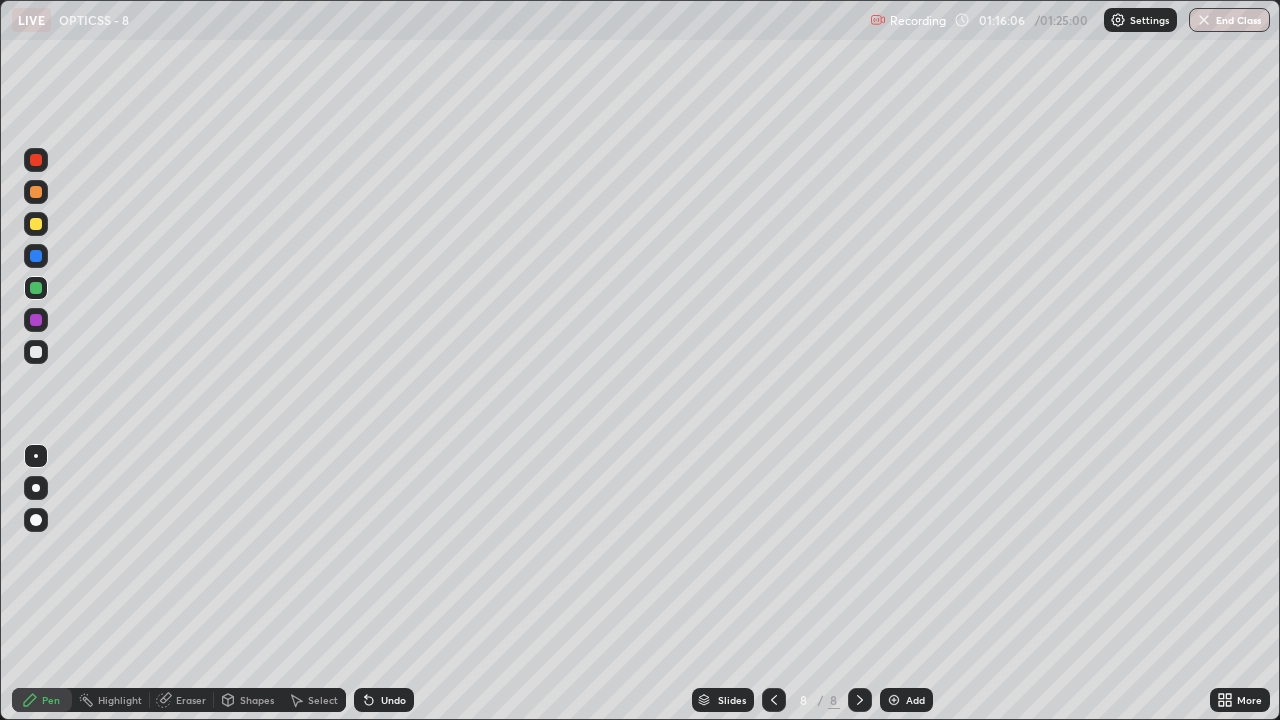 click at bounding box center [1204, 20] 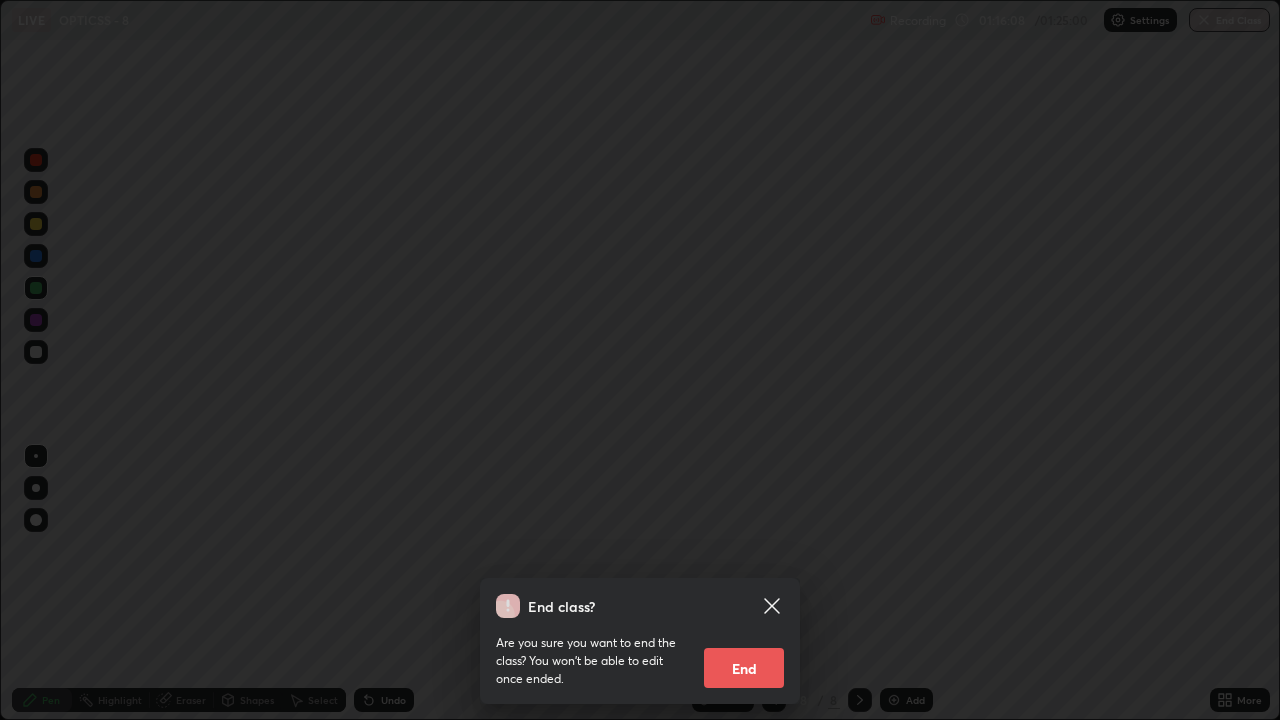 click on "End" at bounding box center [744, 668] 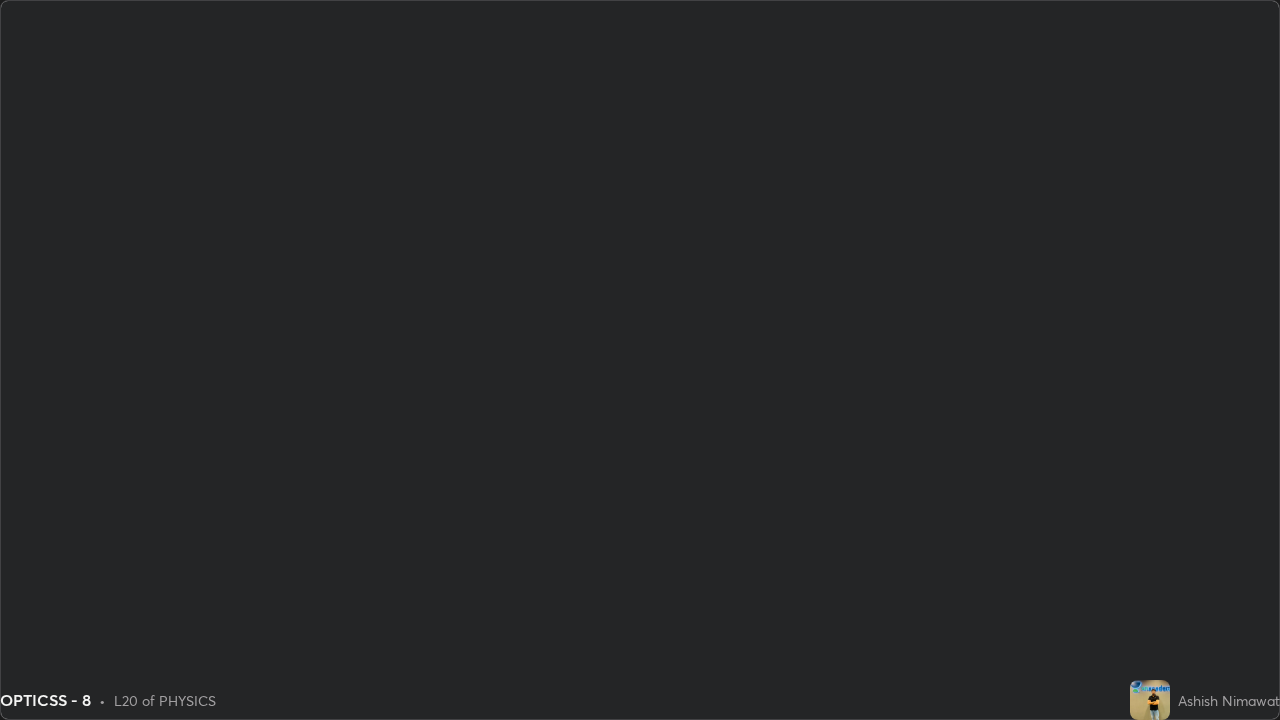 click on "End class? Are you sure you want to end the class? You won’t be able to edit once ended. End" at bounding box center (640, 1080) 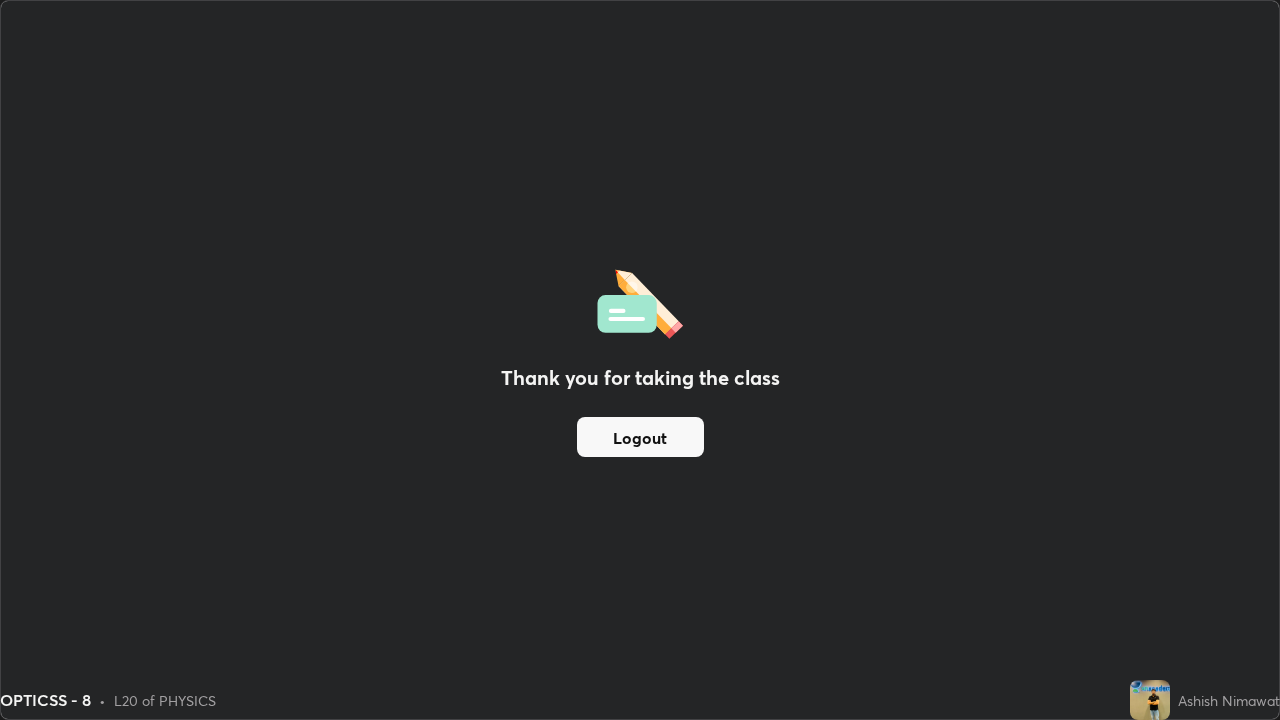 click on "Logout" at bounding box center (640, 437) 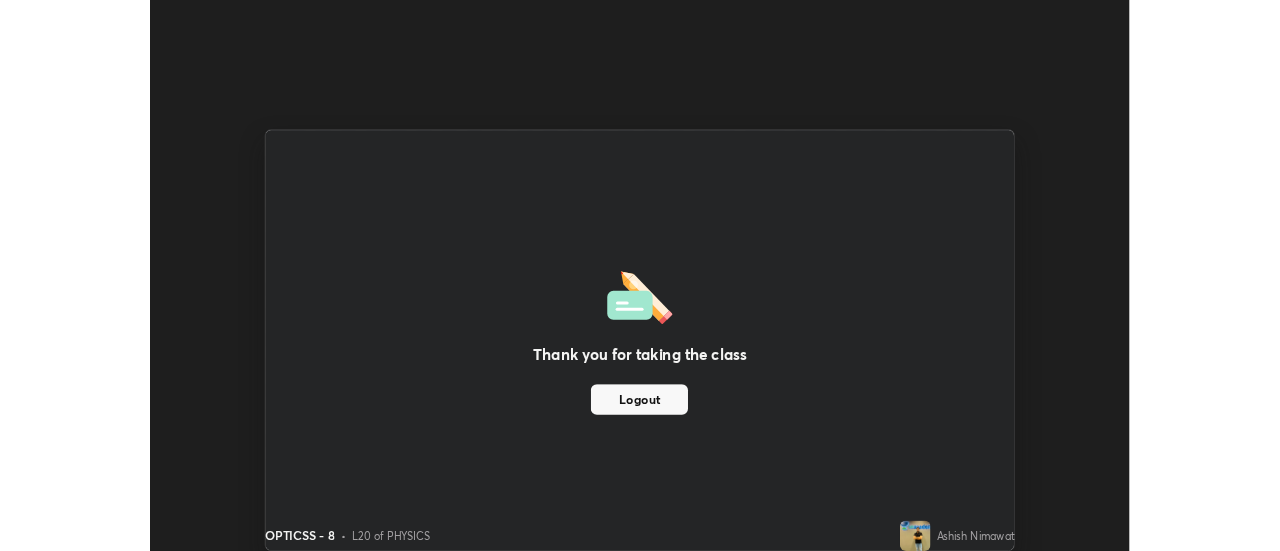 scroll, scrollTop: 551, scrollLeft: 1280, axis: both 